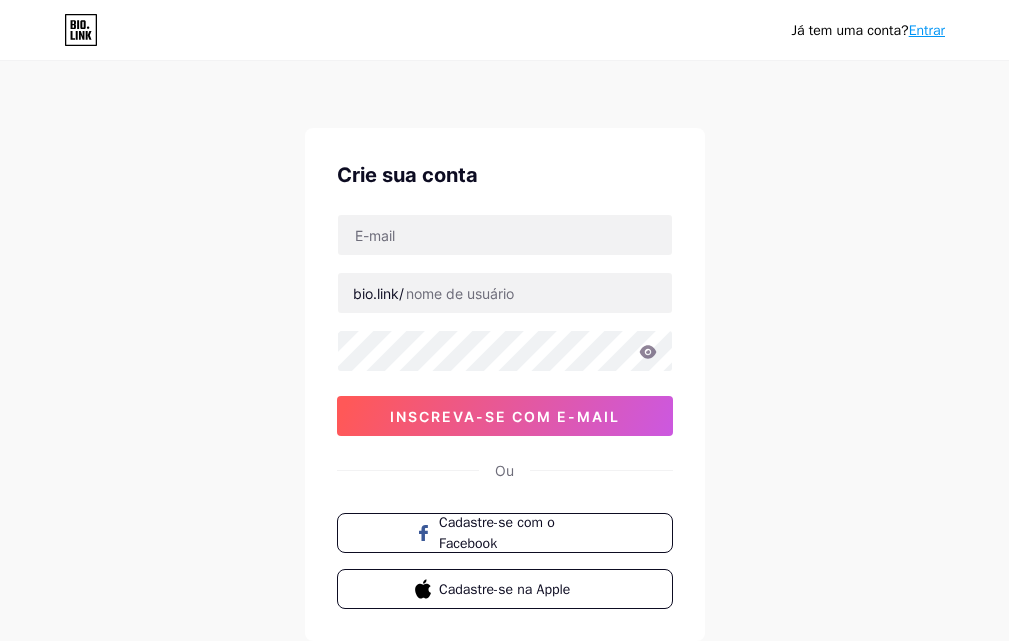 scroll, scrollTop: 0, scrollLeft: 0, axis: both 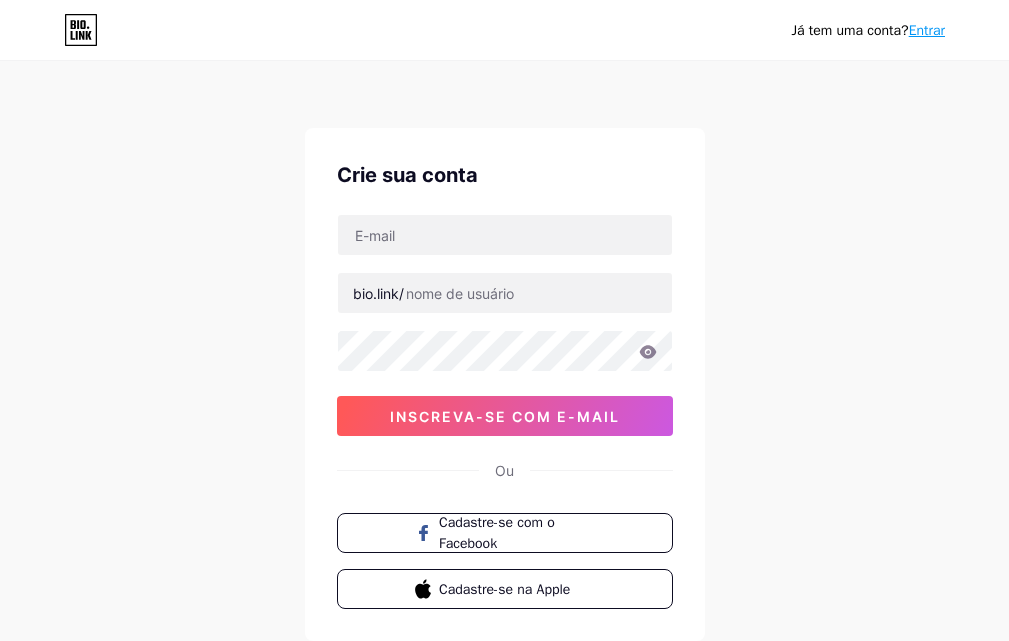 type on "dr.lucas.saudemasculina@gmail.com" 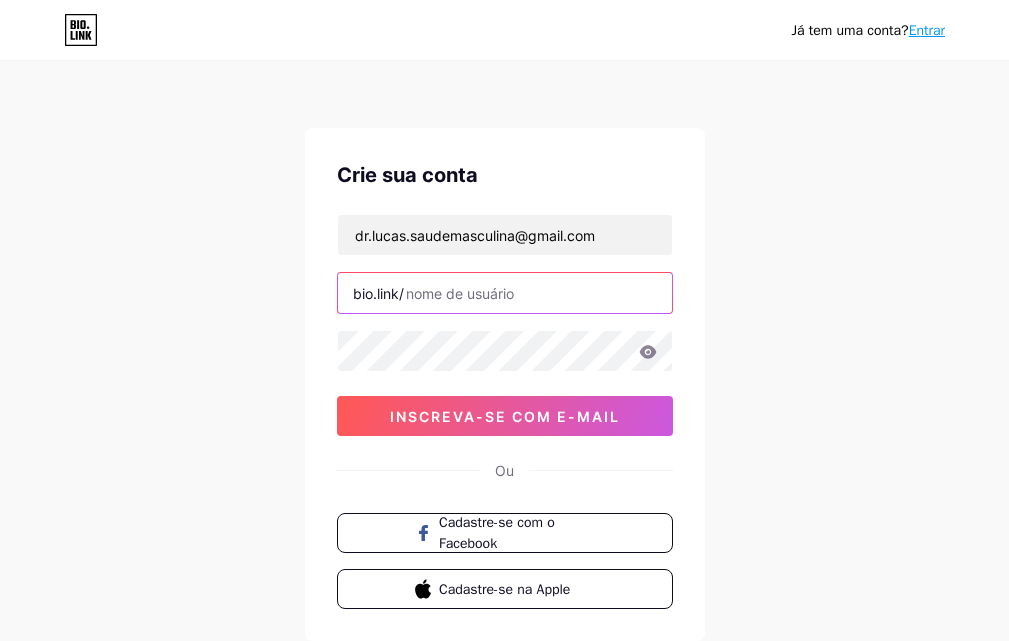 click at bounding box center [505, 293] 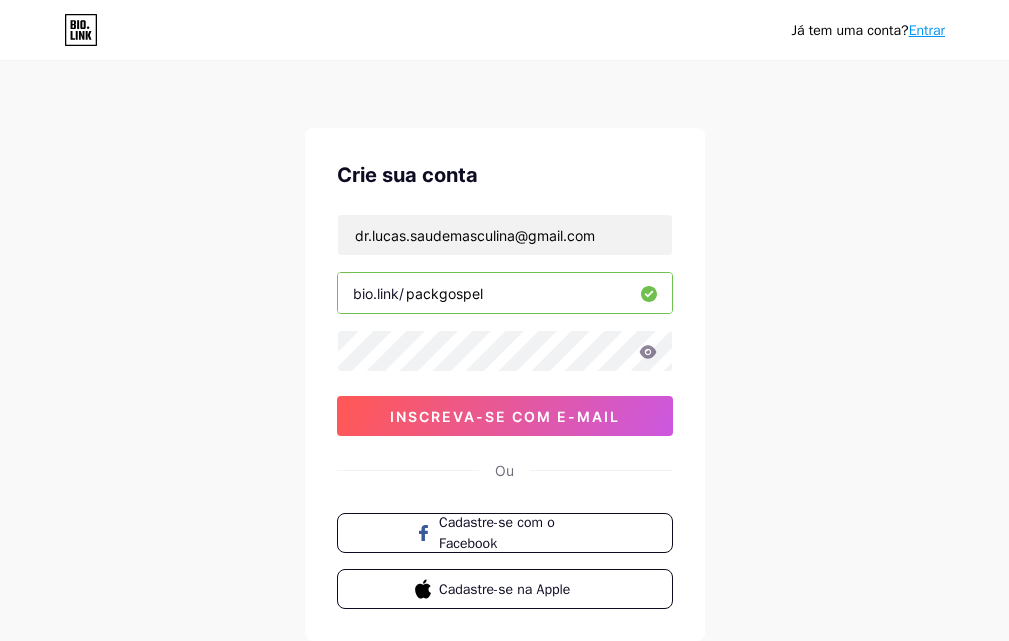 type on "packgospel" 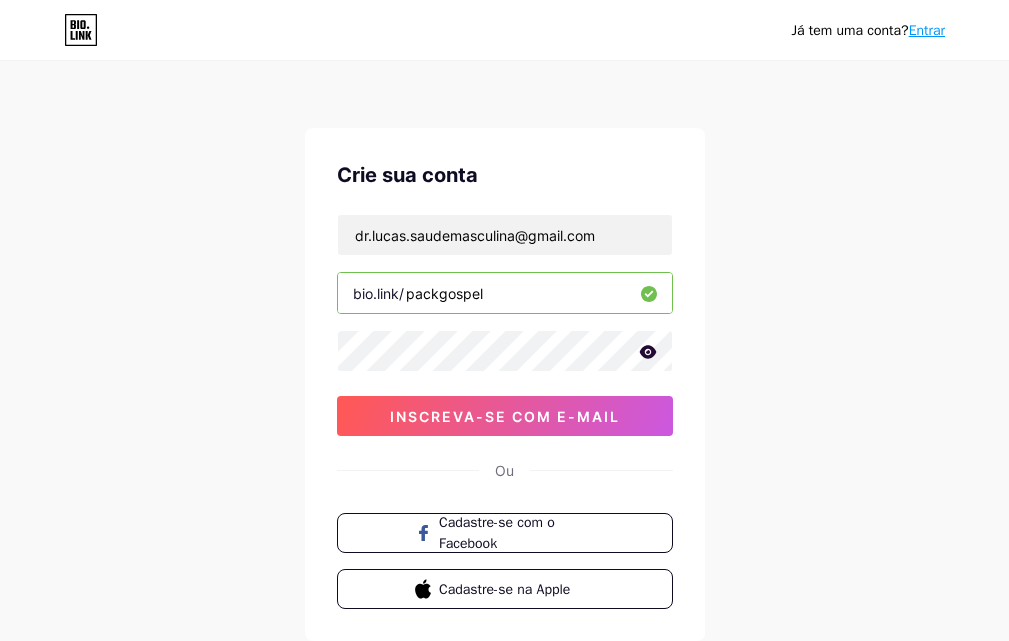 click 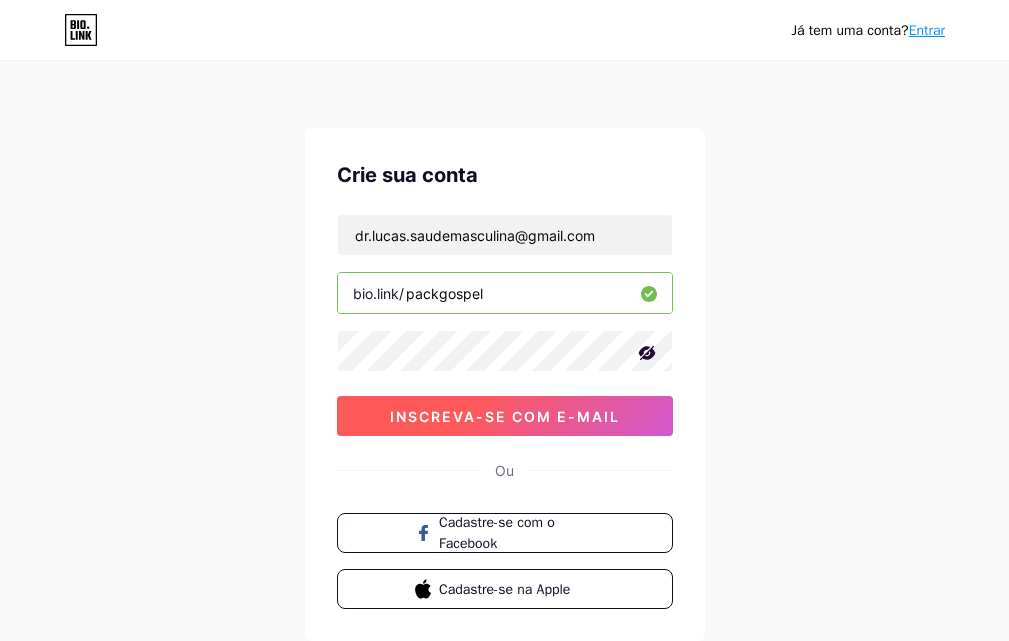 click on "inscreva-se com e-mail" at bounding box center [505, 416] 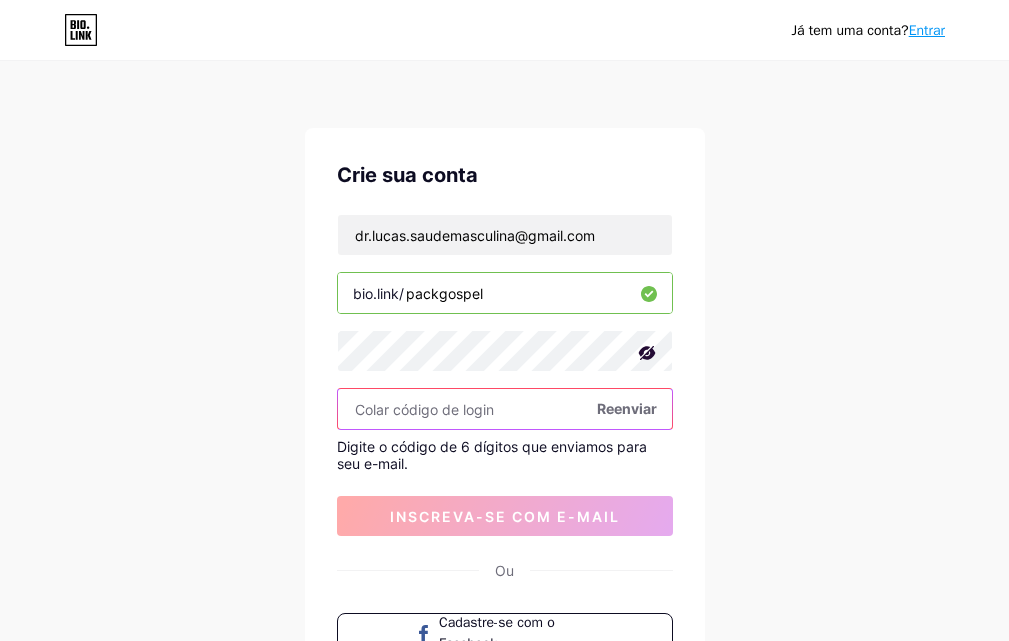 paste on "896909" 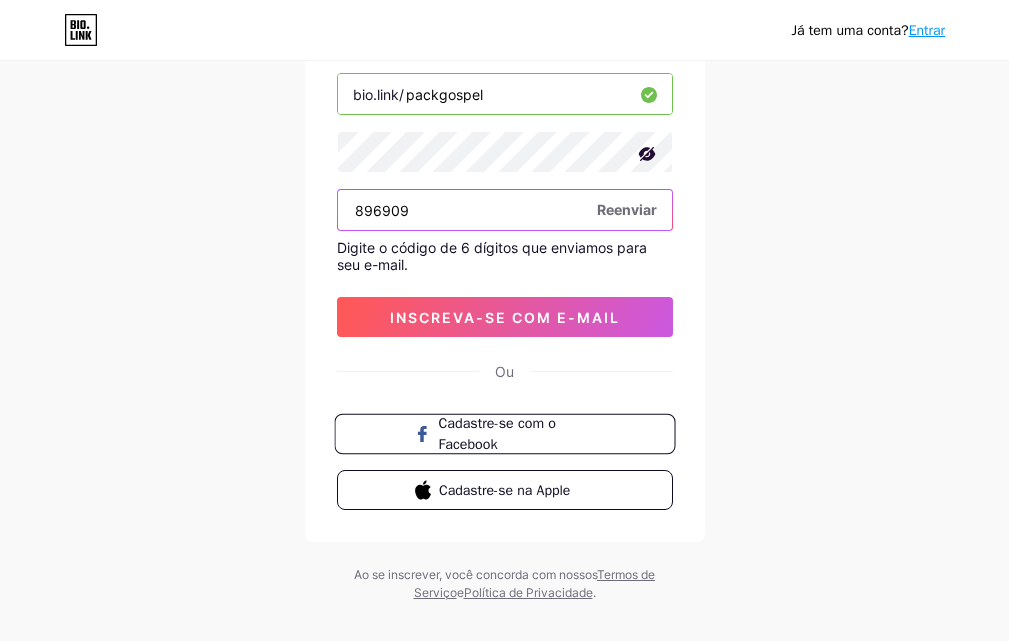 scroll, scrollTop: 200, scrollLeft: 0, axis: vertical 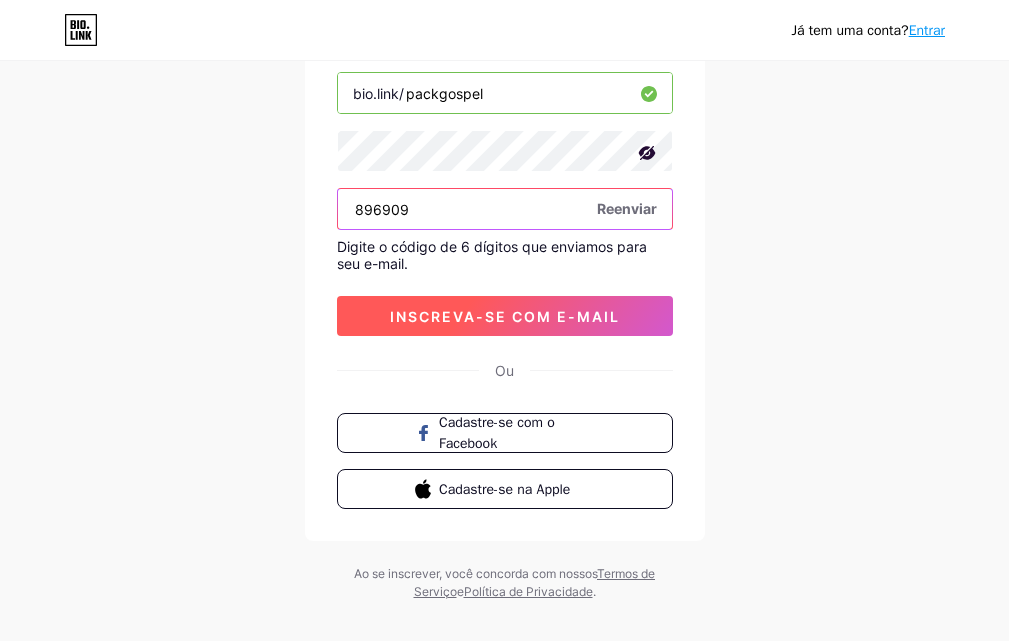 type on "896909" 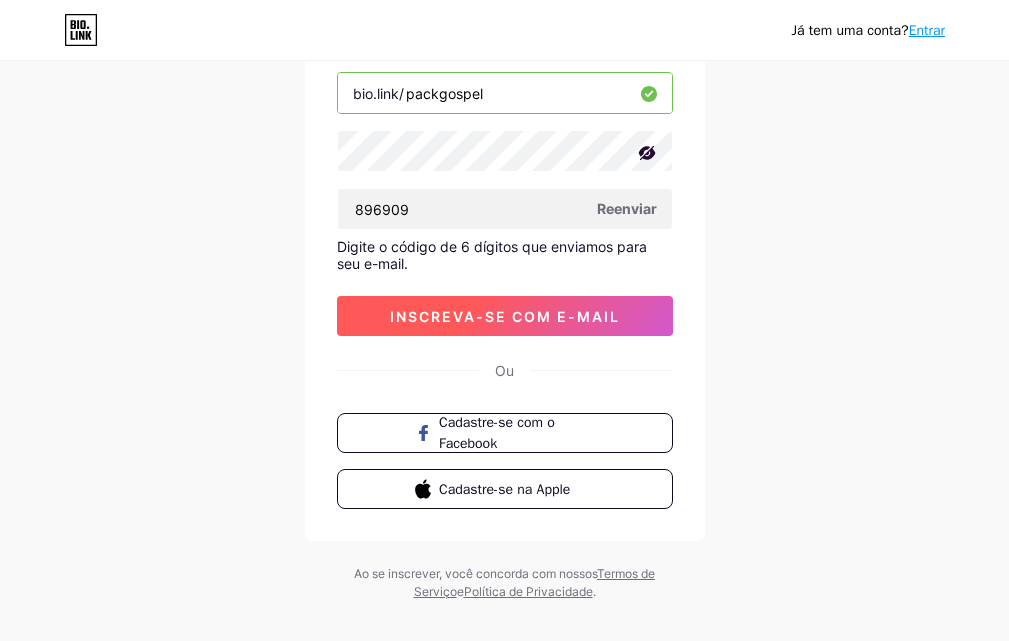 click on "inscreva-se com e-mail" at bounding box center (505, 316) 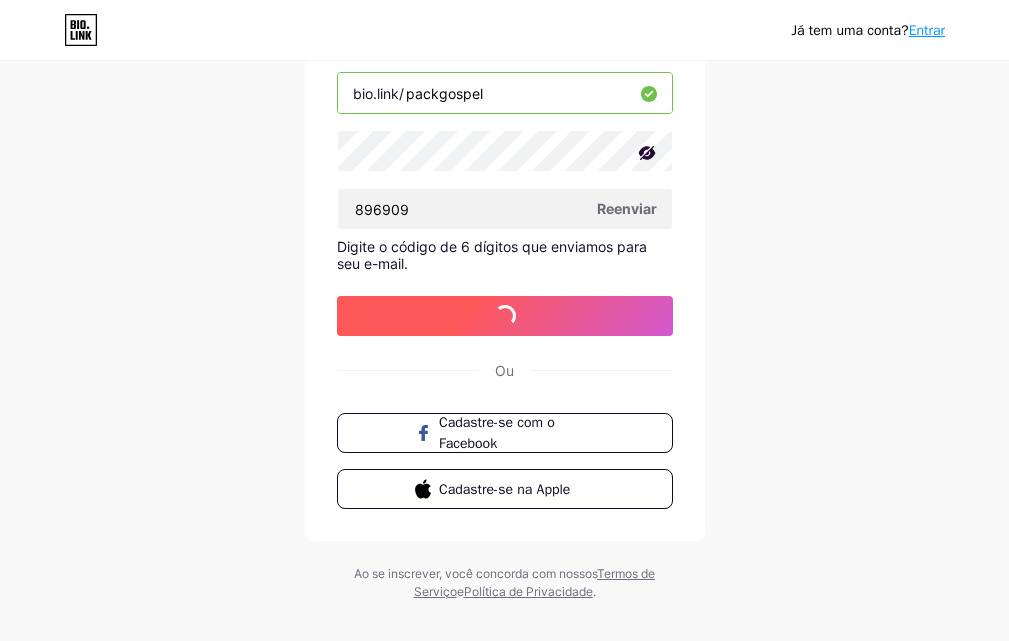 scroll, scrollTop: 0, scrollLeft: 0, axis: both 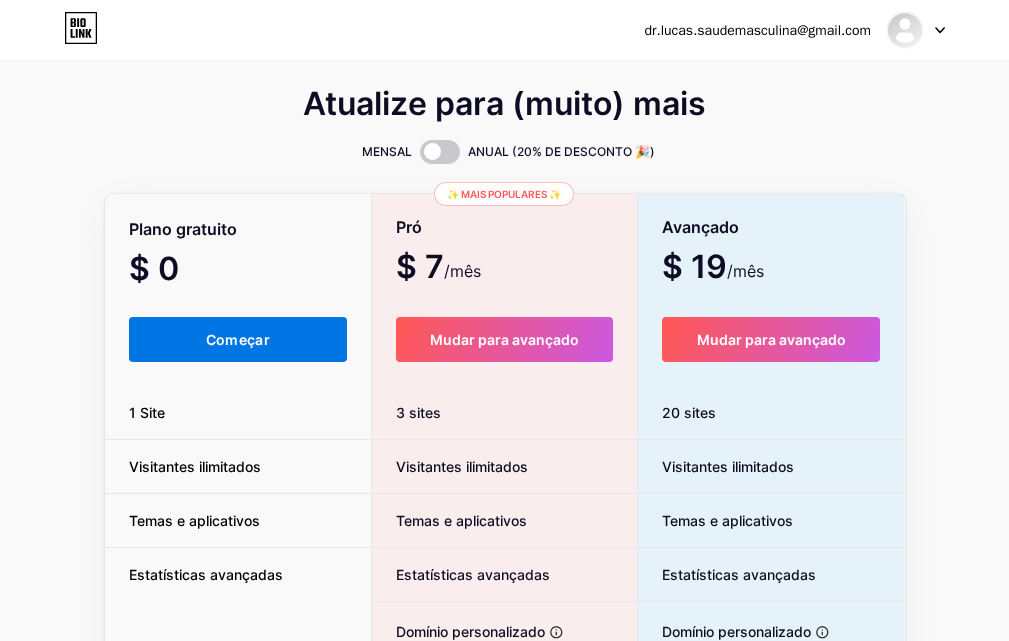 click on "Começar" at bounding box center (238, 339) 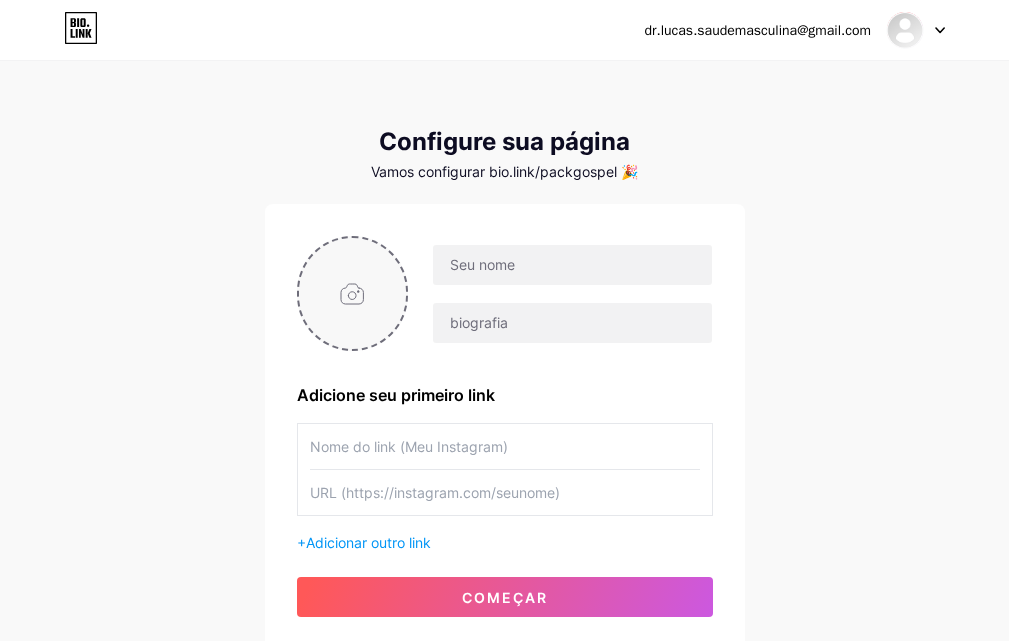 click at bounding box center (353, 293) 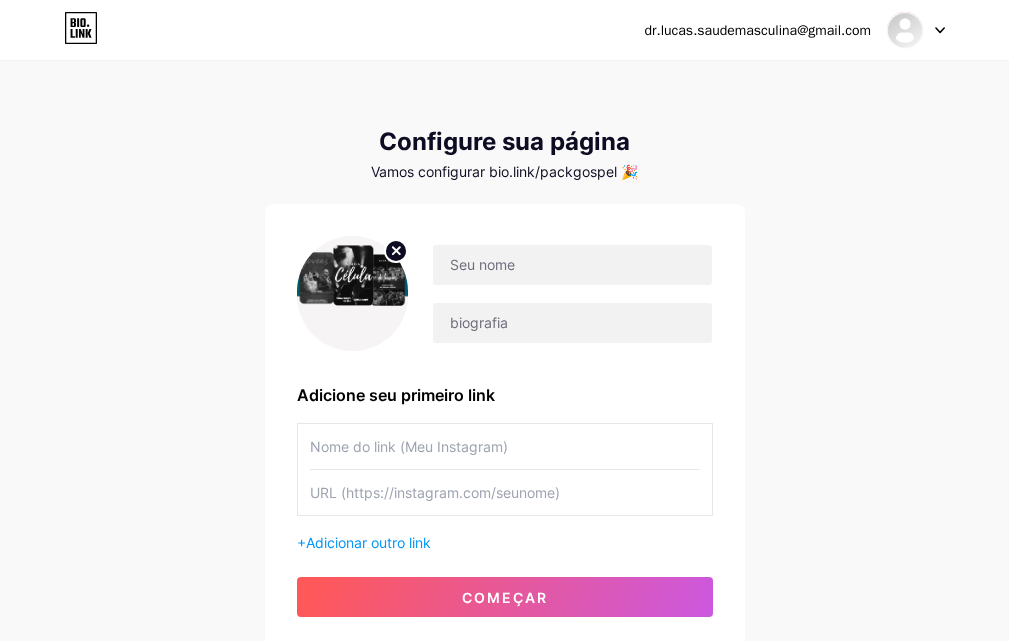 click 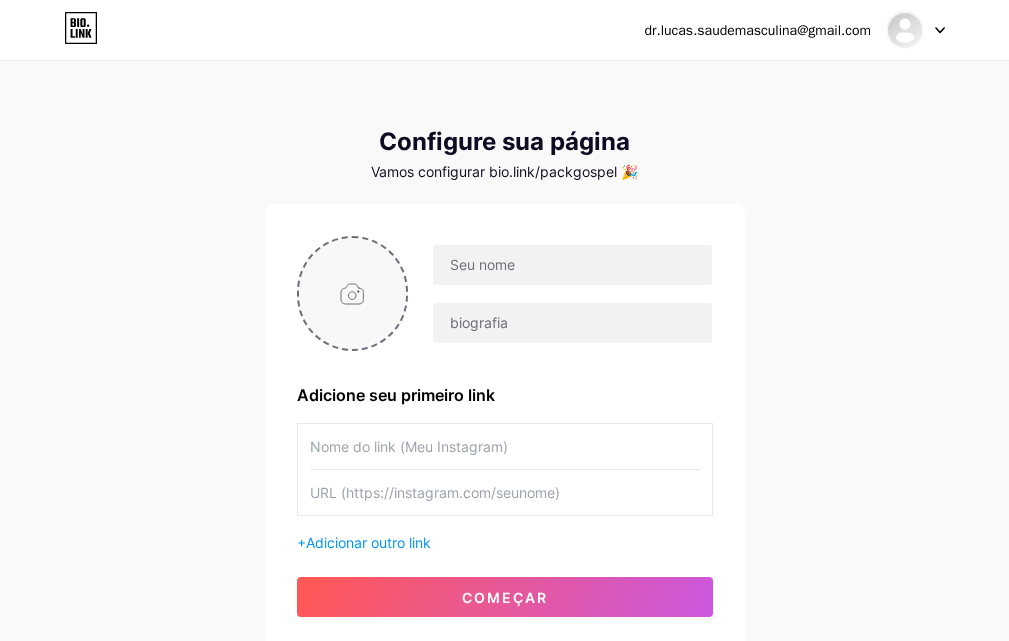 click at bounding box center [353, 293] 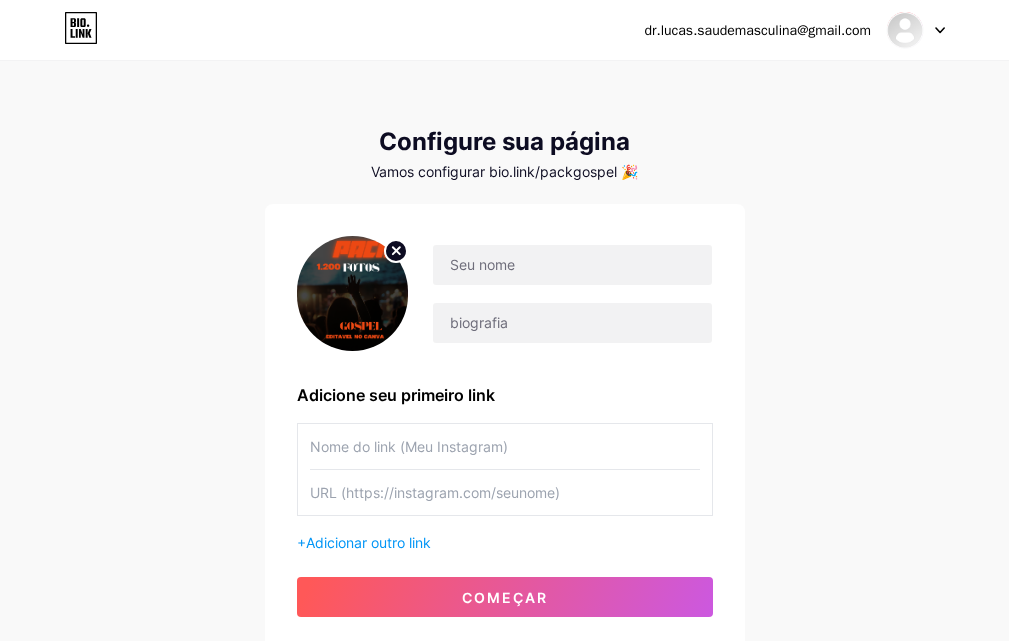 click on "Adicione seu primeiro link
+  Adicionar outro link     começar" at bounding box center [505, 426] 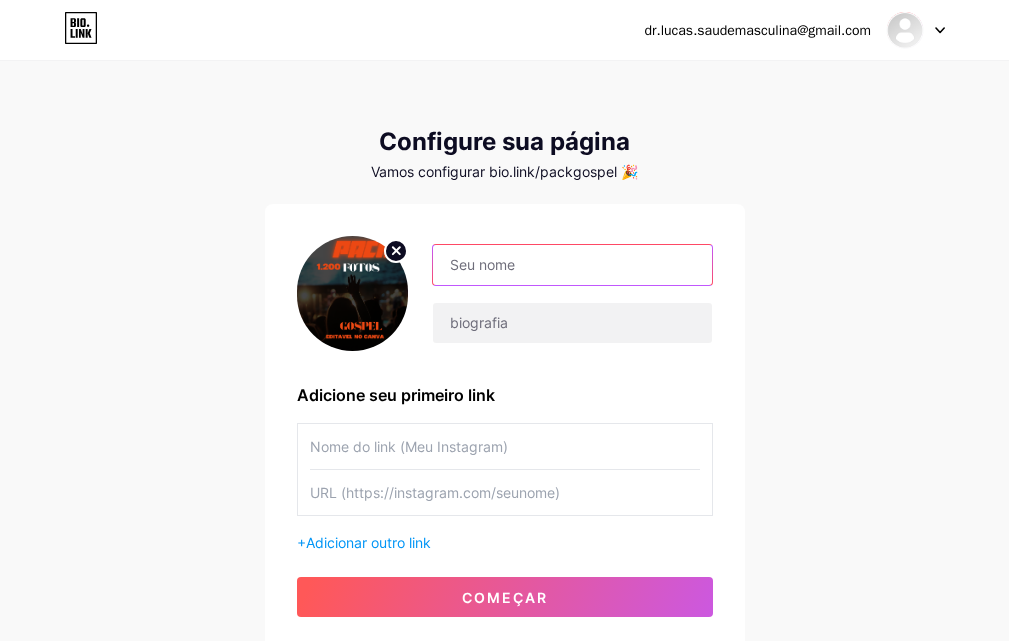 click at bounding box center [572, 265] 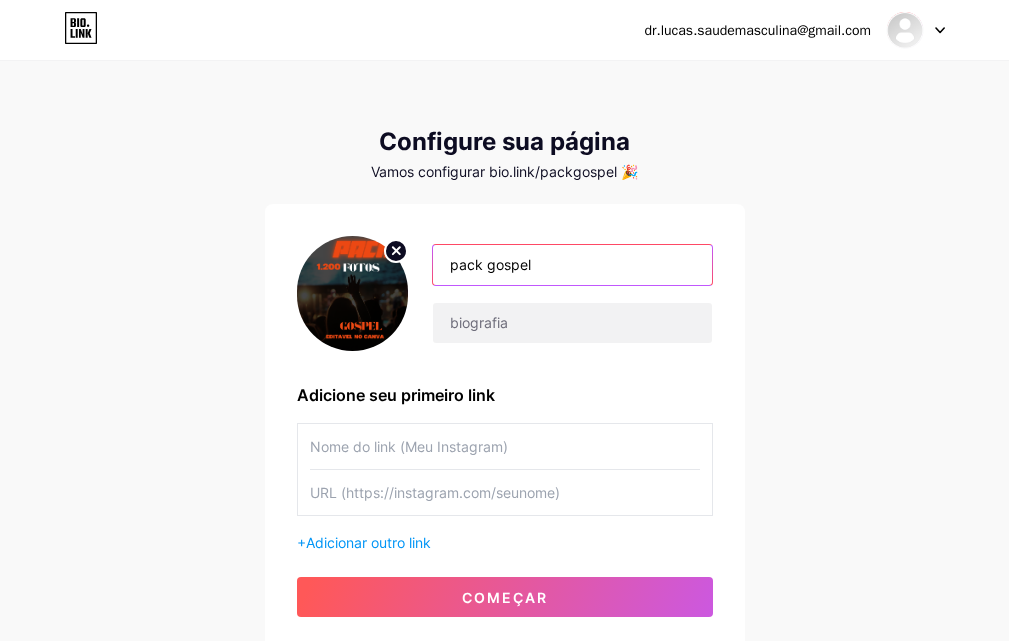 type on "pack gospel" 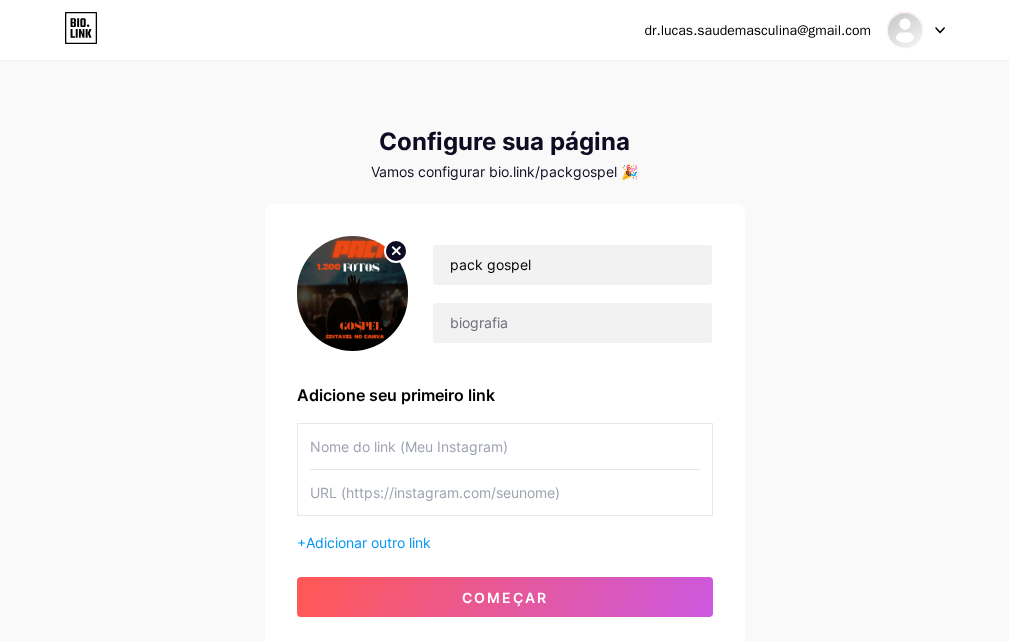 click on "dr.lucas.saudemasculina@gmail.com           Painel     Sair   Configure sua página   Vamos configurar bio.link/packgospel 🎉               pack gospel         Adicione seu primeiro link
+  Adicionar outro link     começar" at bounding box center (504, 356) 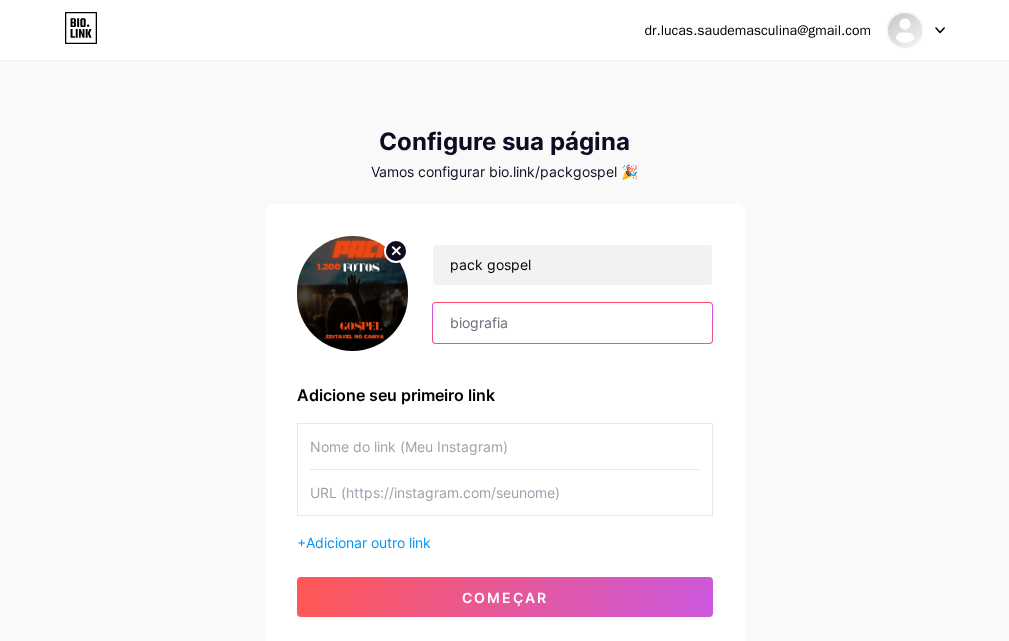 click at bounding box center [572, 323] 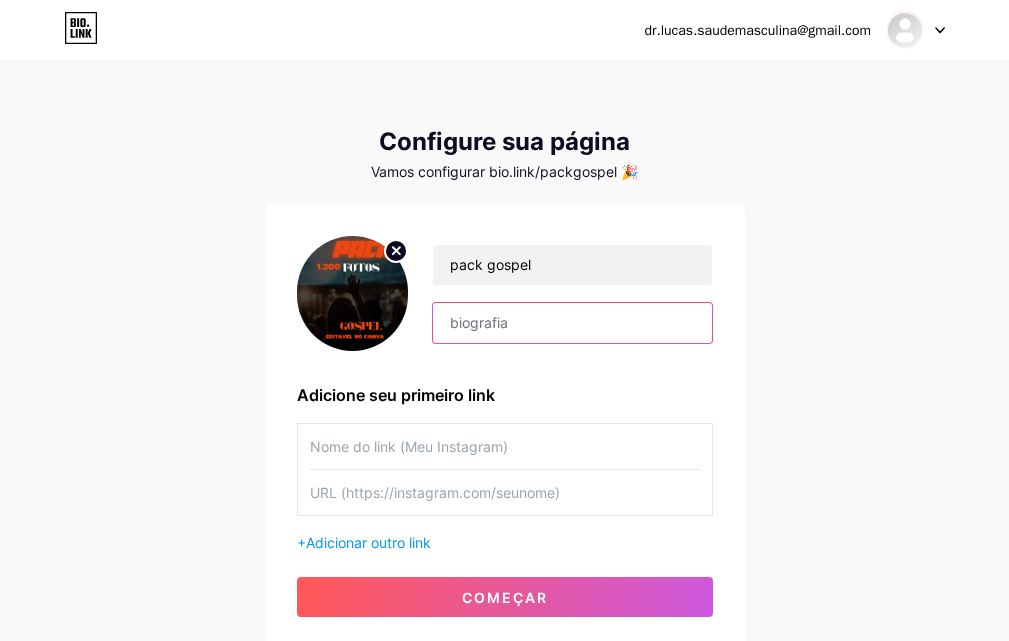 paste on "🚨 Pack de Fotos Gospel Pronto pra Usar! 📲 Arraste, baixe e poste — simples assim! ✅ Qualidade + Propósito = Resultado nas redes 🎁 Clique abaixo e garanta o seu agora:" 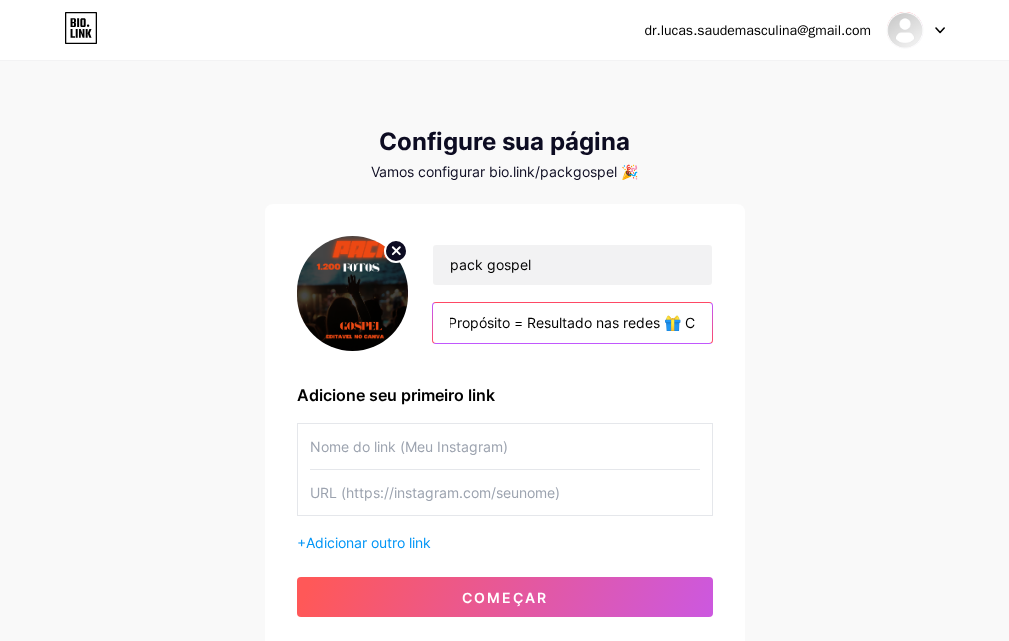 scroll, scrollTop: 0, scrollLeft: 648, axis: horizontal 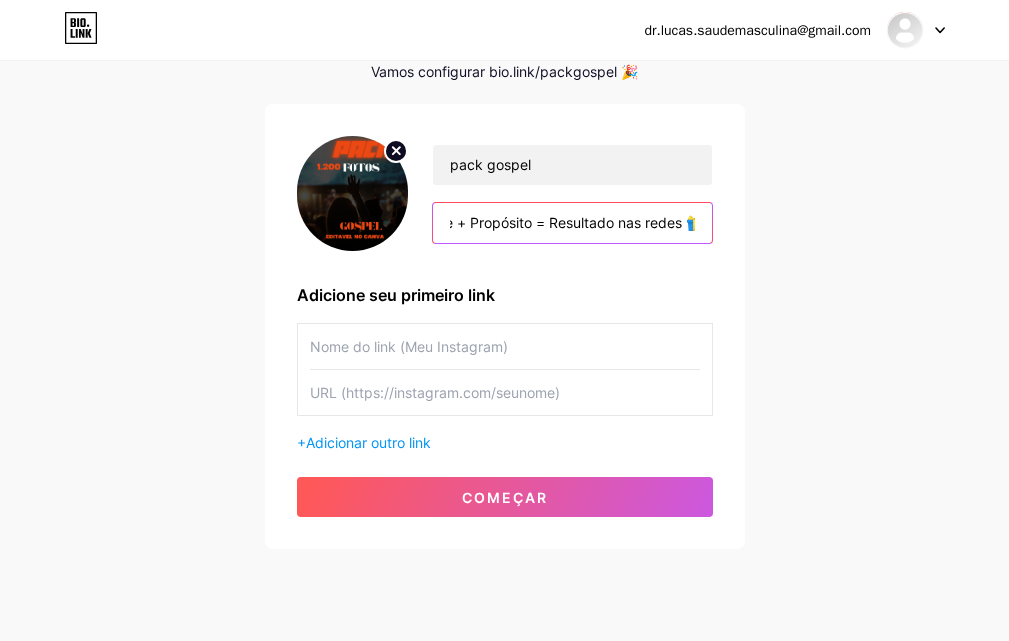 type on "🚨 Pack de Fotos Gospel Pronto pra Usar! 📲 Arraste, baixe e poste — simples assim! ✅ Qualidade + Propósito = Resultado nas redes 🎁 Clique abaixo e garanta o seu agora" 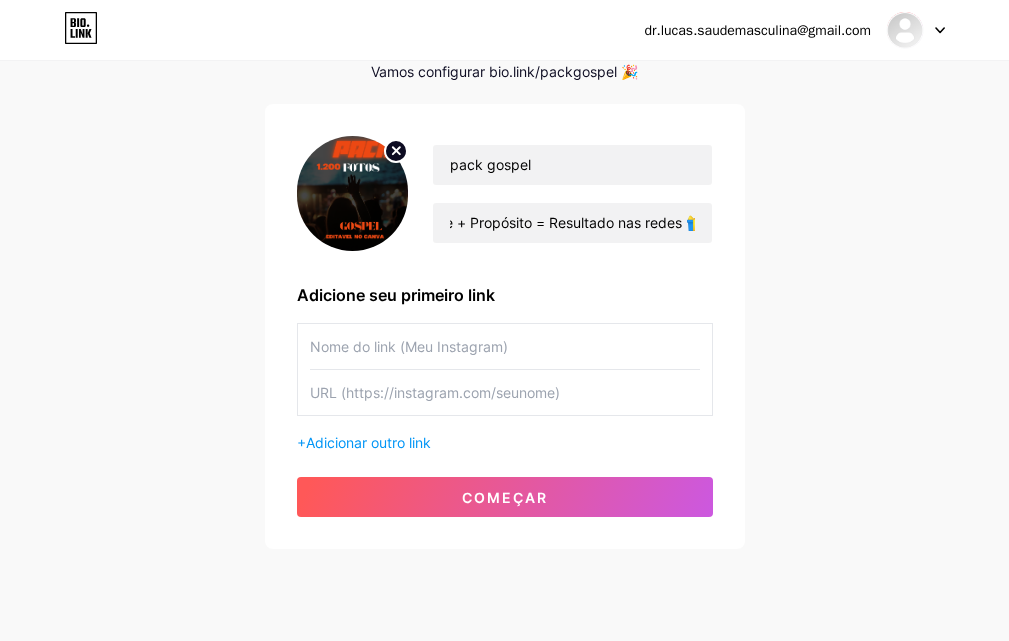 scroll, scrollTop: 0, scrollLeft: 0, axis: both 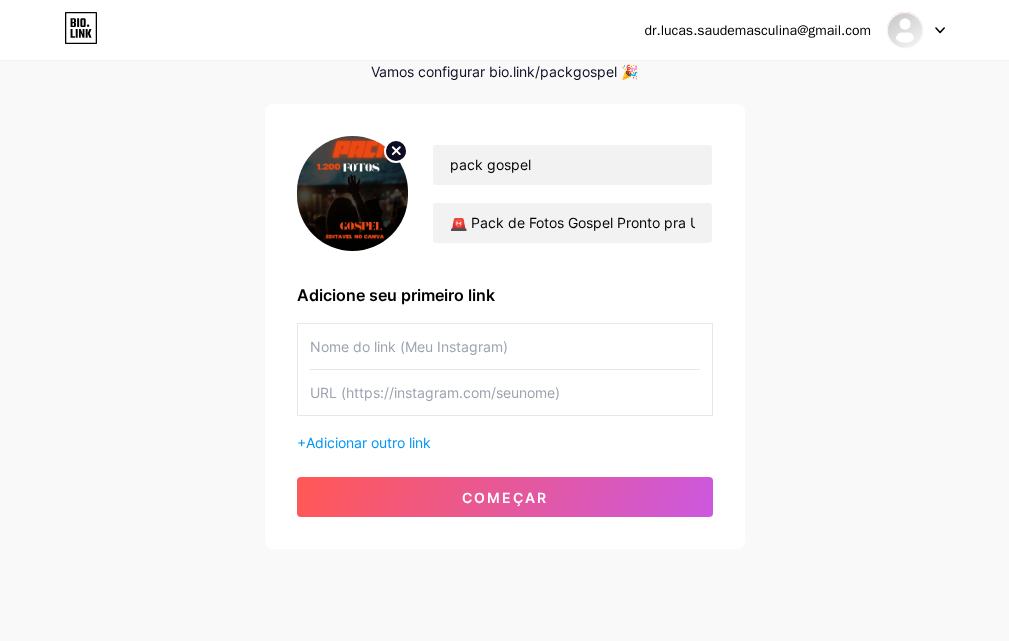 click at bounding box center (505, 346) 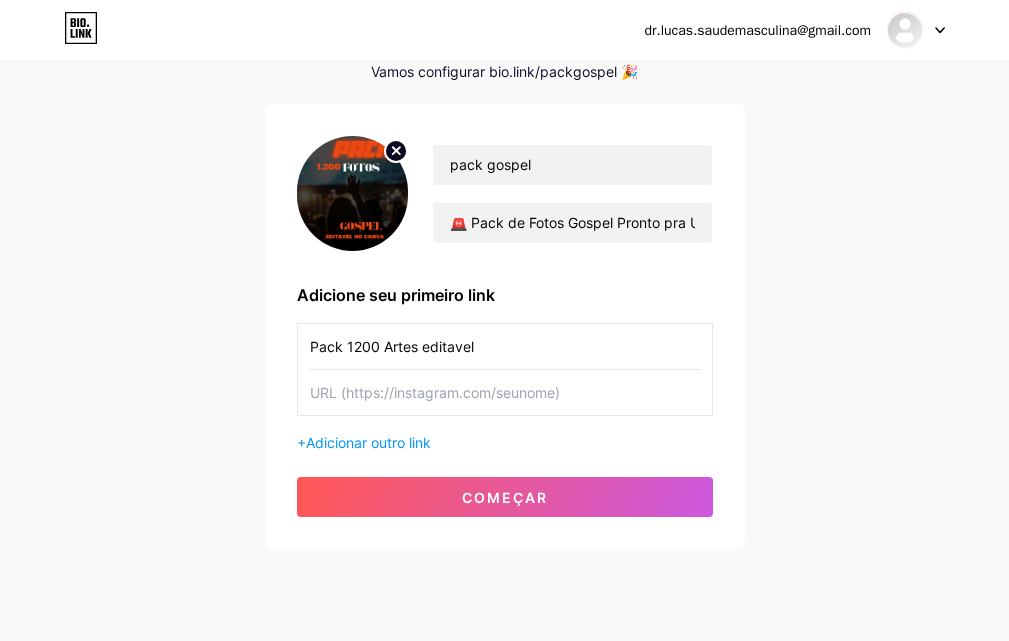type on "Pack 1200 Artes editavel" 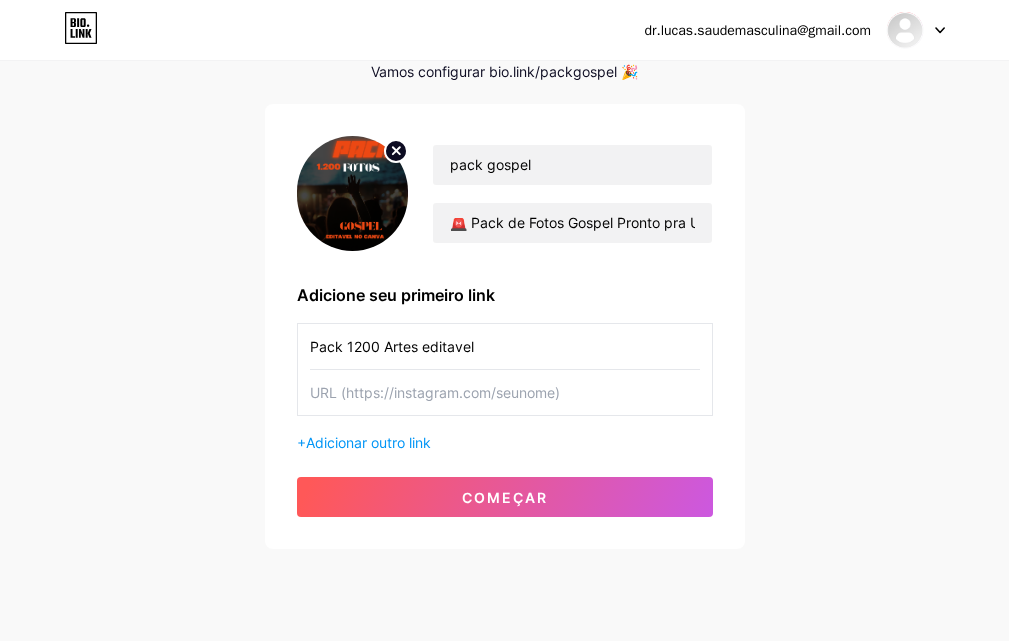 paste on "https://pay.kiwify.com.br/g6e4V6z" 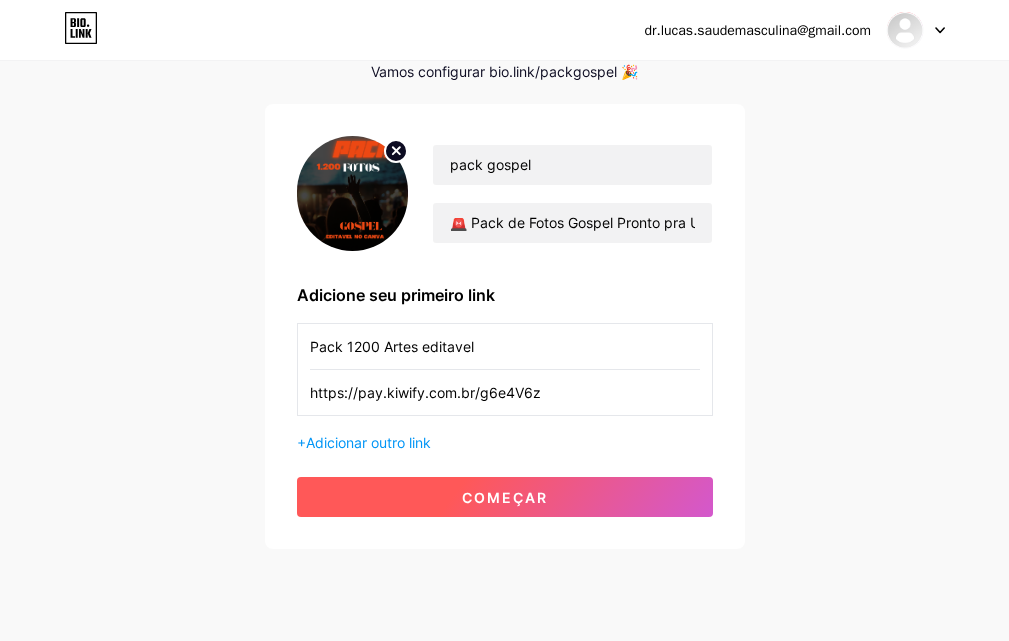type on "https://pay.kiwify.com.br/g6e4V6z" 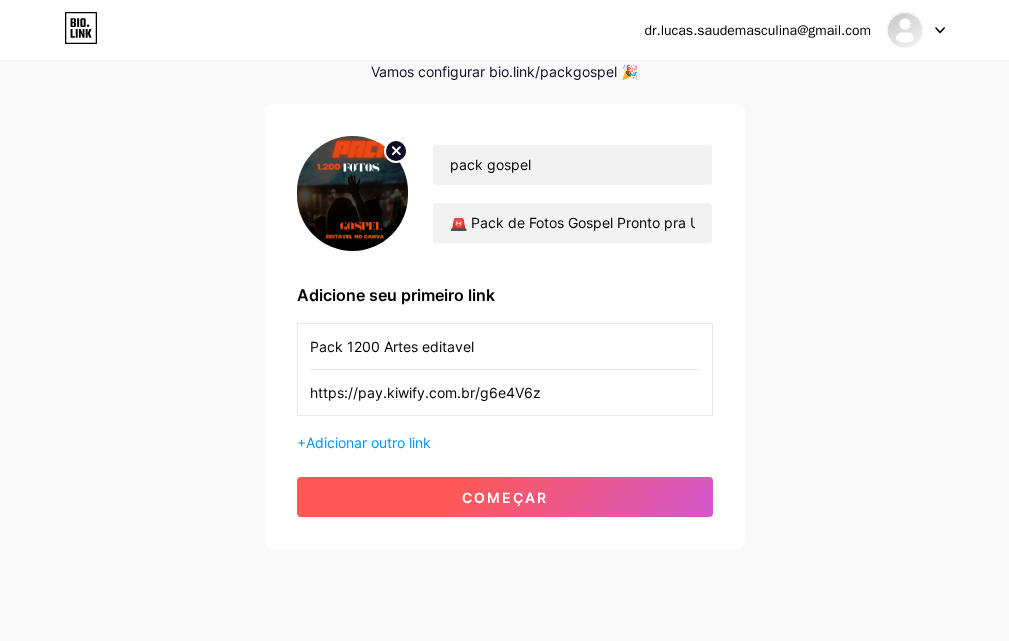 click on "começar" at bounding box center (505, 497) 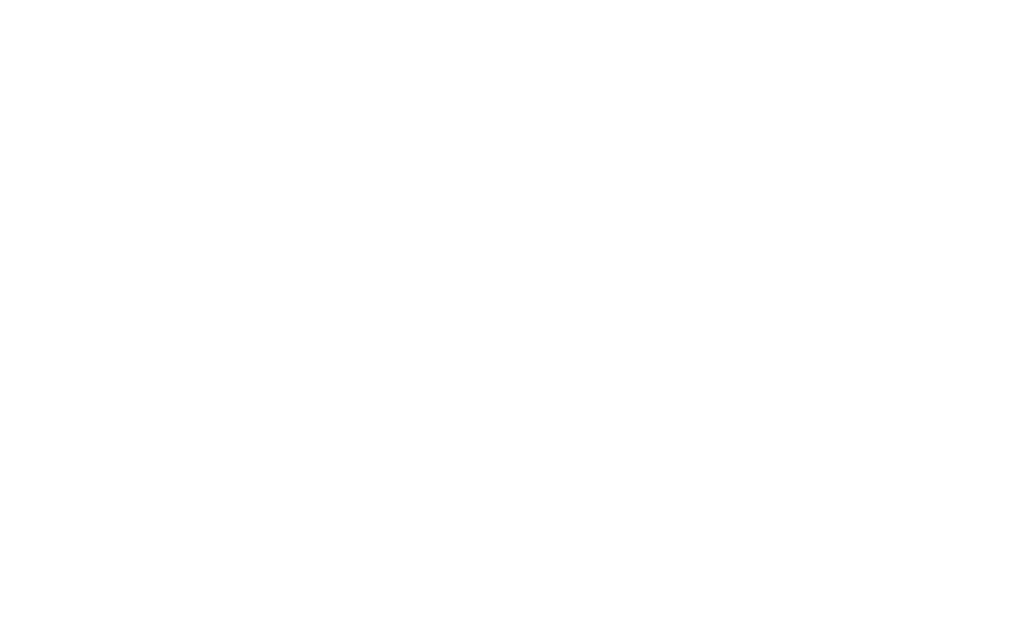 scroll, scrollTop: 0, scrollLeft: 0, axis: both 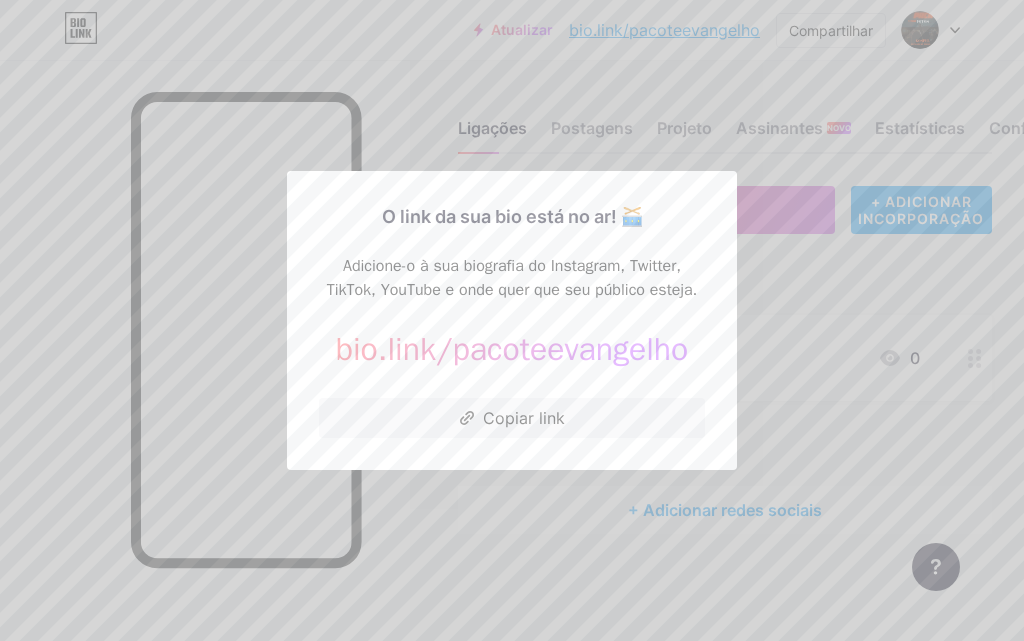 click at bounding box center (512, 320) 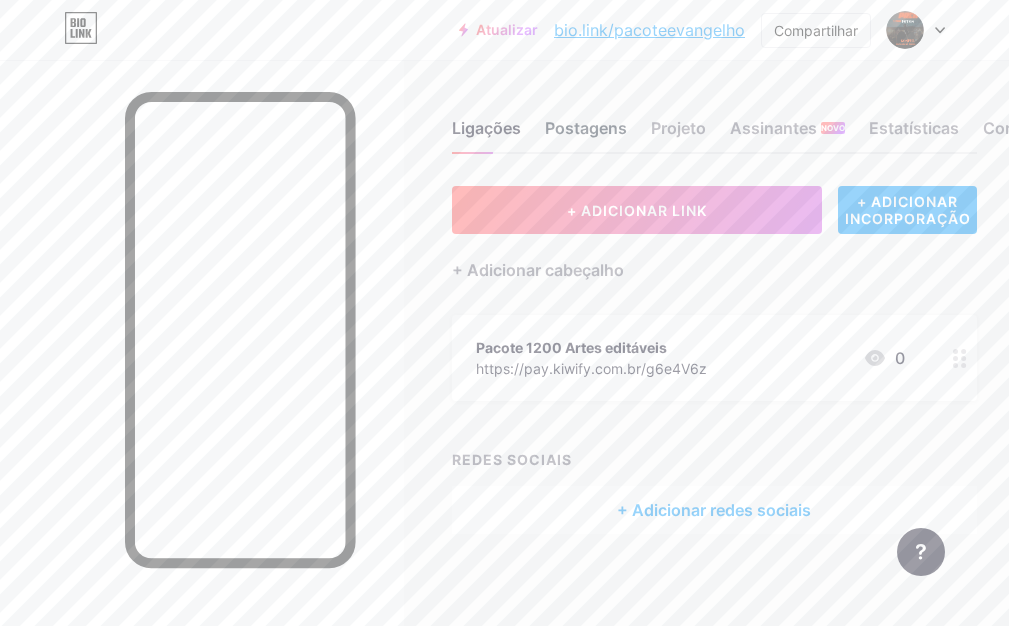 click on "Postagens" at bounding box center [586, 128] 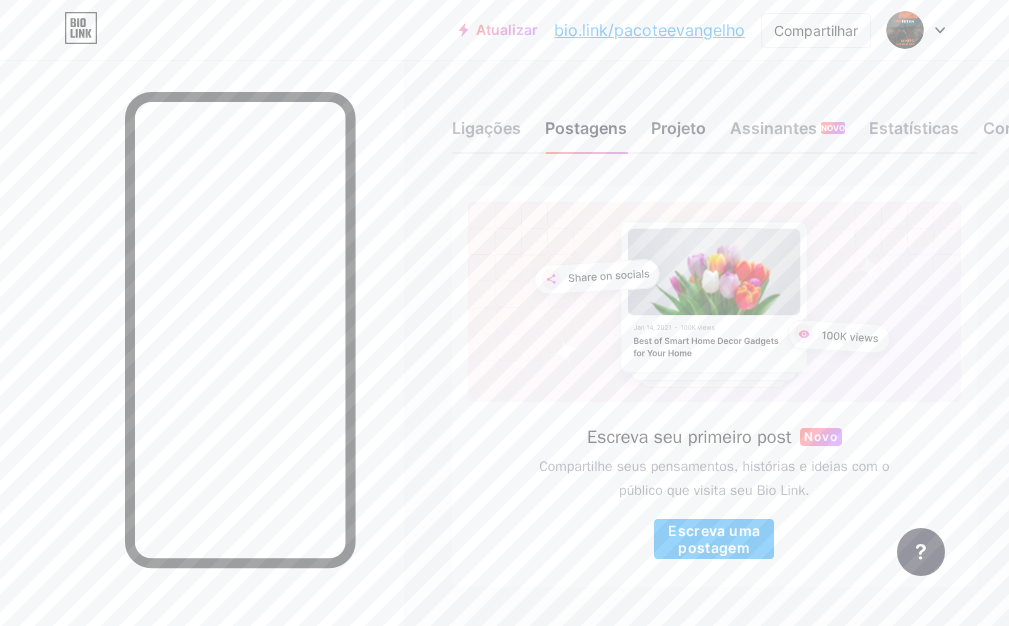 click on "Projeto" at bounding box center (678, 128) 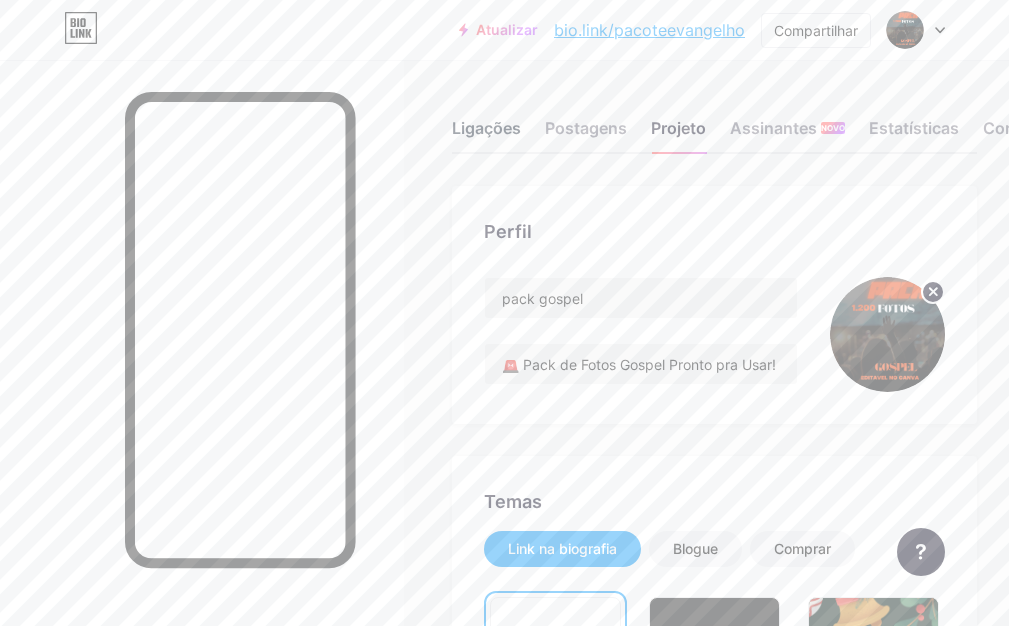 click on "Ligações" at bounding box center [486, 128] 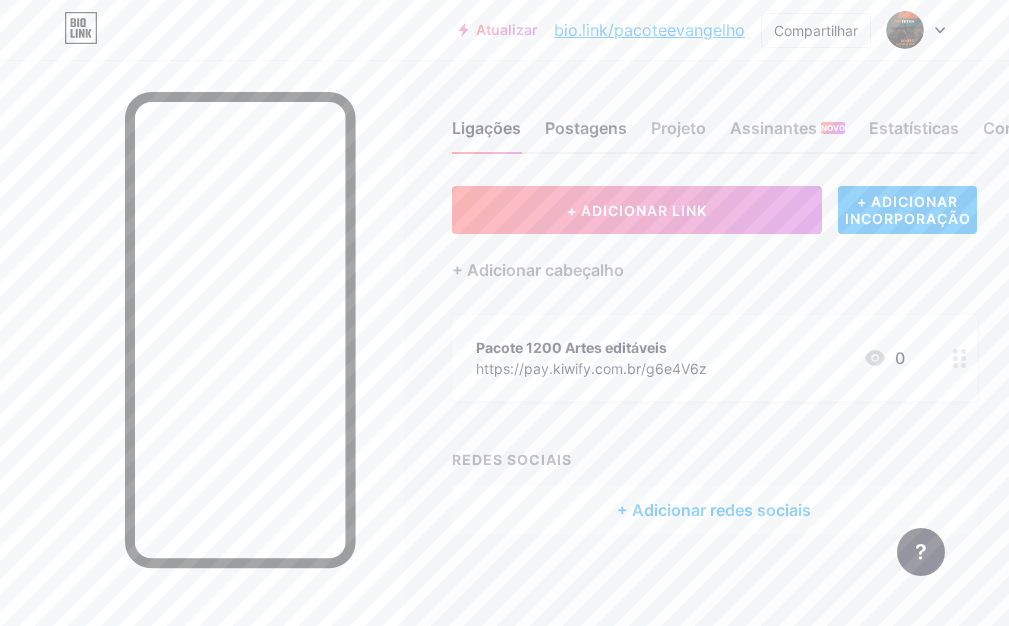 click on "Postagens" at bounding box center [586, 128] 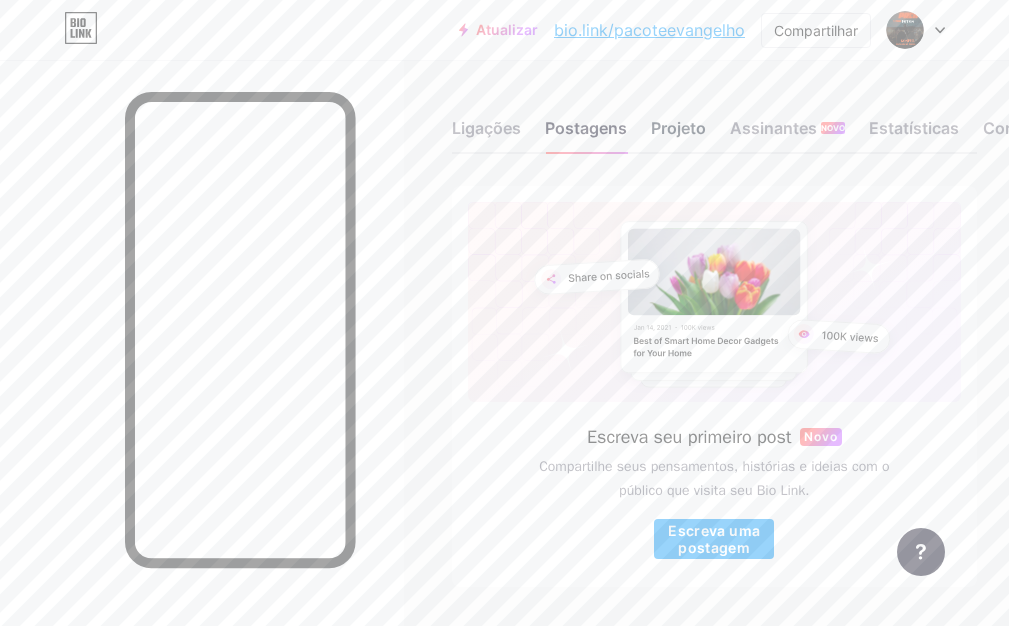 click on "Projeto" at bounding box center [678, 128] 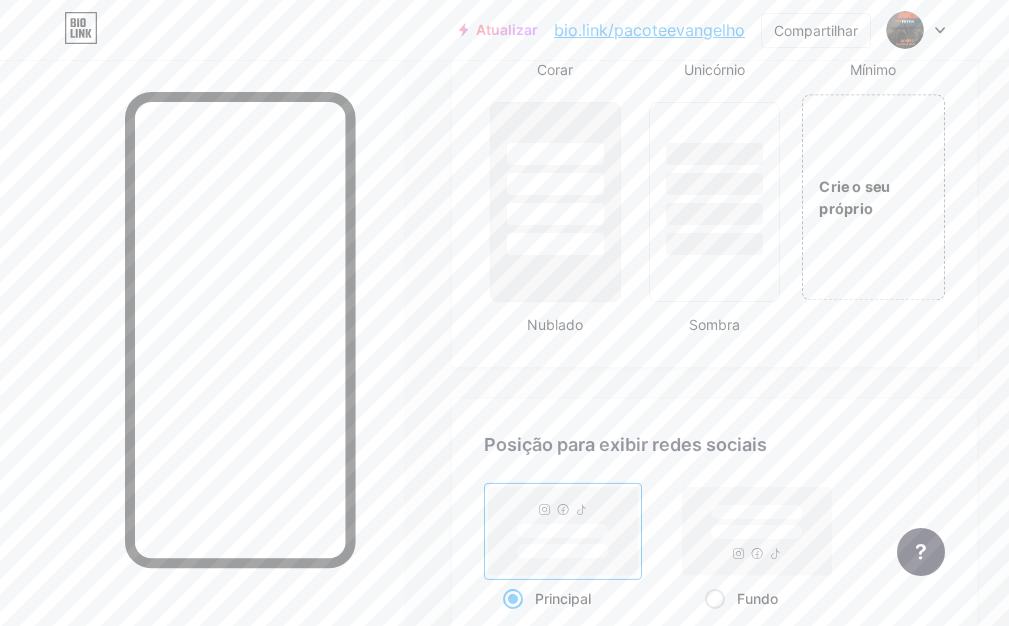 scroll, scrollTop: 2300, scrollLeft: 0, axis: vertical 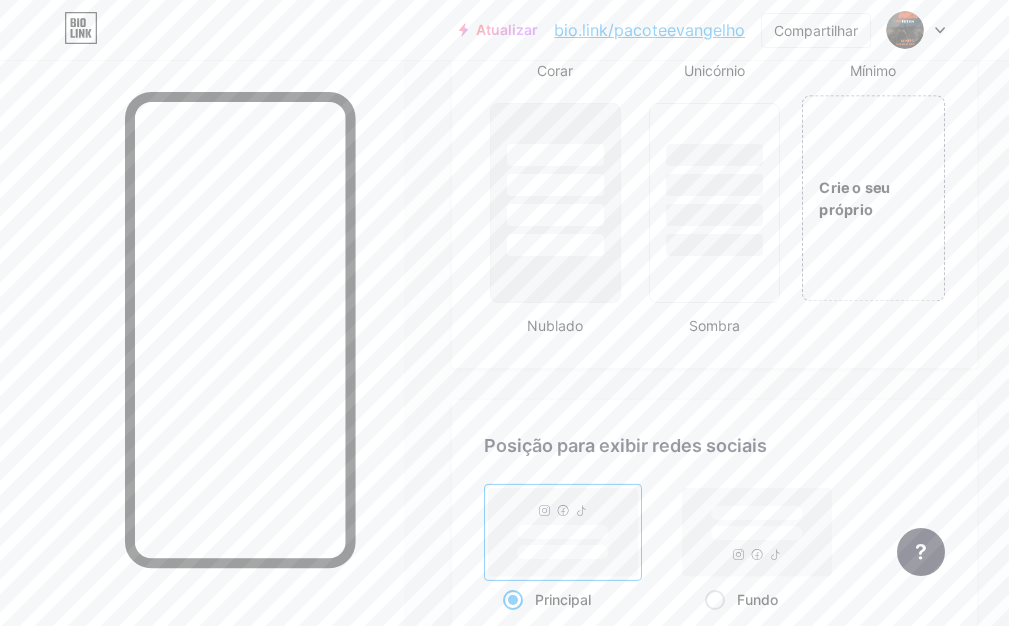 click on "Crie o seu próprio" at bounding box center [854, 198] 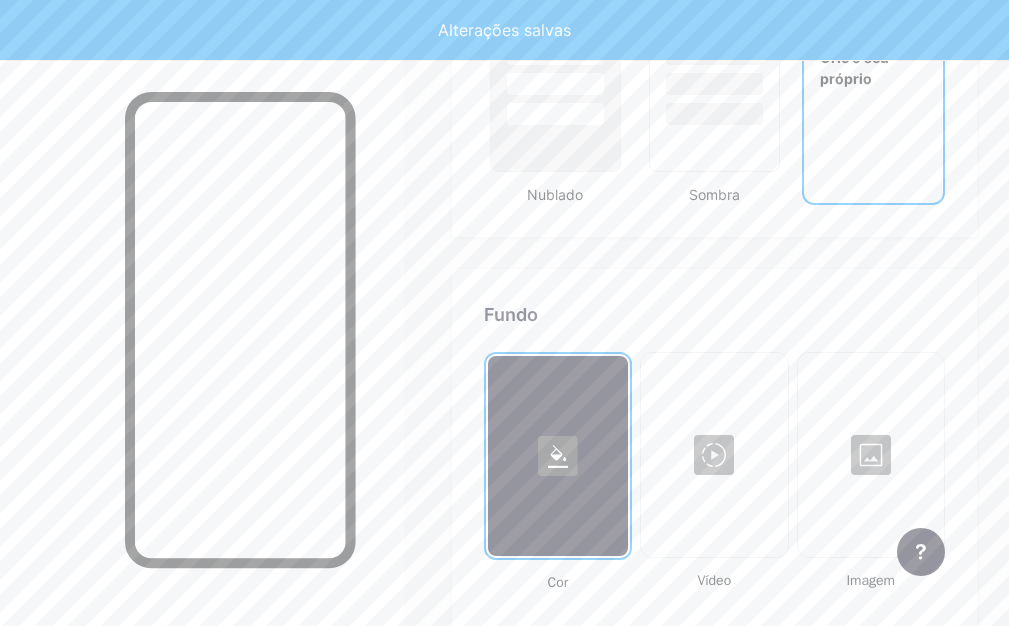 scroll, scrollTop: 2620, scrollLeft: 0, axis: vertical 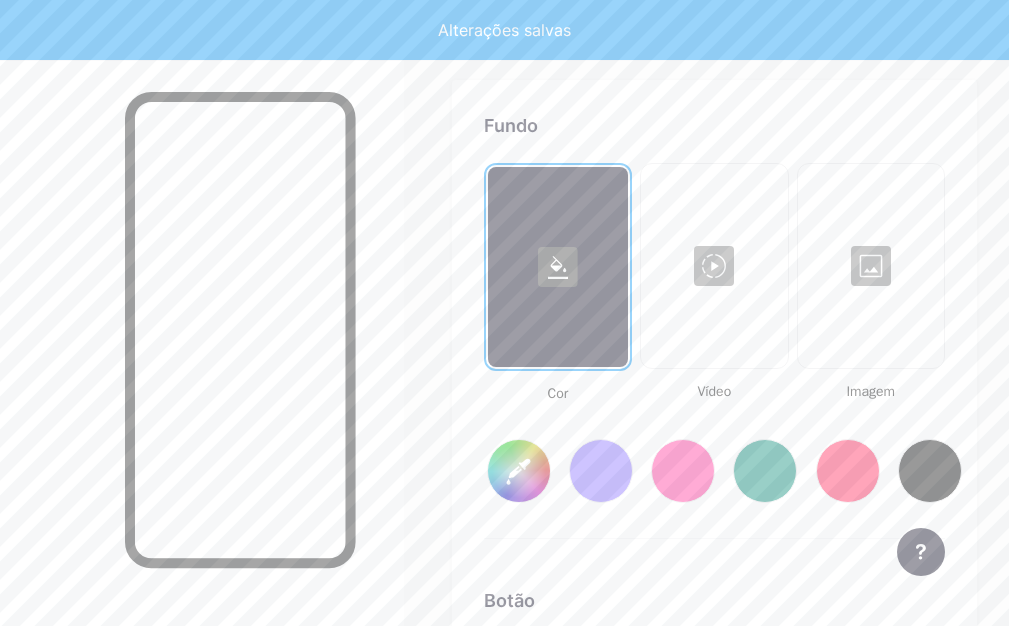 type on "#ffffff" 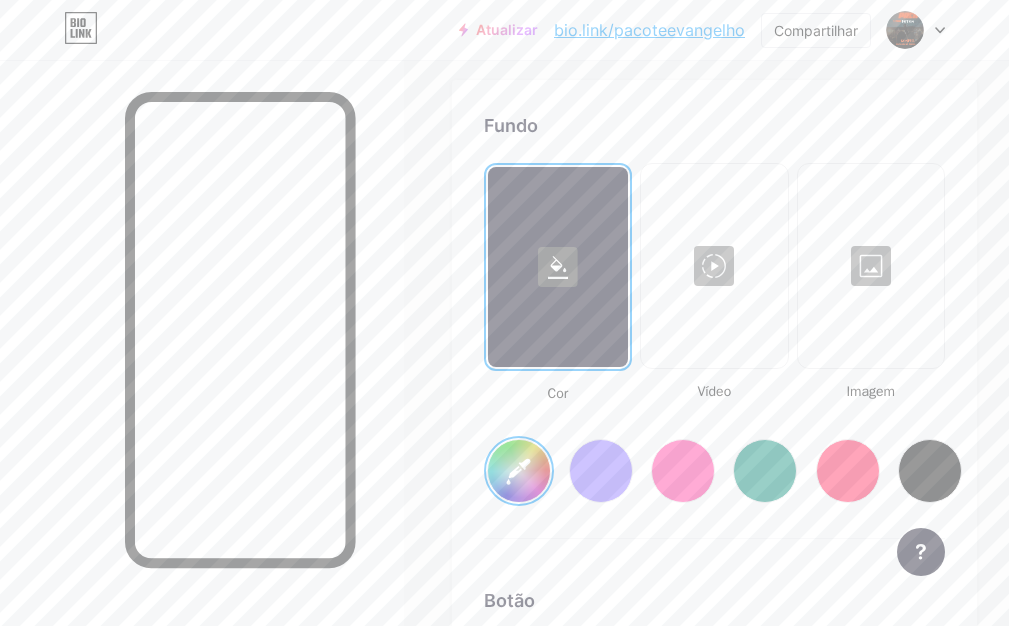 click at bounding box center [871, 266] 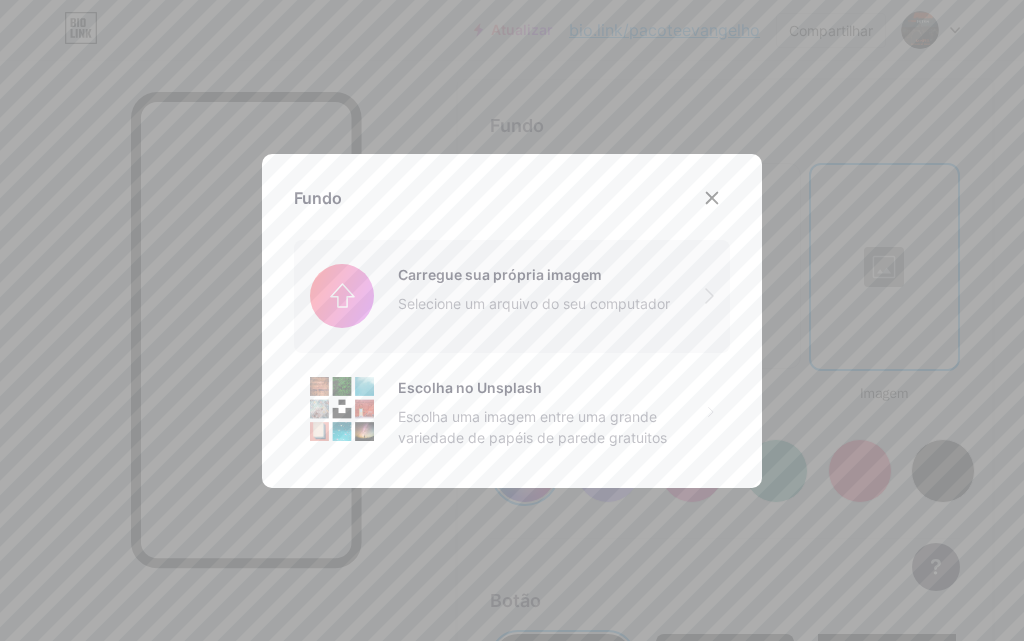click at bounding box center (512, 296) 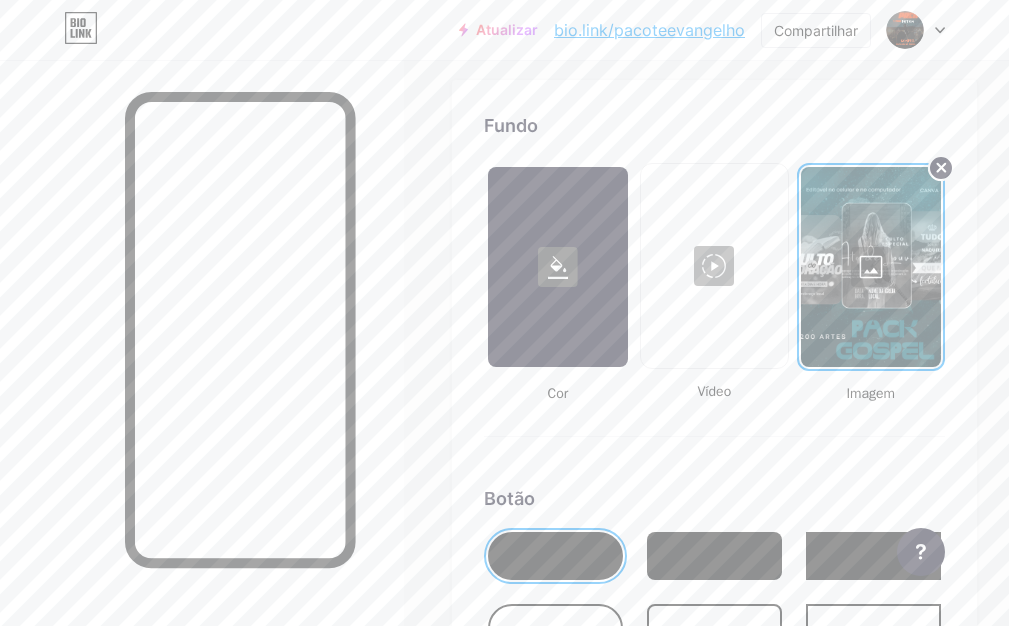 click 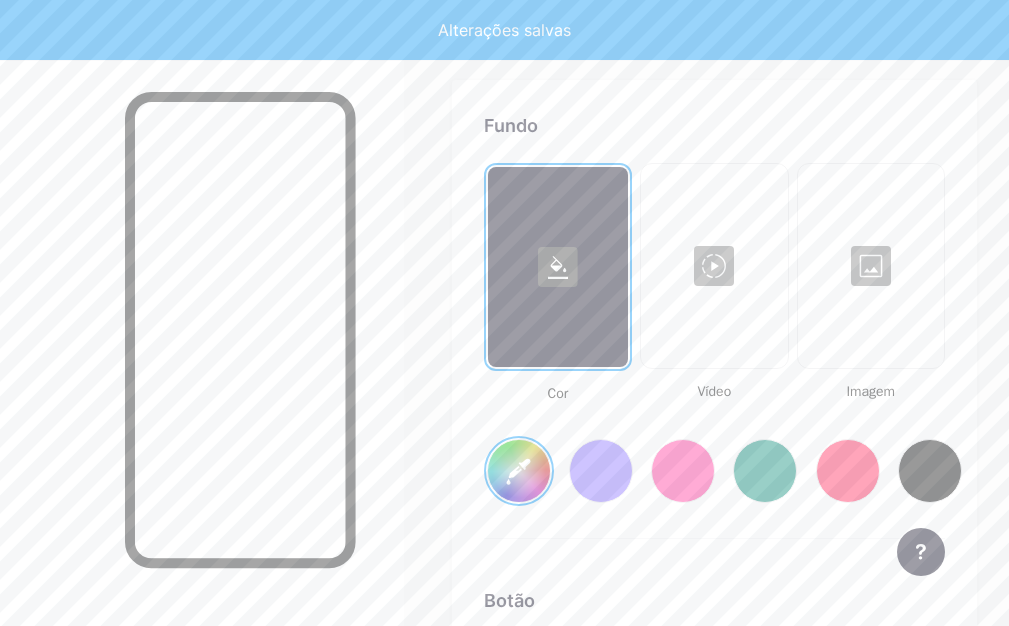 click at bounding box center (871, 266) 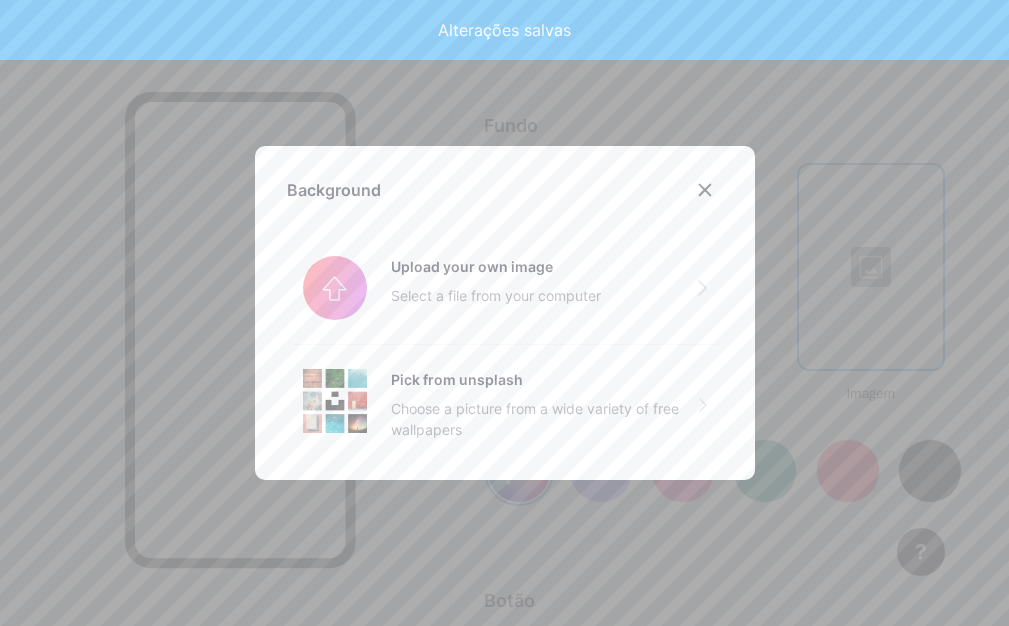 type on "#ffffff" 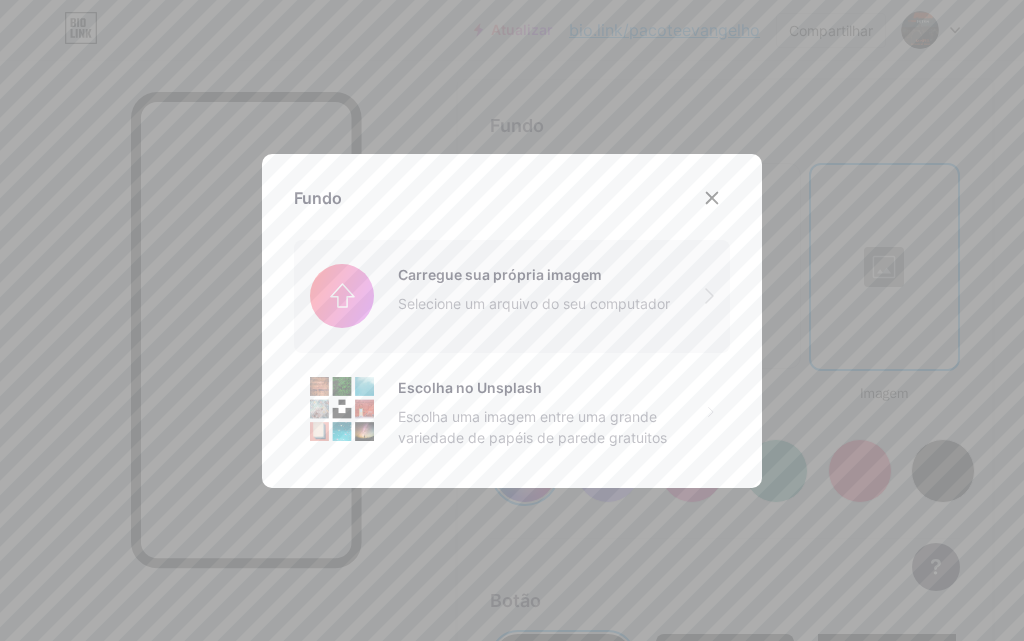 click at bounding box center (512, 296) 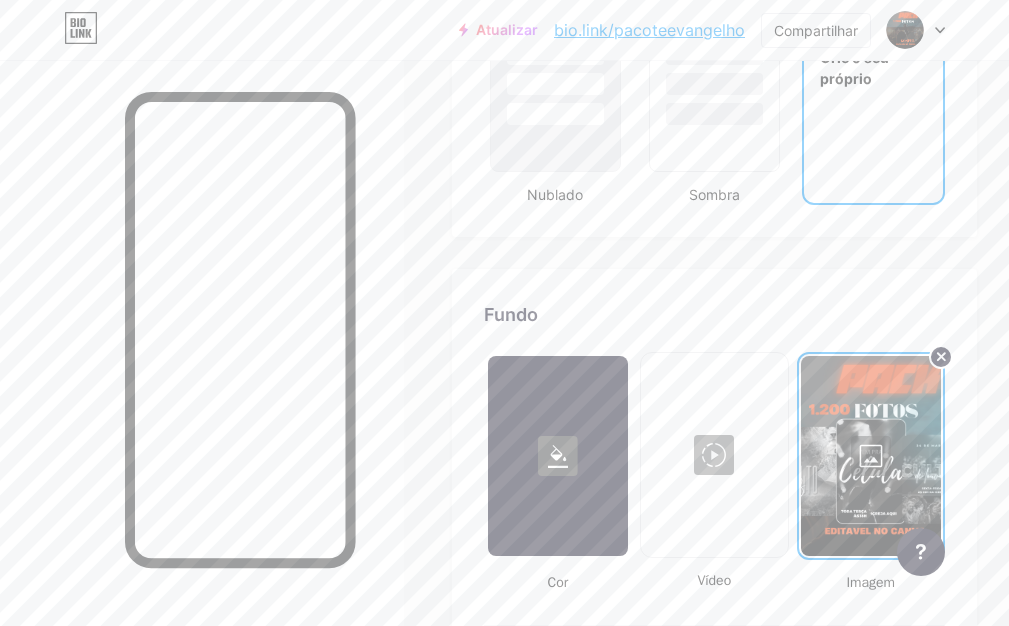 scroll, scrollTop: 2620, scrollLeft: 0, axis: vertical 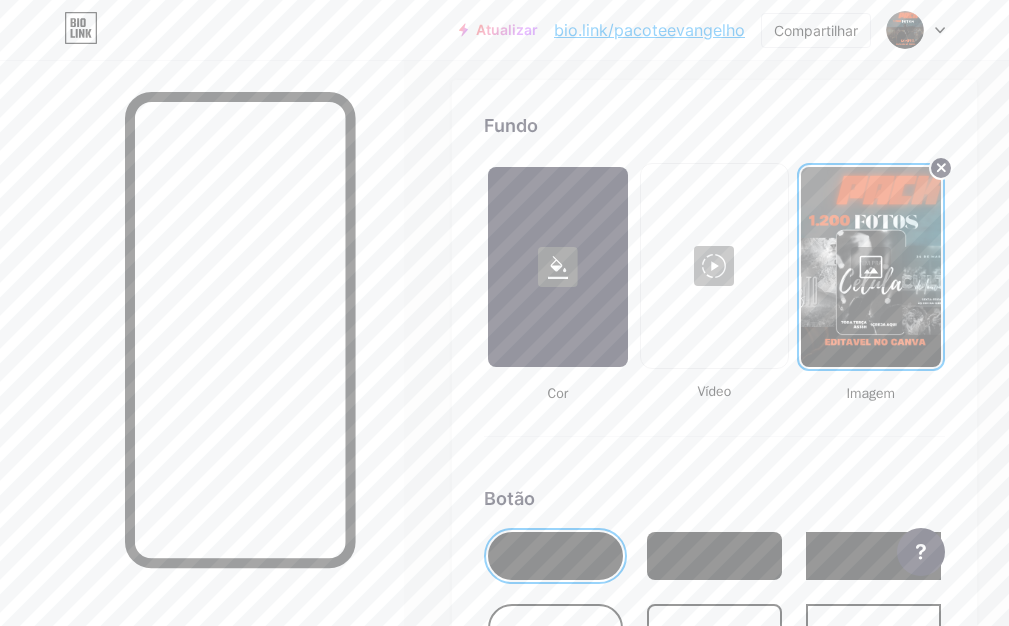 click at bounding box center [871, 267] 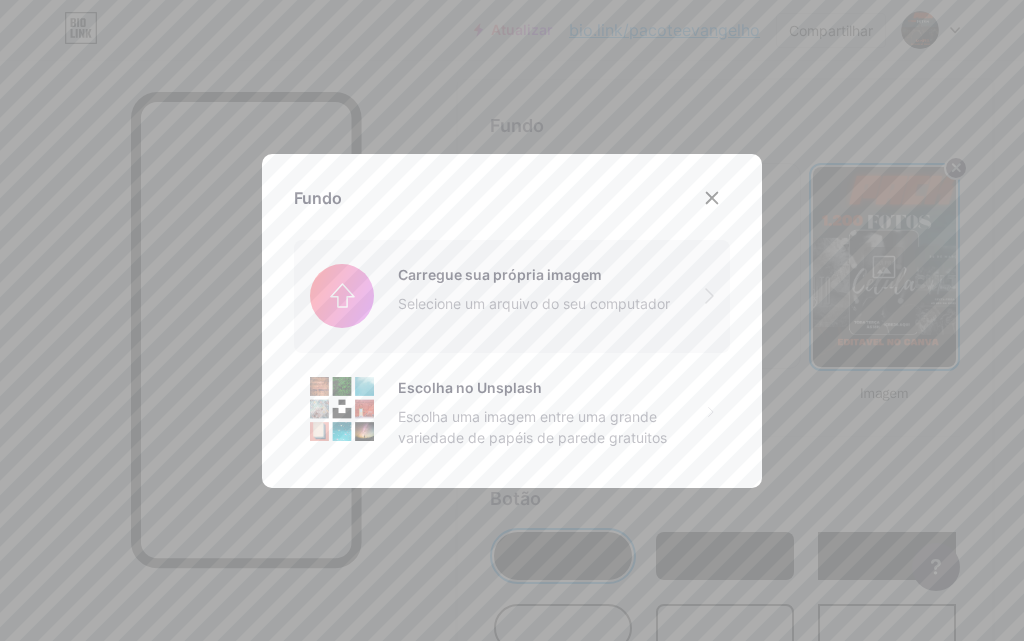 click at bounding box center (512, 296) 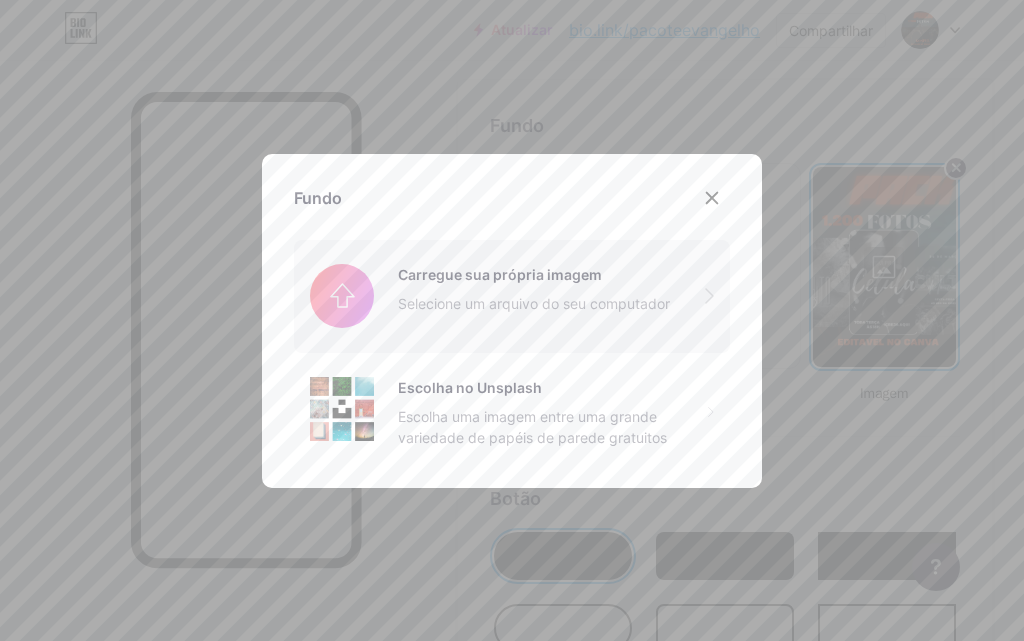click at bounding box center (512, 296) 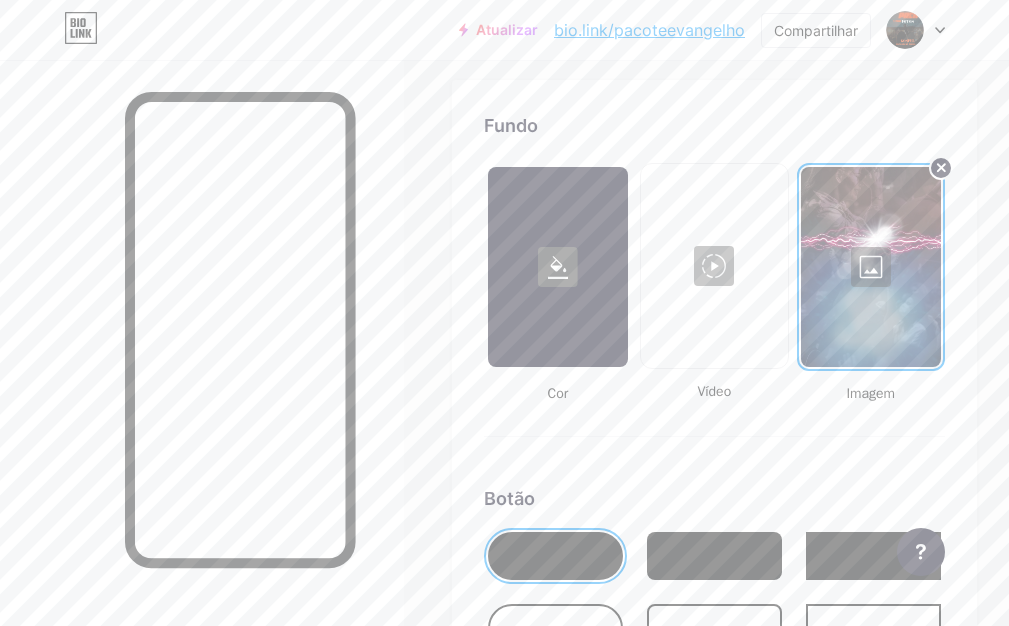 click at bounding box center (871, 267) 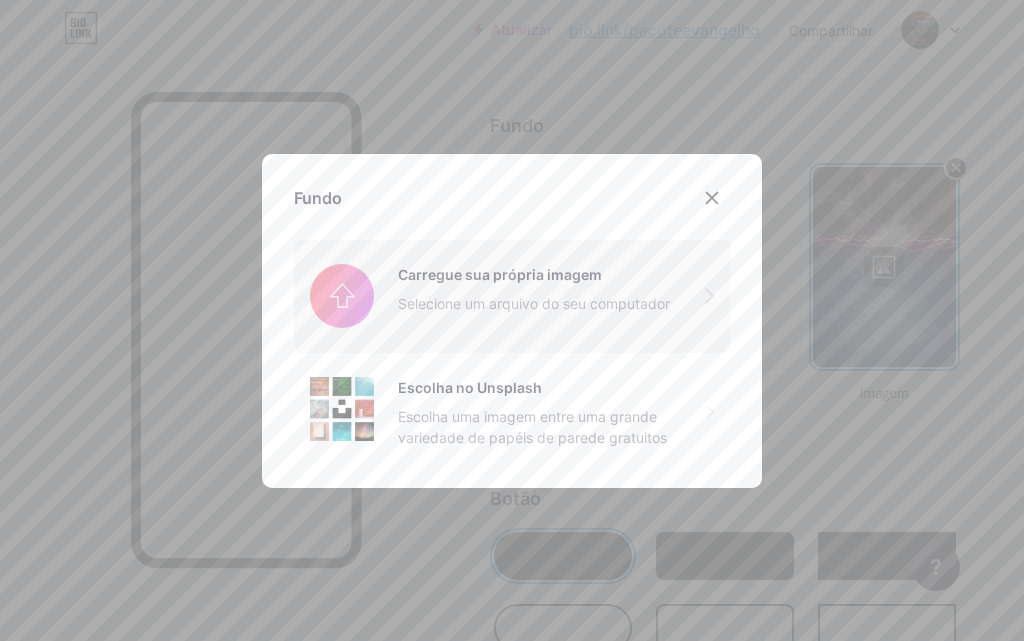 click at bounding box center (512, 296) 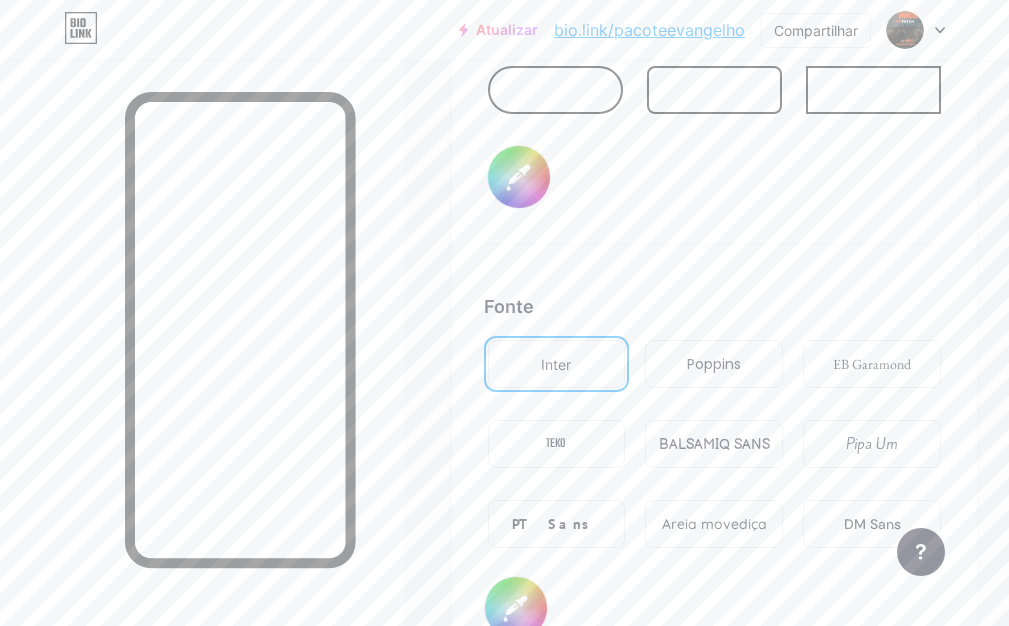 scroll, scrollTop: 3120, scrollLeft: 0, axis: vertical 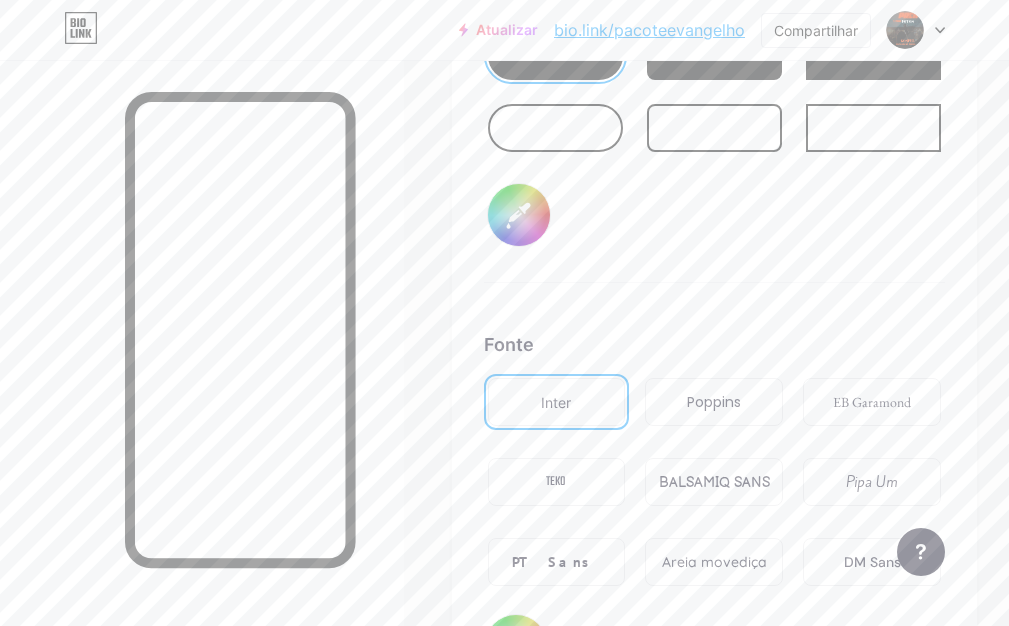 click on "#000000" at bounding box center [519, 215] 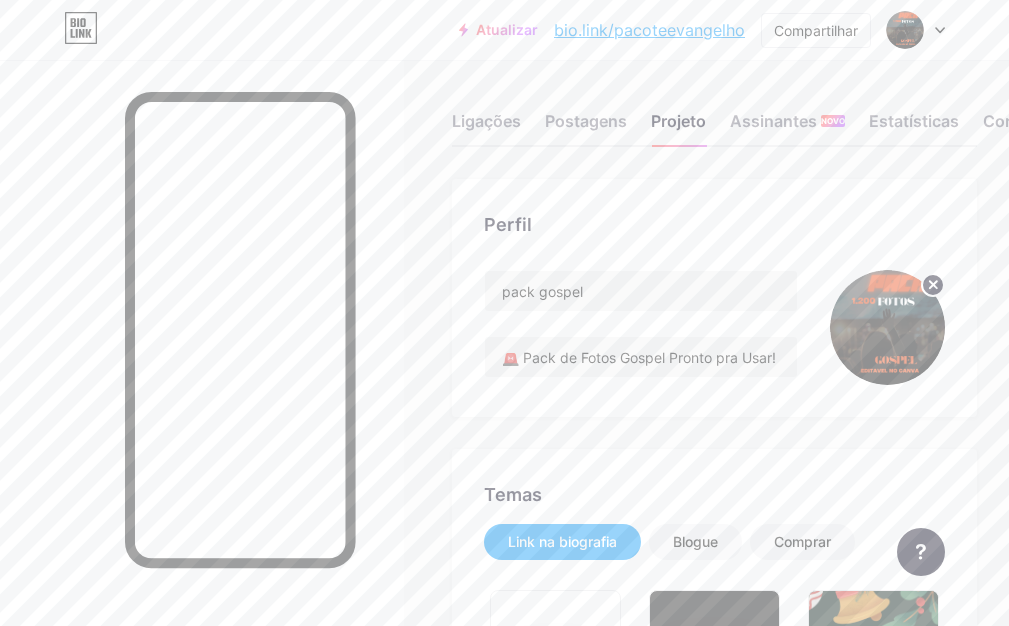 scroll, scrollTop: 0, scrollLeft: 0, axis: both 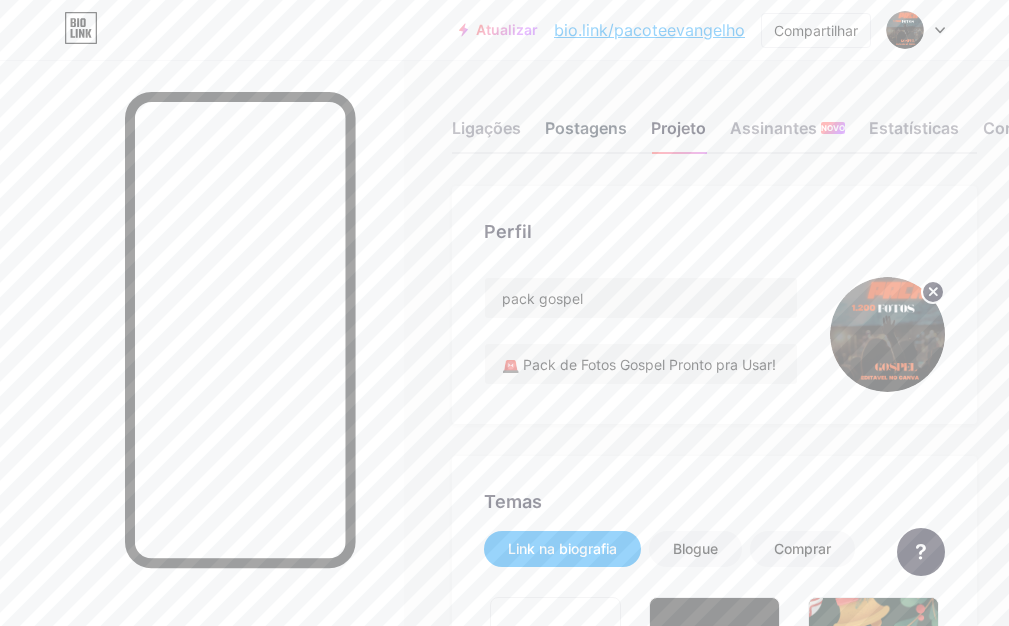 click on "Postagens" at bounding box center [586, 128] 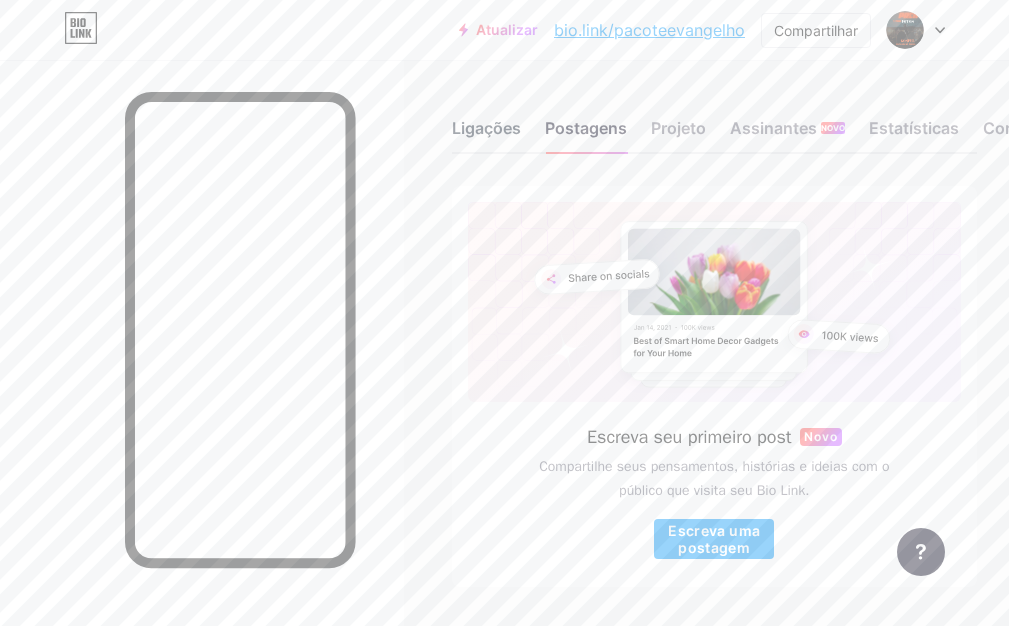 click on "Ligações" at bounding box center [486, 128] 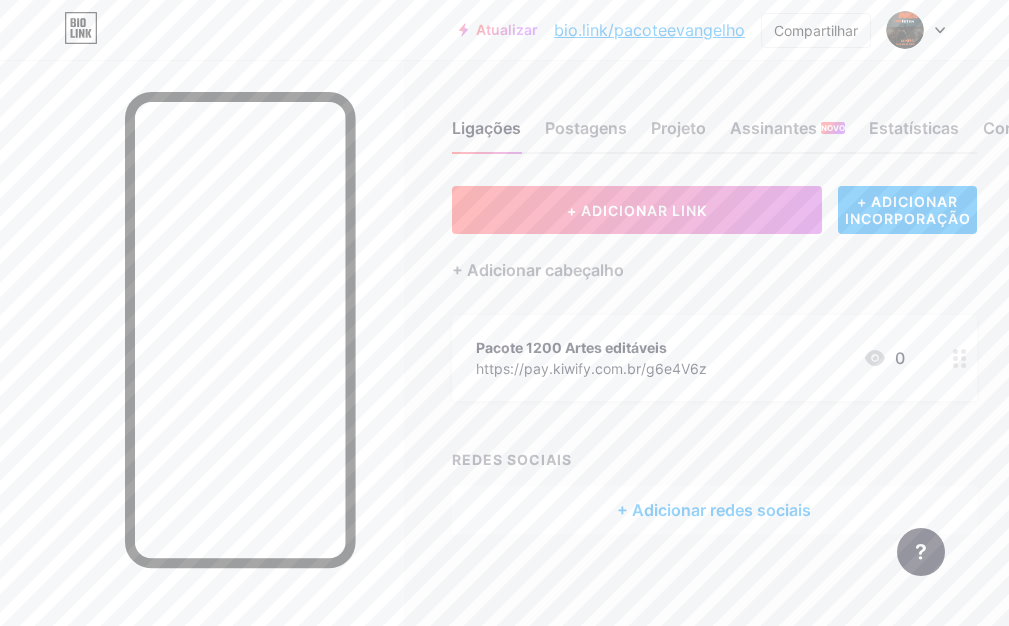 click 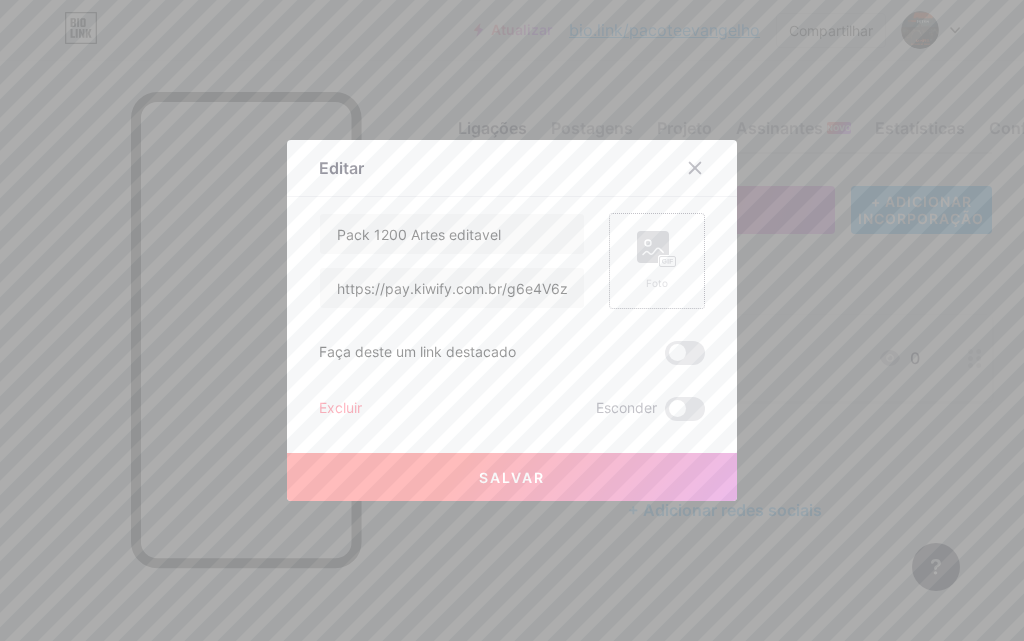 click on "Foto" at bounding box center (657, 261) 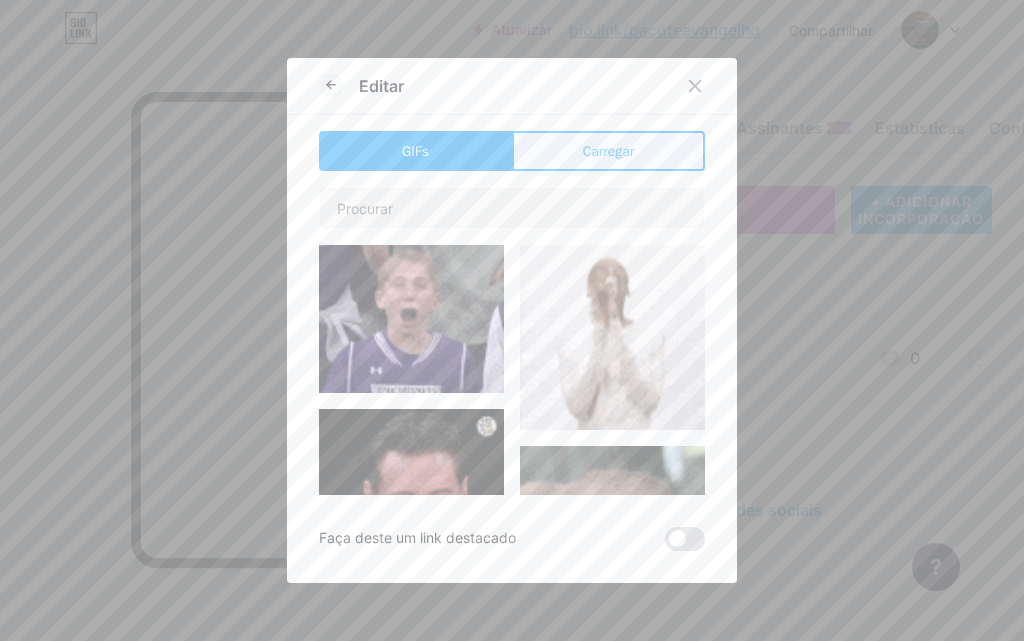 click on "Carregar" at bounding box center (609, 151) 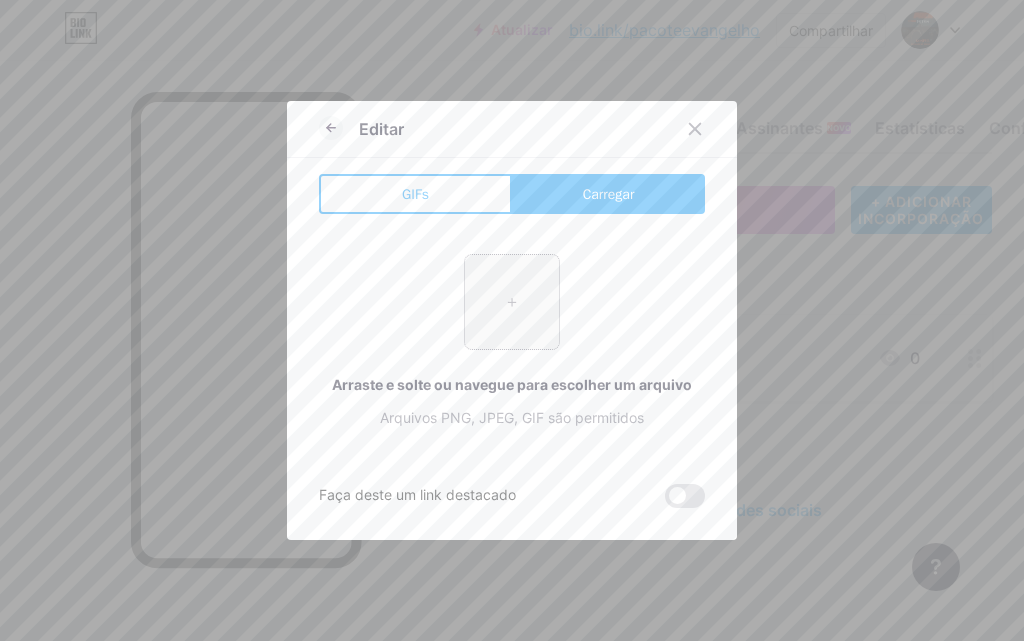 click at bounding box center (512, 302) 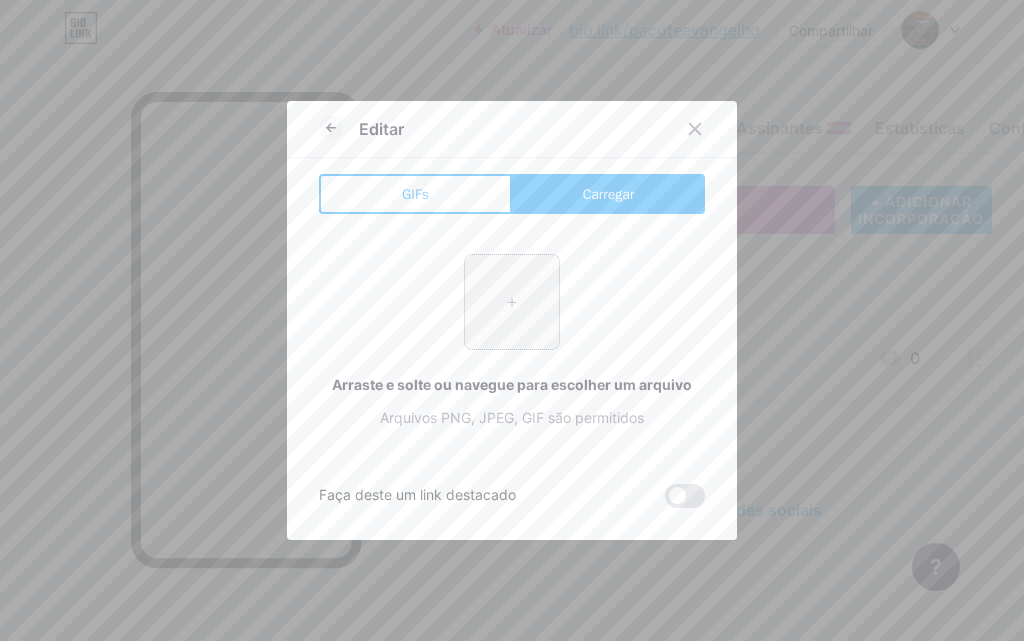 type on "C:\fakepath\4.png" 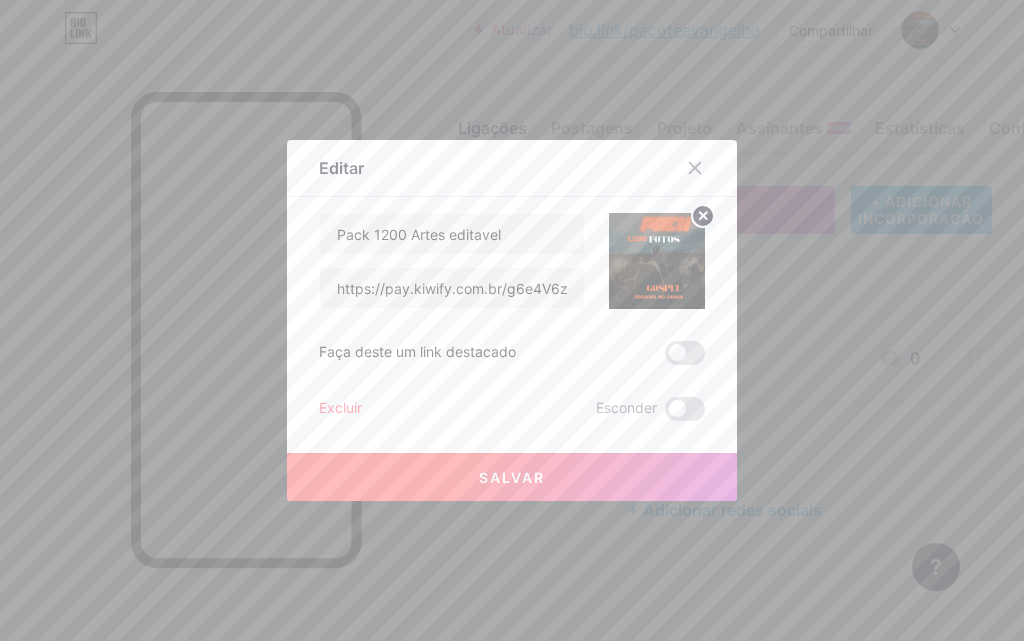 click on "Salvar" at bounding box center (512, 477) 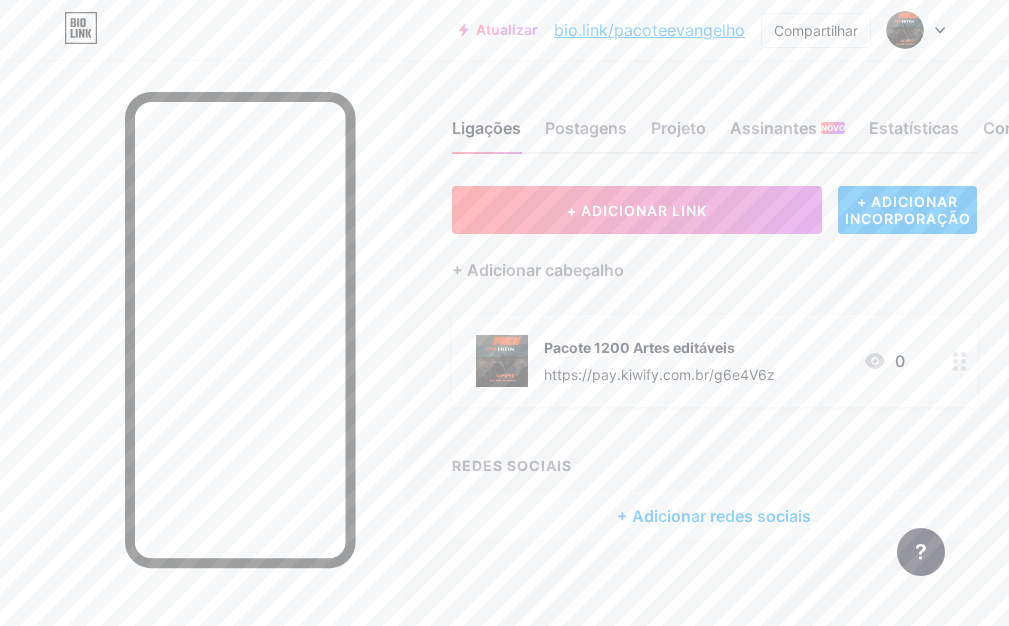 click at bounding box center (960, 361) 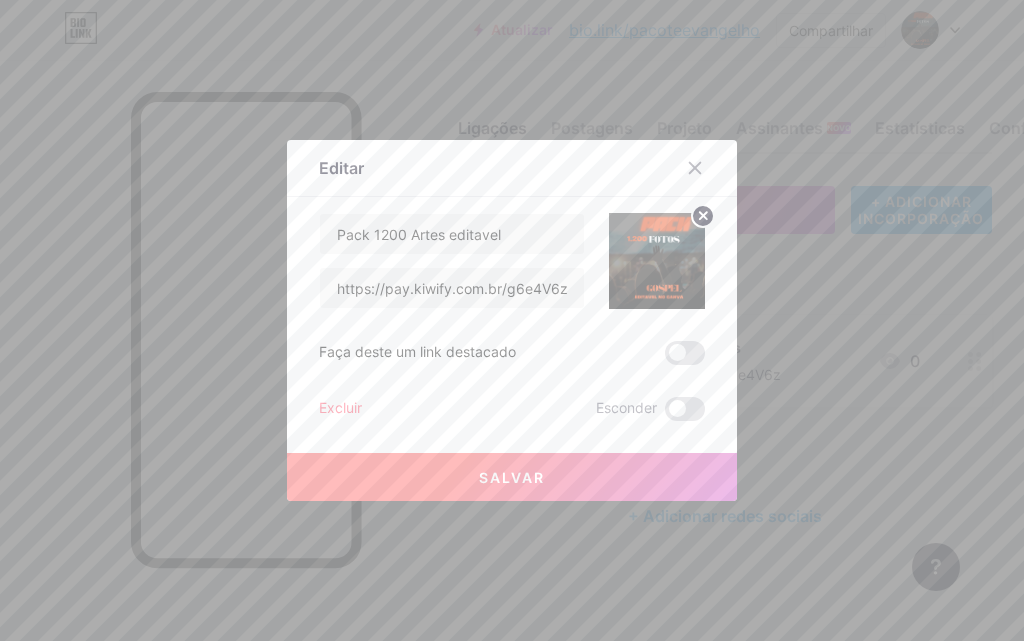 drag, startPoint x: 700, startPoint y: 216, endPoint x: 685, endPoint y: 261, distance: 47.434166 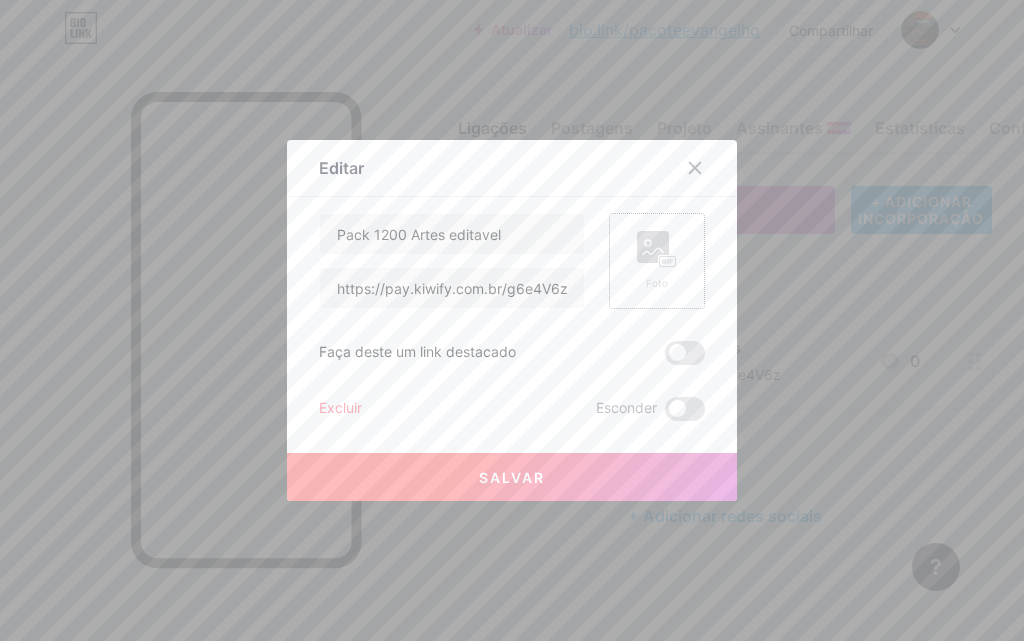 click on "Foto" at bounding box center [657, 261] 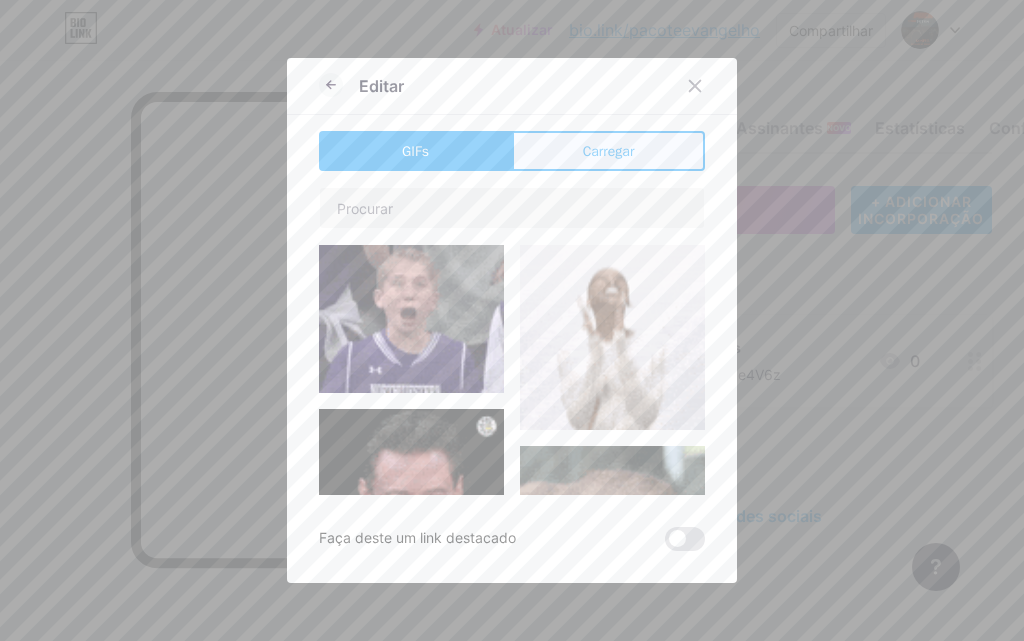 click on "Carregar" at bounding box center [609, 151] 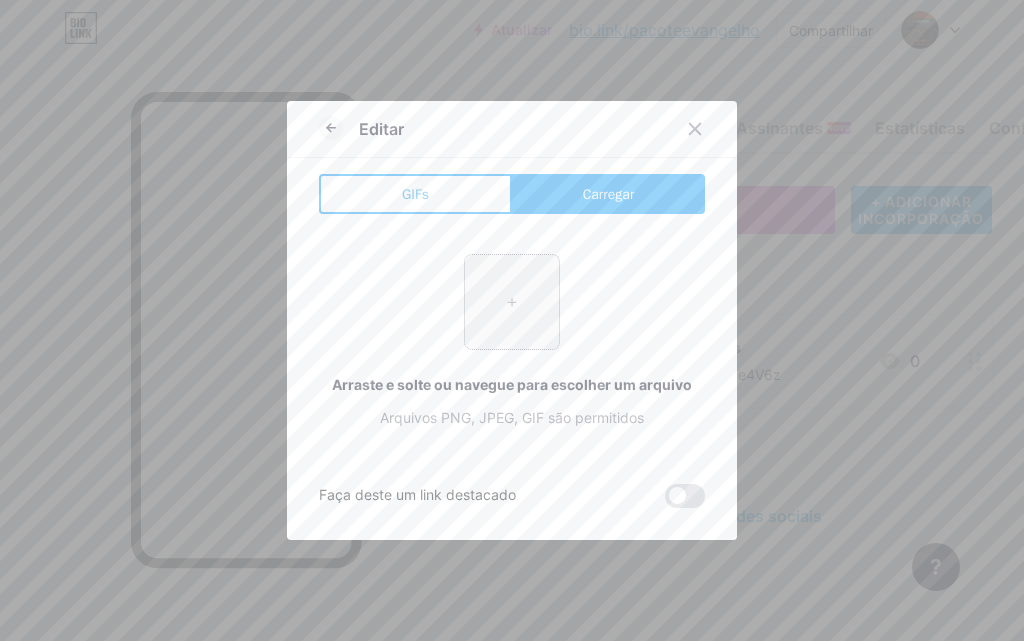 click at bounding box center [512, 302] 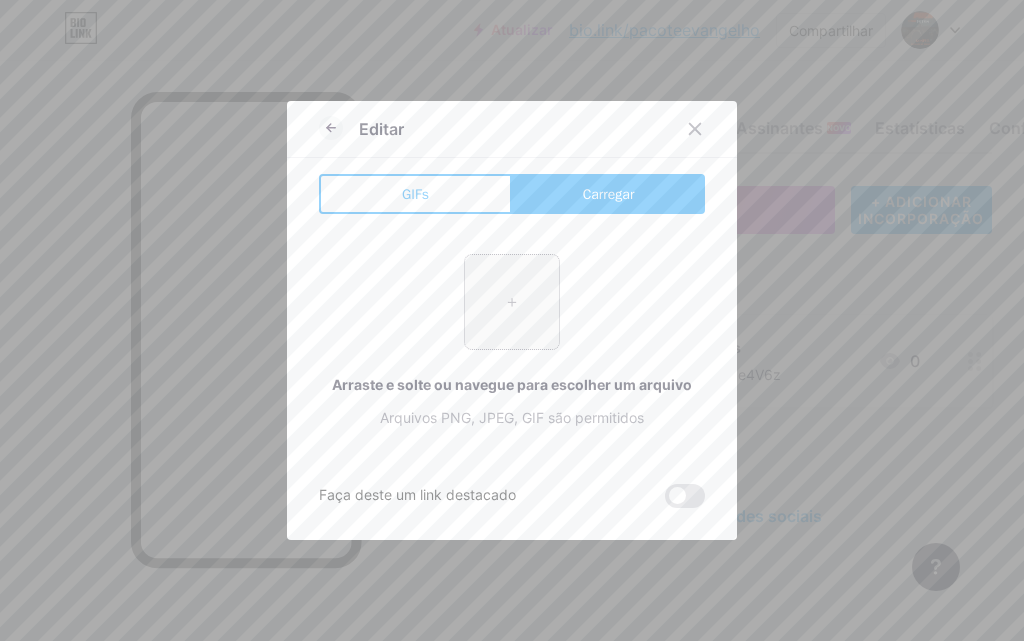 type on "C:\fakepath\7.png" 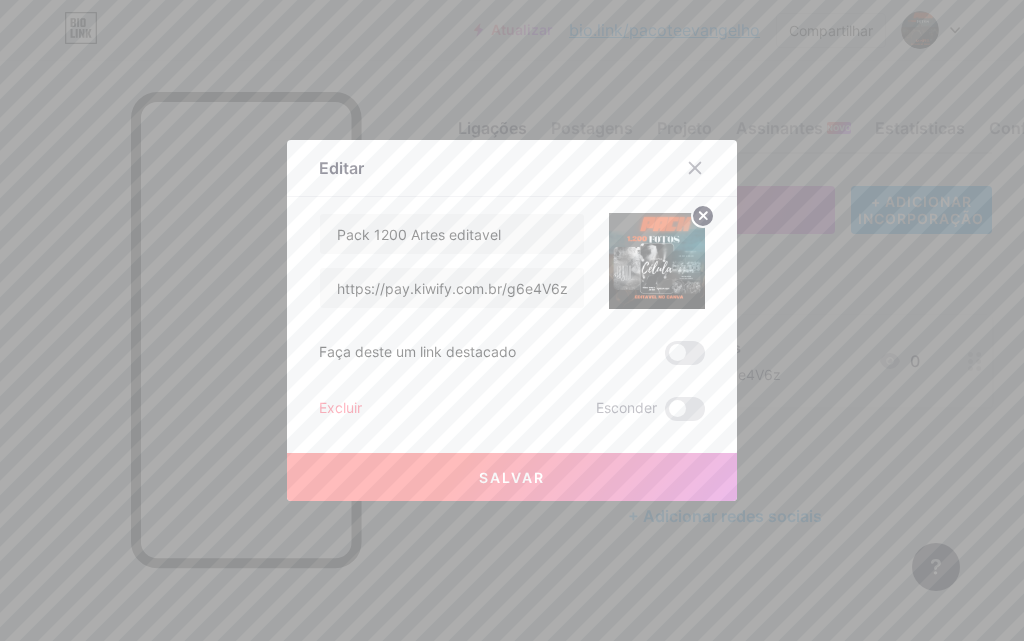 click on "Salvar" at bounding box center (512, 477) 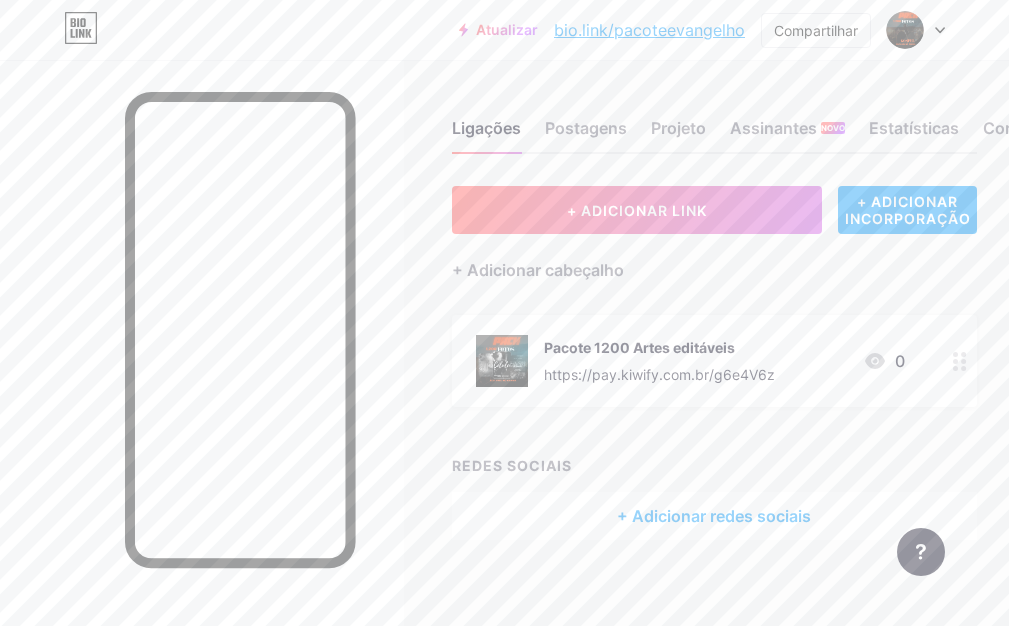 click at bounding box center [905, 30] 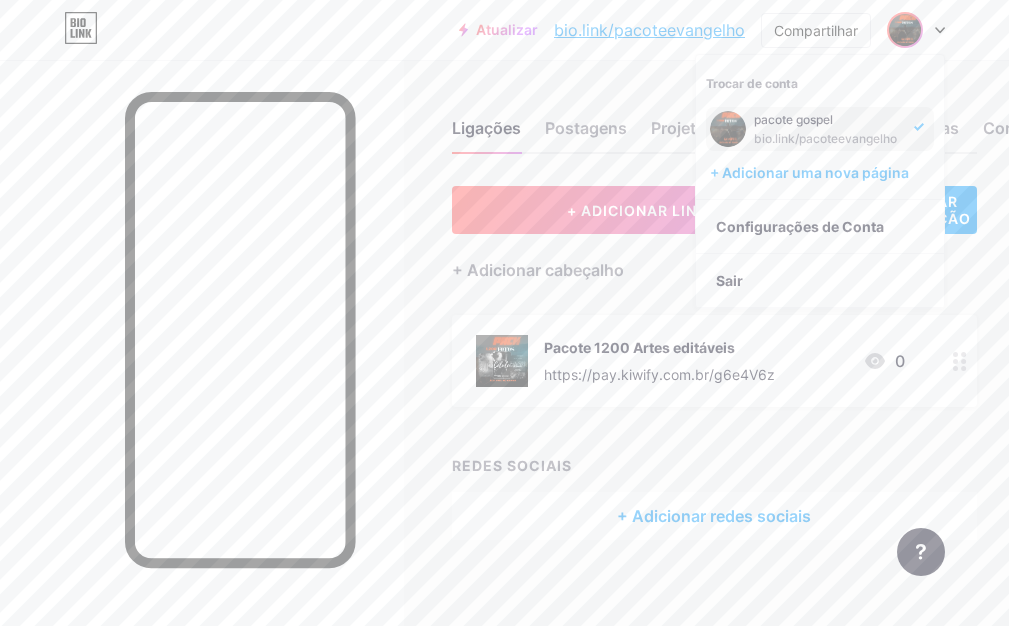 click on "bio.link/pacoteevangelho" at bounding box center [825, 138] 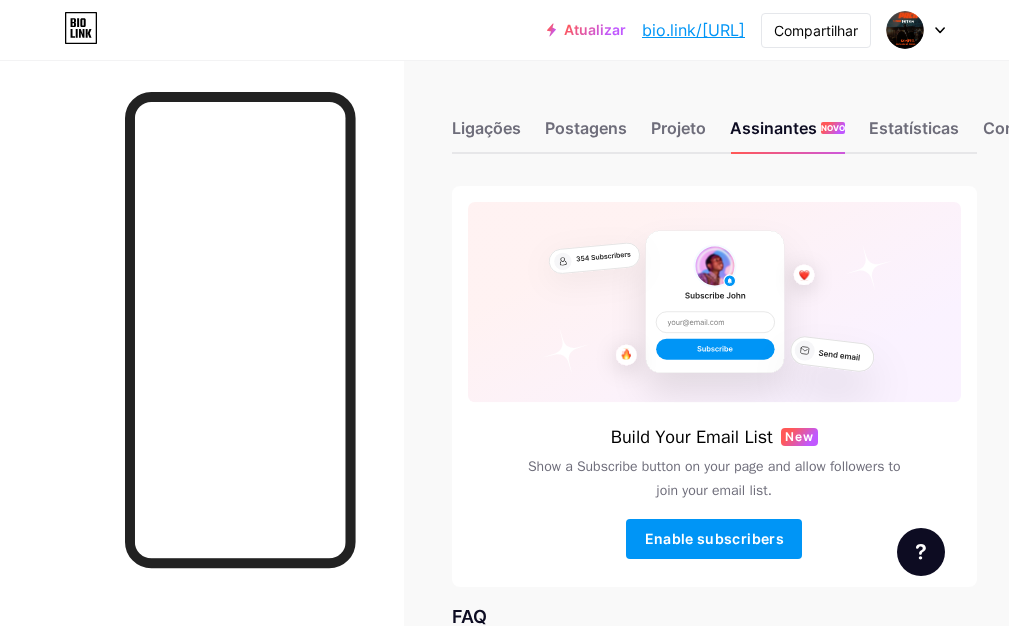 scroll, scrollTop: 0, scrollLeft: 0, axis: both 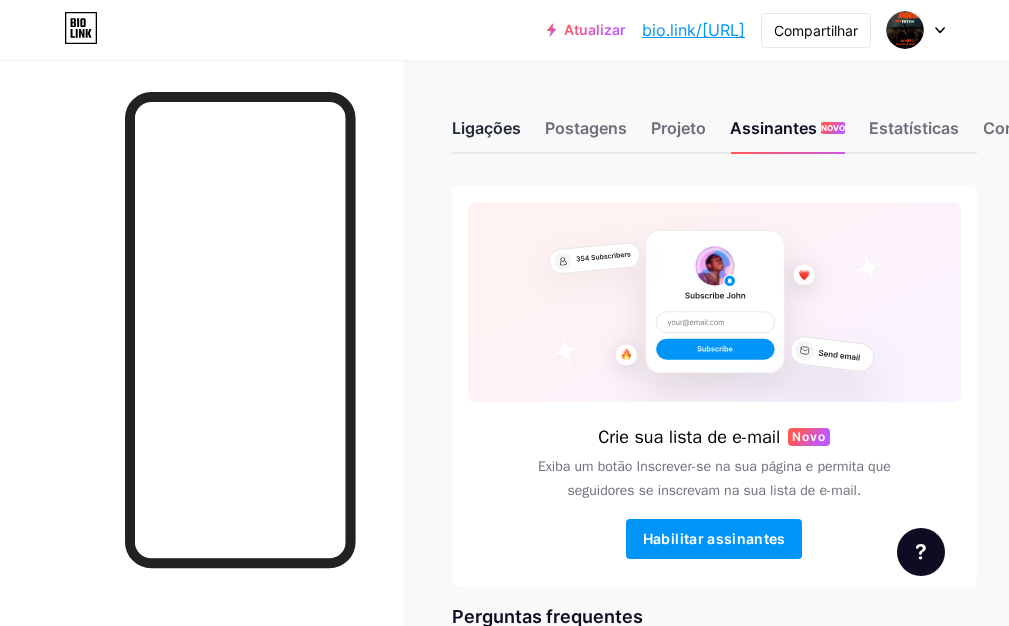 click on "Ligações" at bounding box center (486, 134) 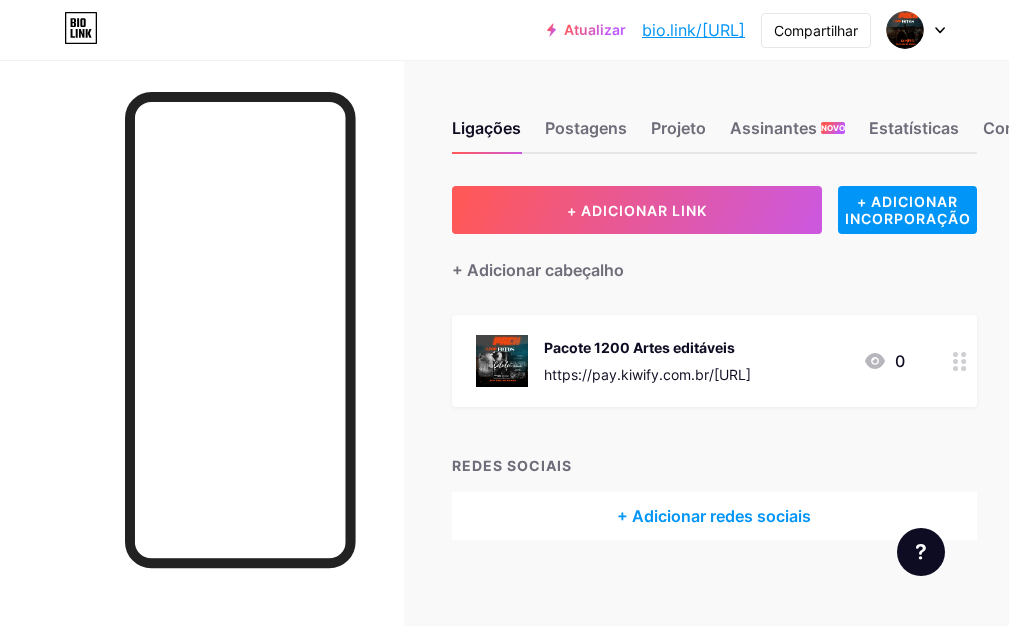 click on "Atualizar   bio.link/packgo...   bio.link/pacoteevangelho   Compartilhar               Trocar de conta     pacote gospel   bio.link/pacoteevangelho       + Adicionar uma nova página       Configurações de Conta   Sair" at bounding box center [504, 30] 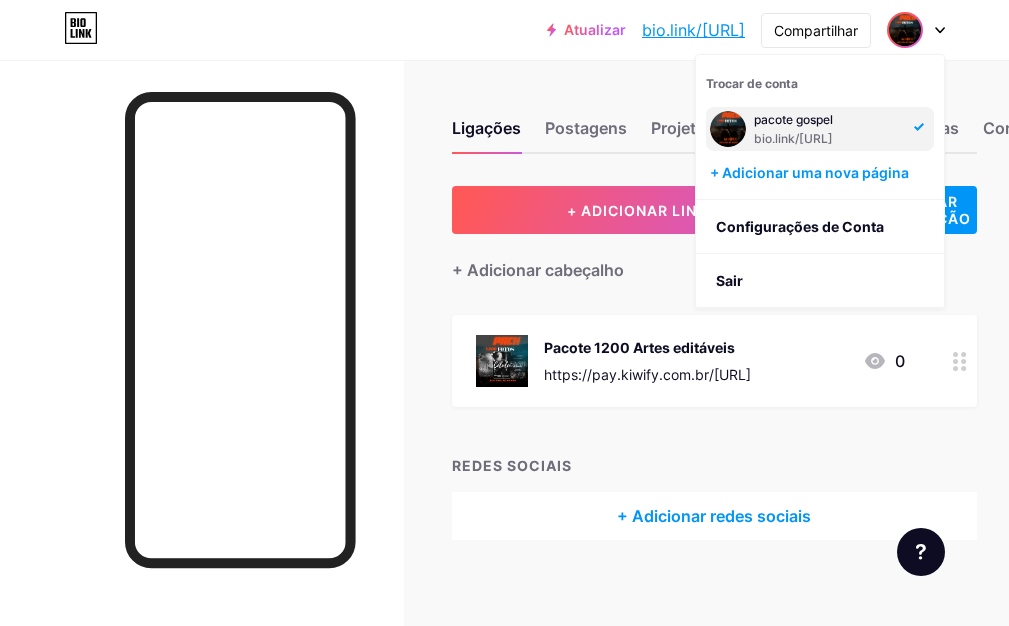 click 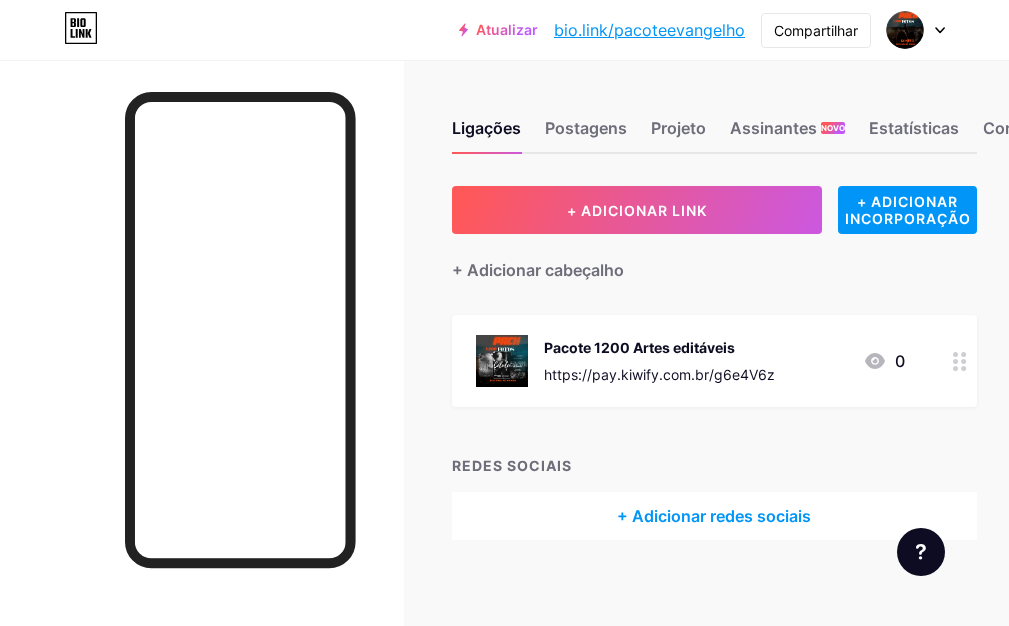 scroll, scrollTop: 0, scrollLeft: 0, axis: both 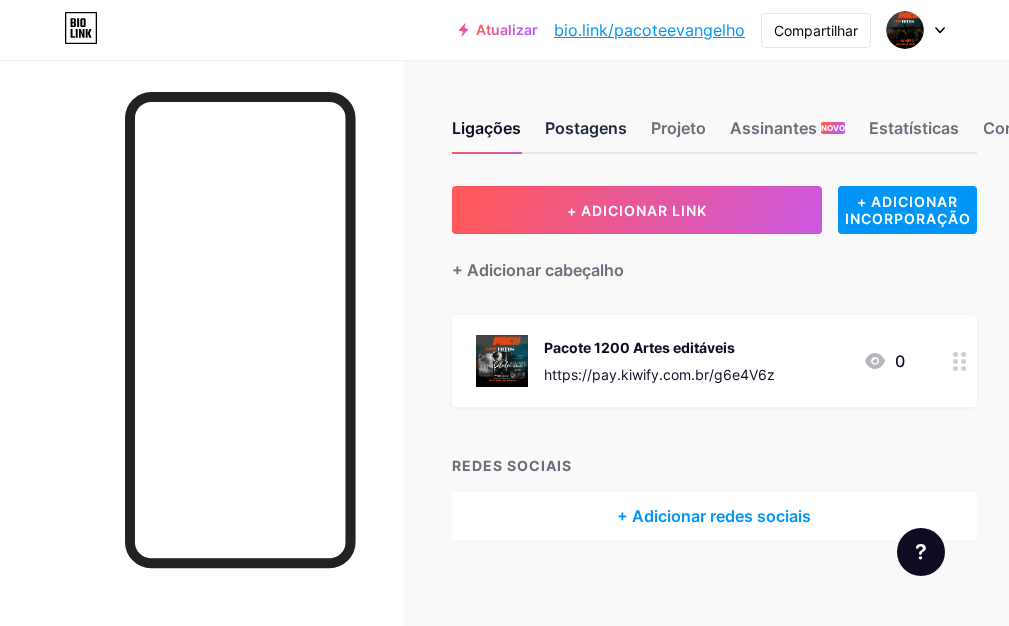 click on "Postagens" at bounding box center (586, 128) 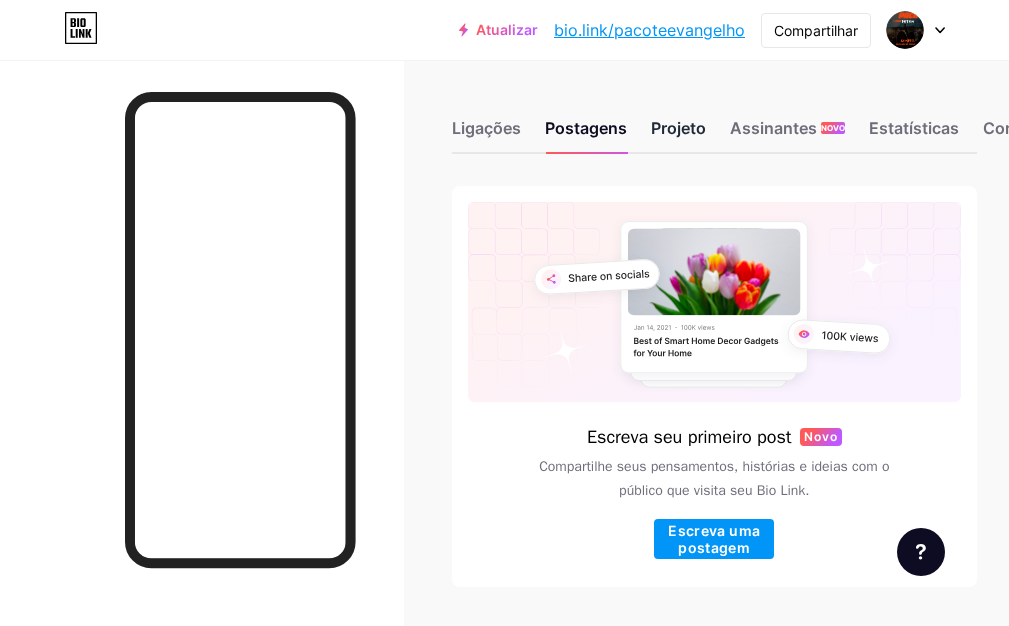click on "Projeto" at bounding box center (678, 128) 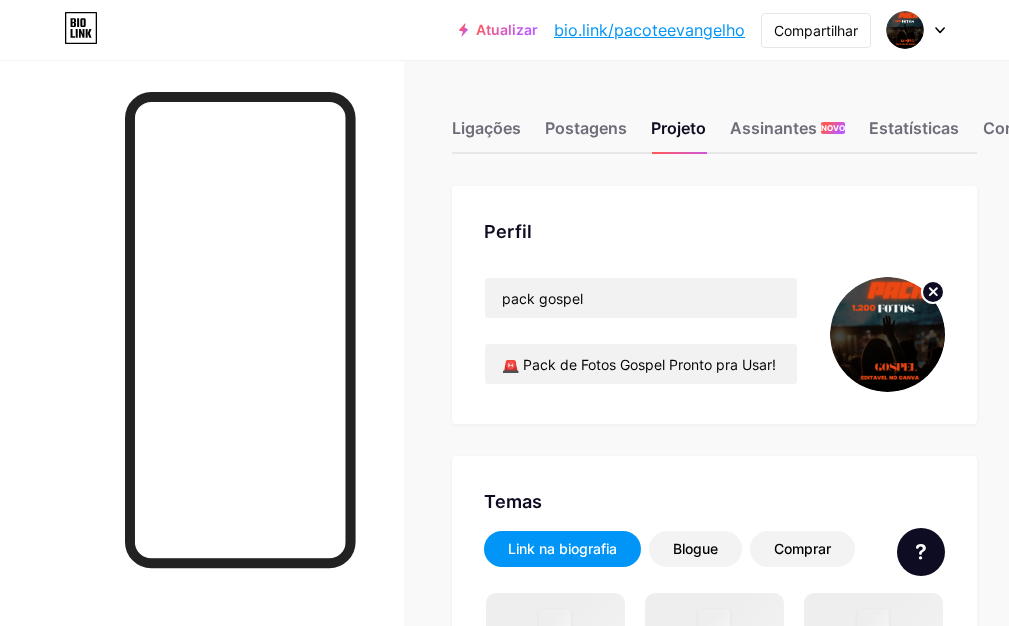 click at bounding box center [887, 334] 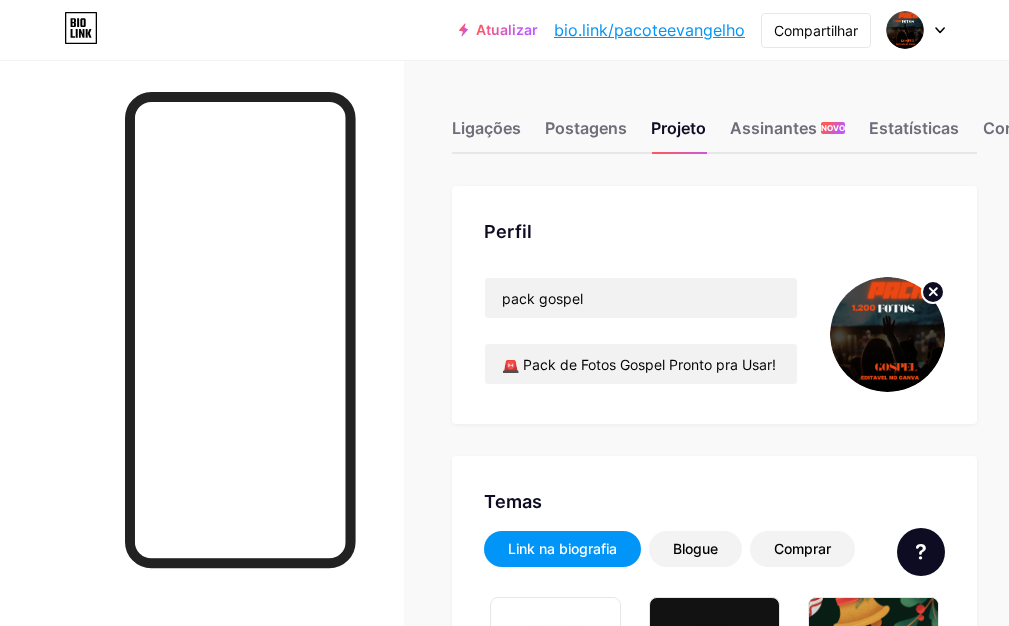 type on "#dc1818" 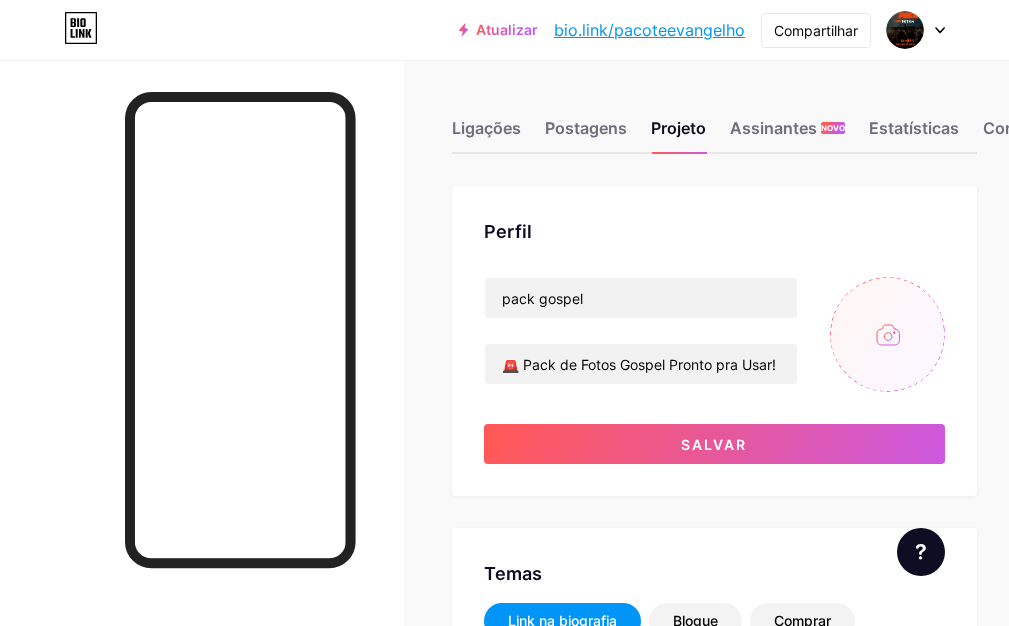 click at bounding box center [887, 334] 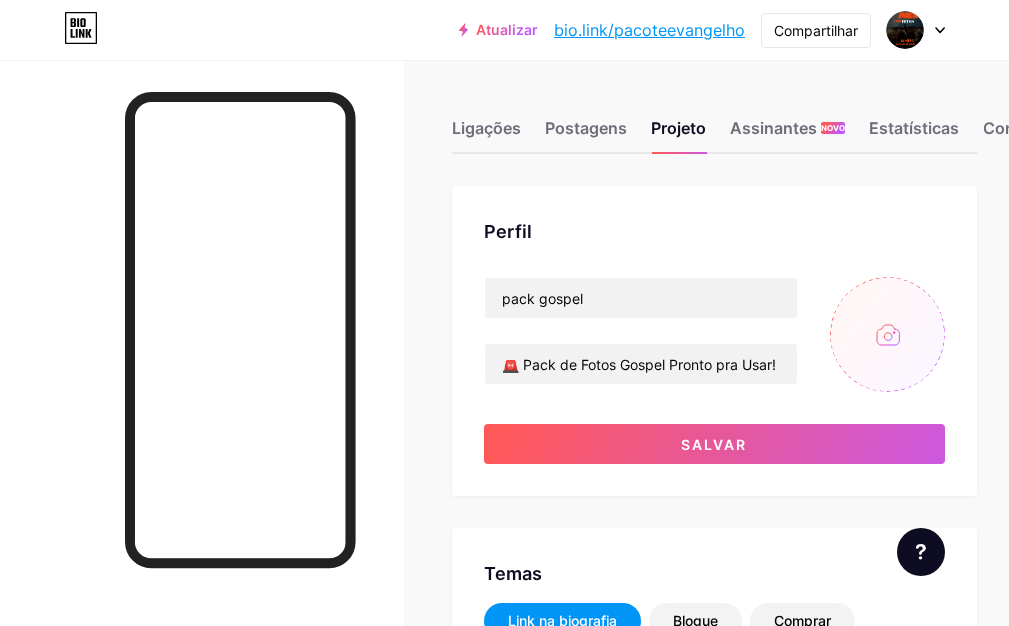 type on "C:\fakepath\7.png" 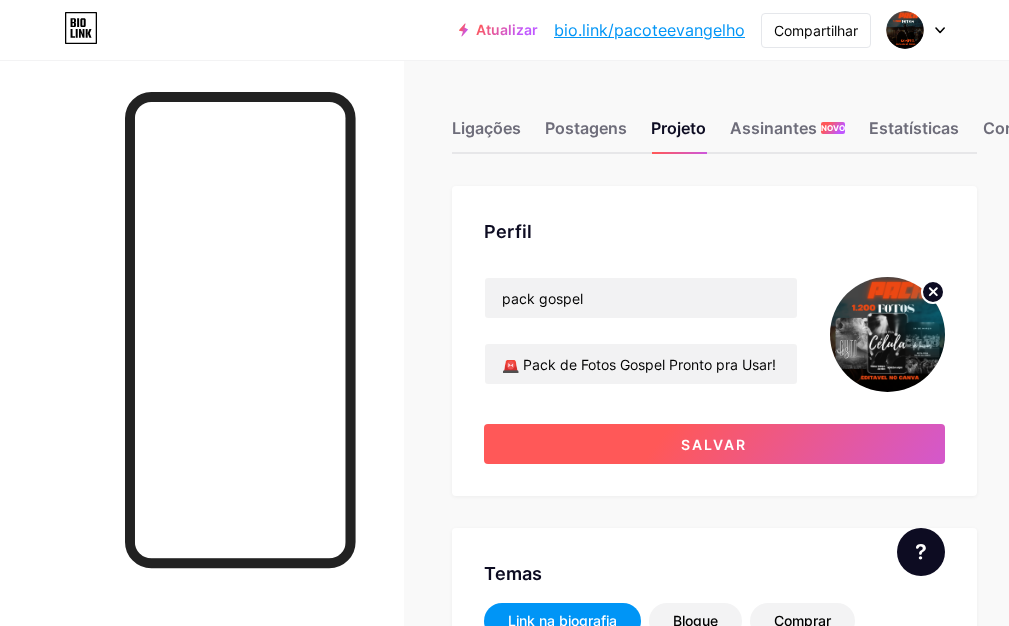 click on "Salvar" at bounding box center (714, 444) 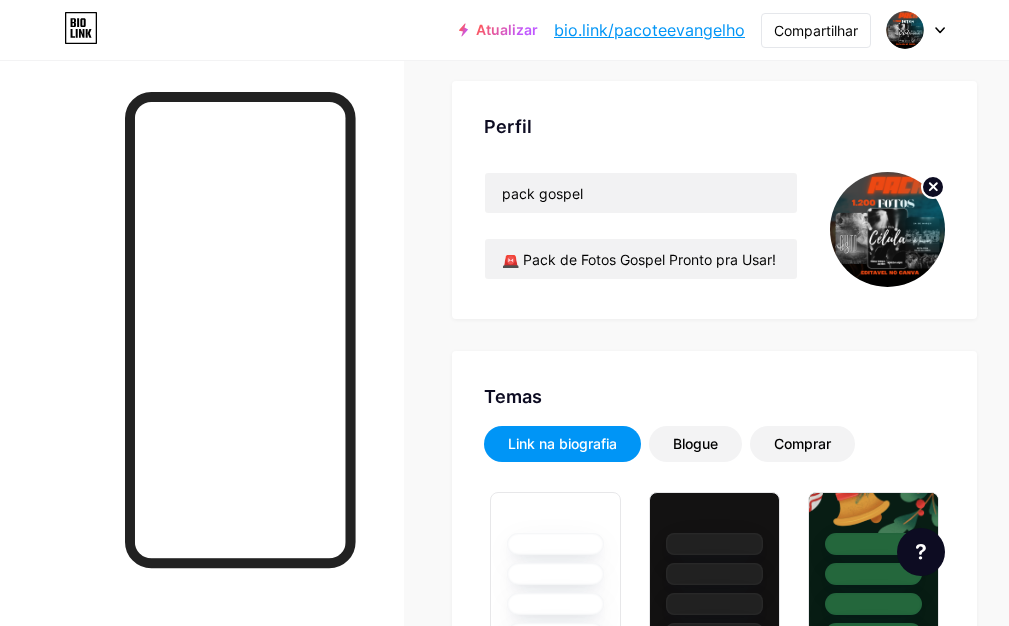 scroll, scrollTop: 0, scrollLeft: 0, axis: both 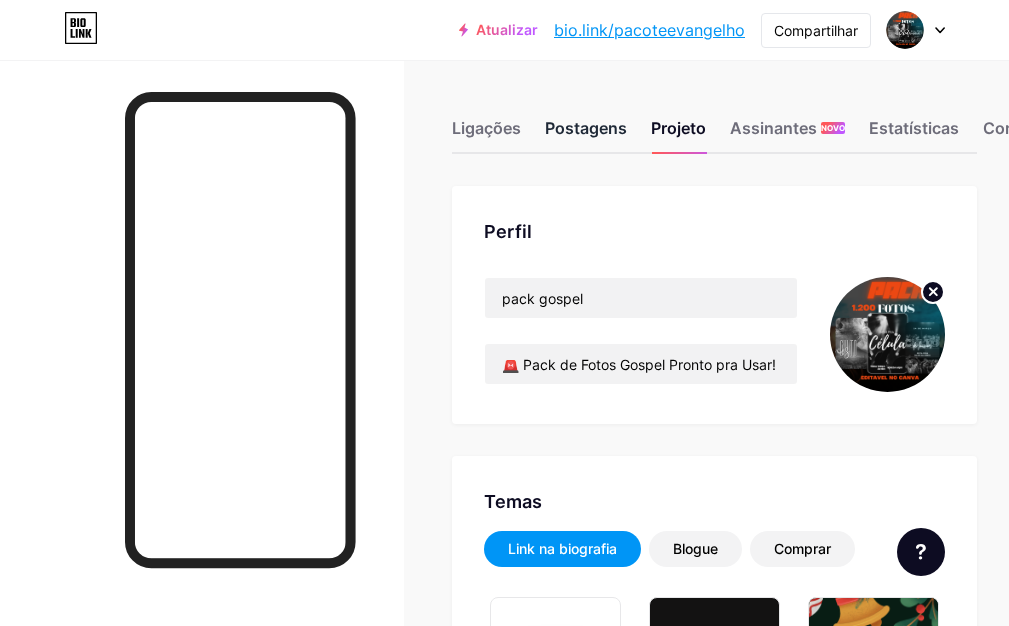 click on "Ligações
Postagens
Projeto
Assinantes
NOVO
Estatísticas
Configurações" at bounding box center (714, 119) 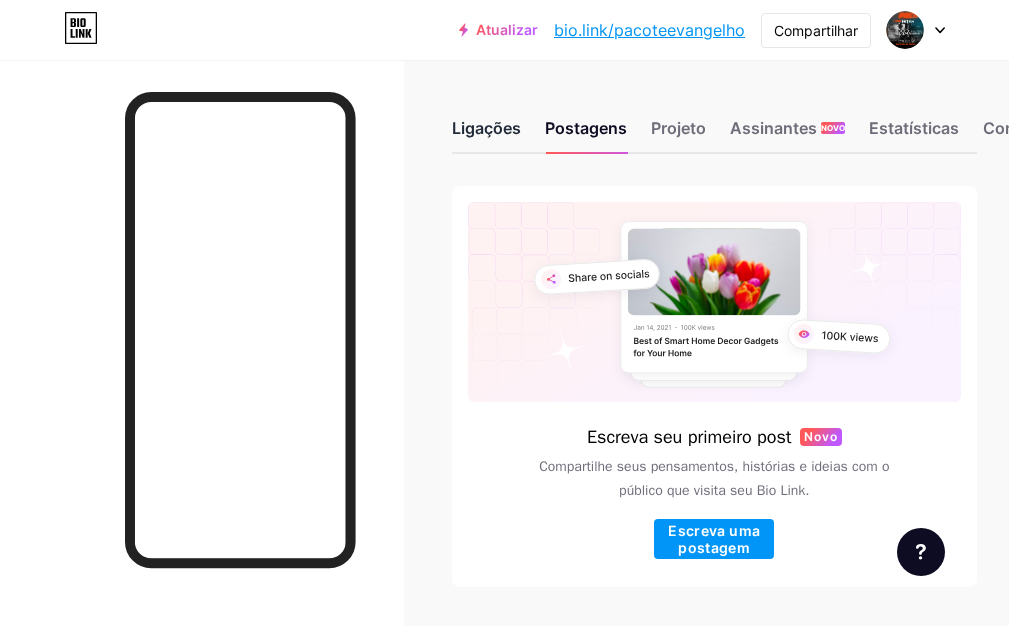 click on "Ligações" at bounding box center (486, 128) 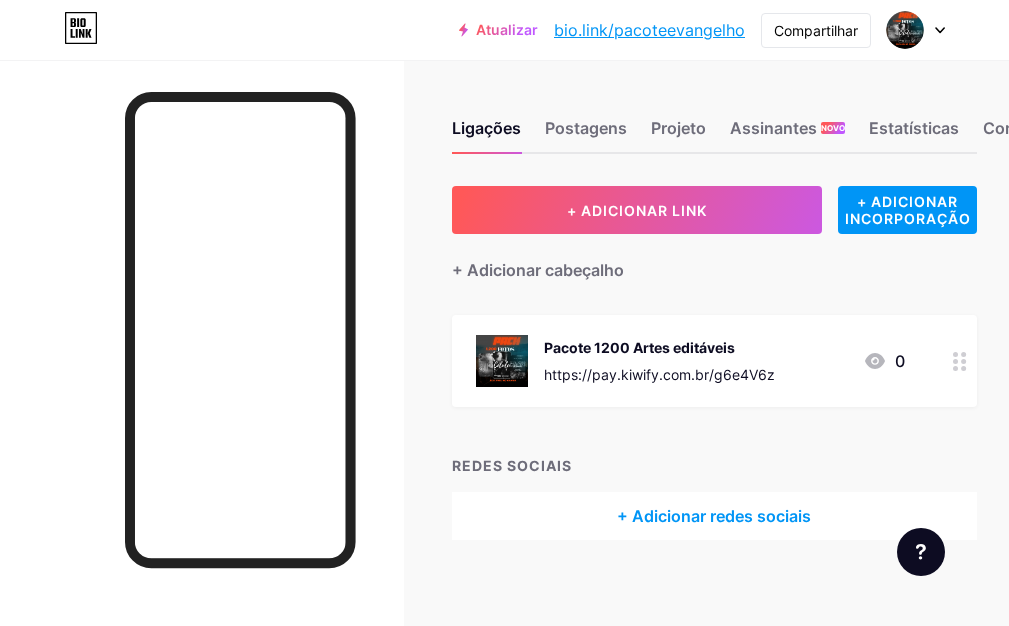click at bounding box center (502, 361) 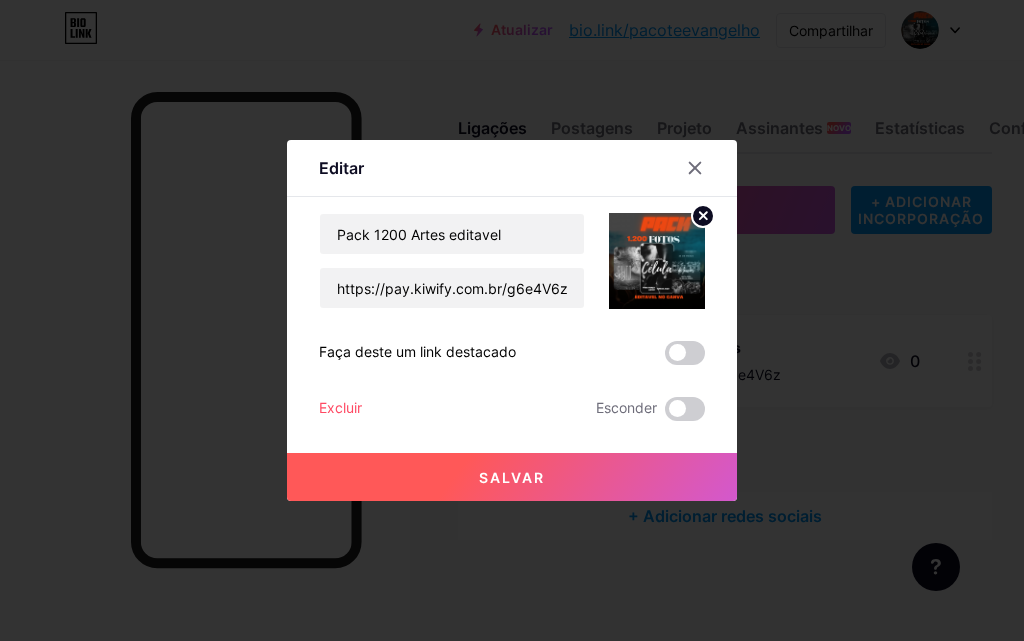 click 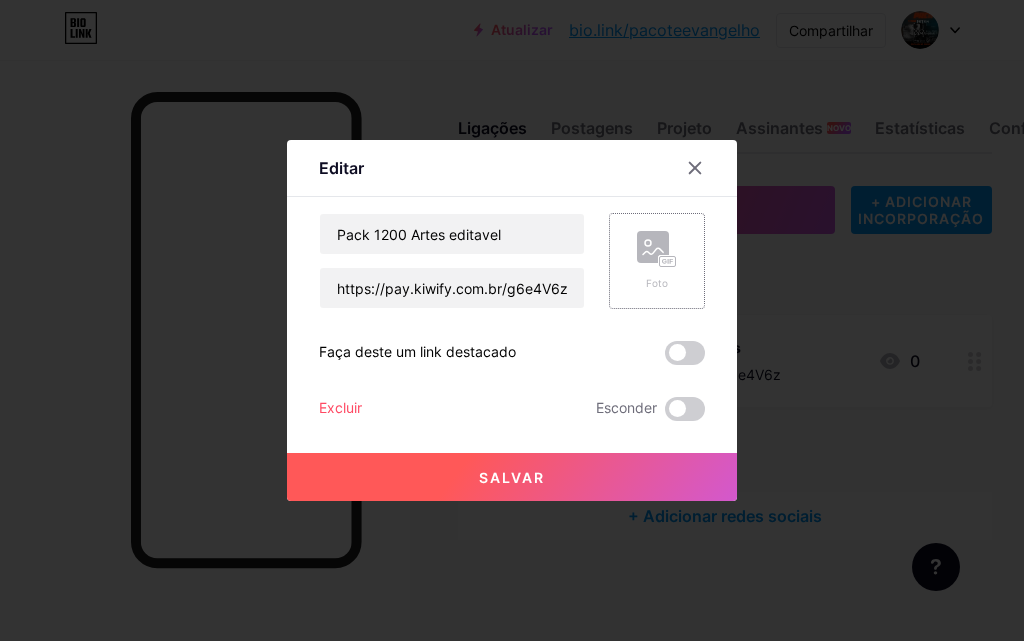 click 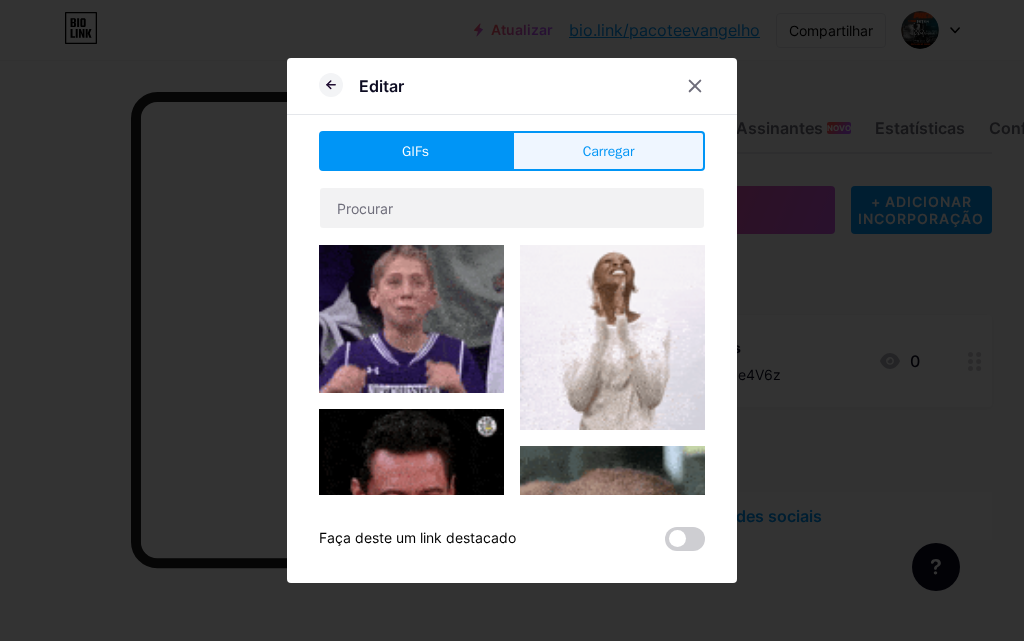 click on "Carregar" at bounding box center (609, 151) 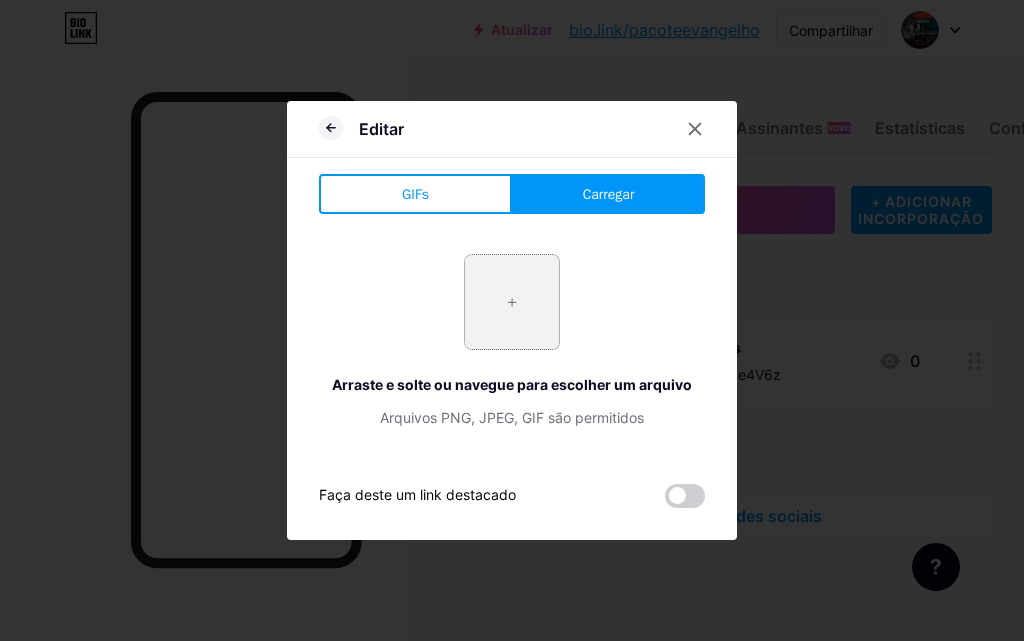 click at bounding box center [512, 302] 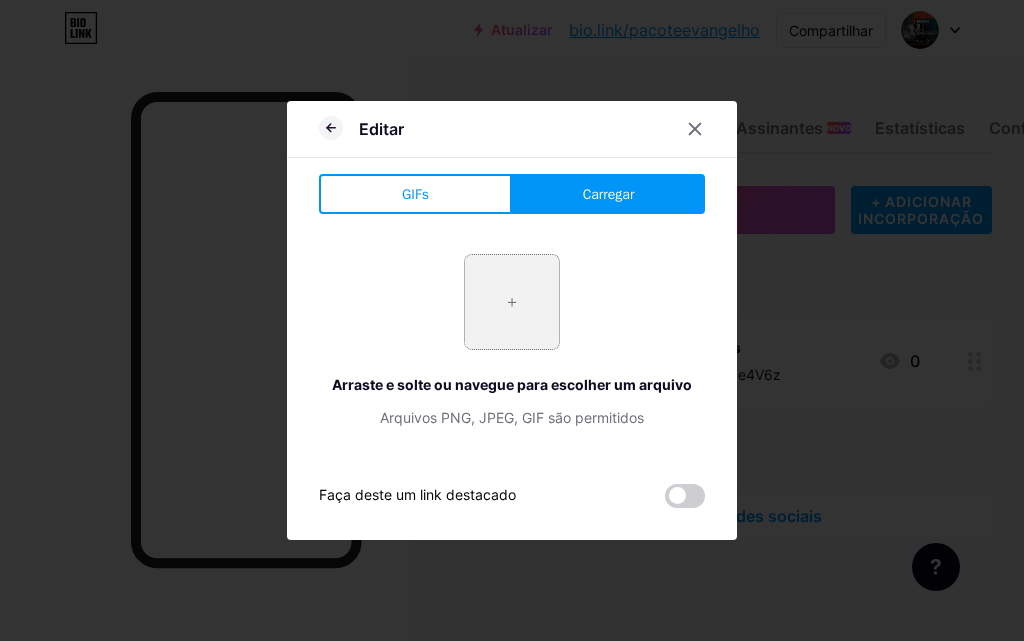 type on "C:\fakepath\4.png" 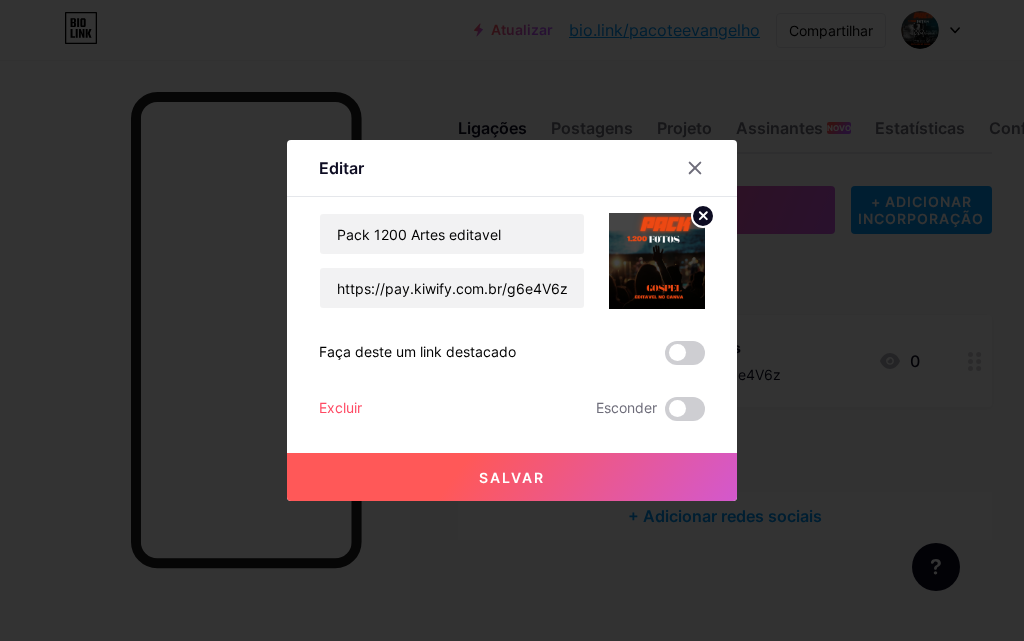 click on "Salvar" at bounding box center [512, 477] 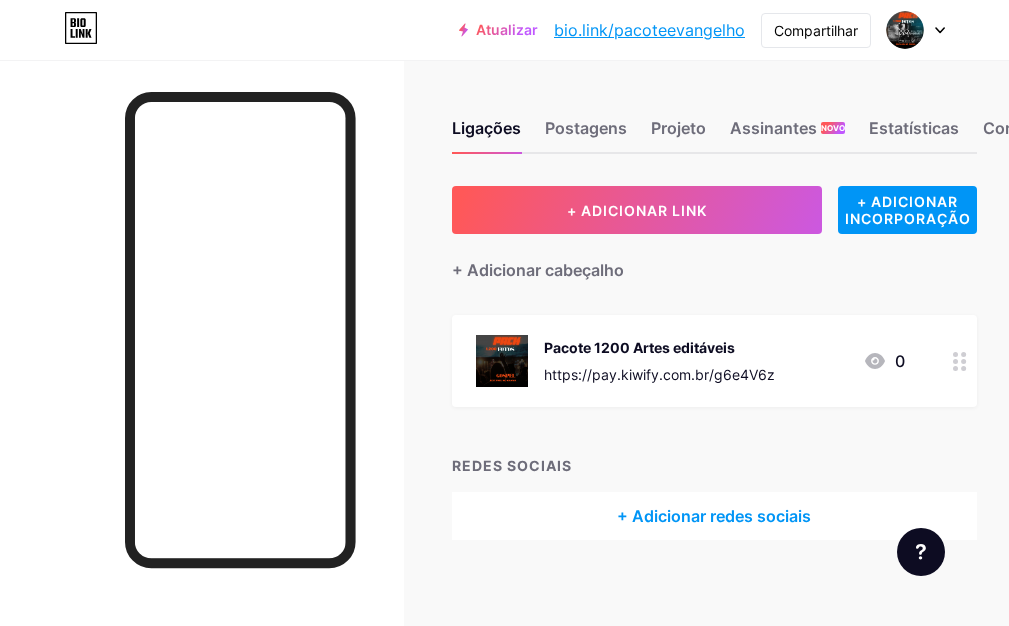 scroll, scrollTop: 15, scrollLeft: 0, axis: vertical 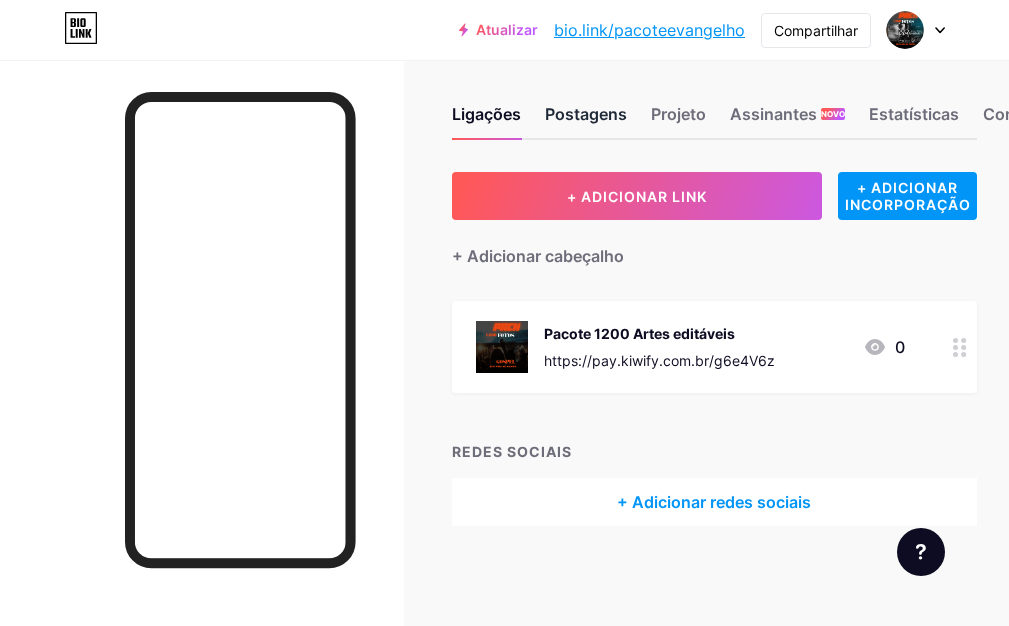 click on "Postagens" at bounding box center [586, 114] 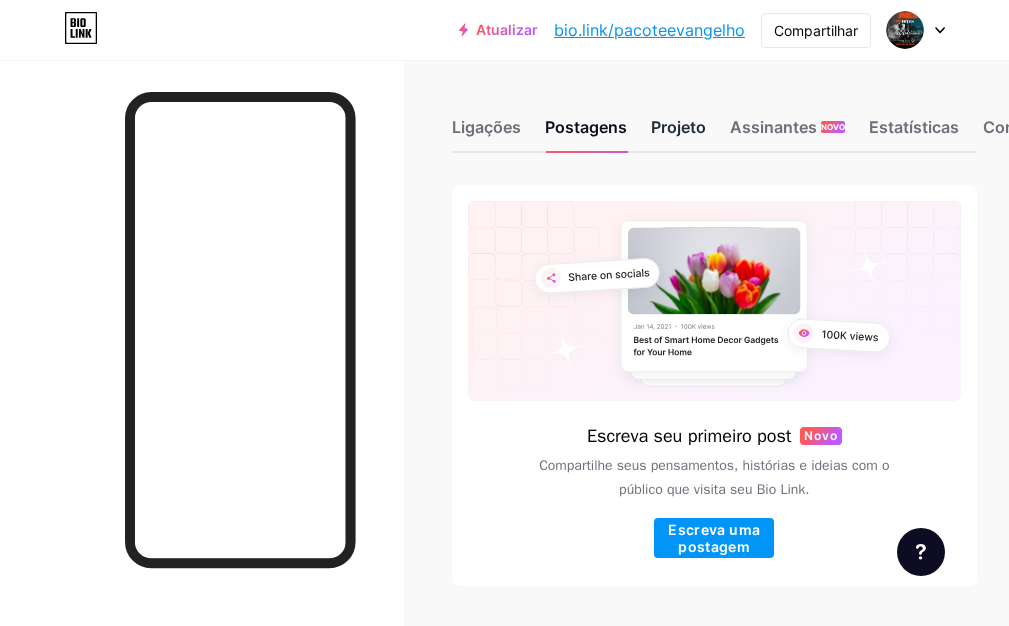 scroll, scrollTop: 0, scrollLeft: 0, axis: both 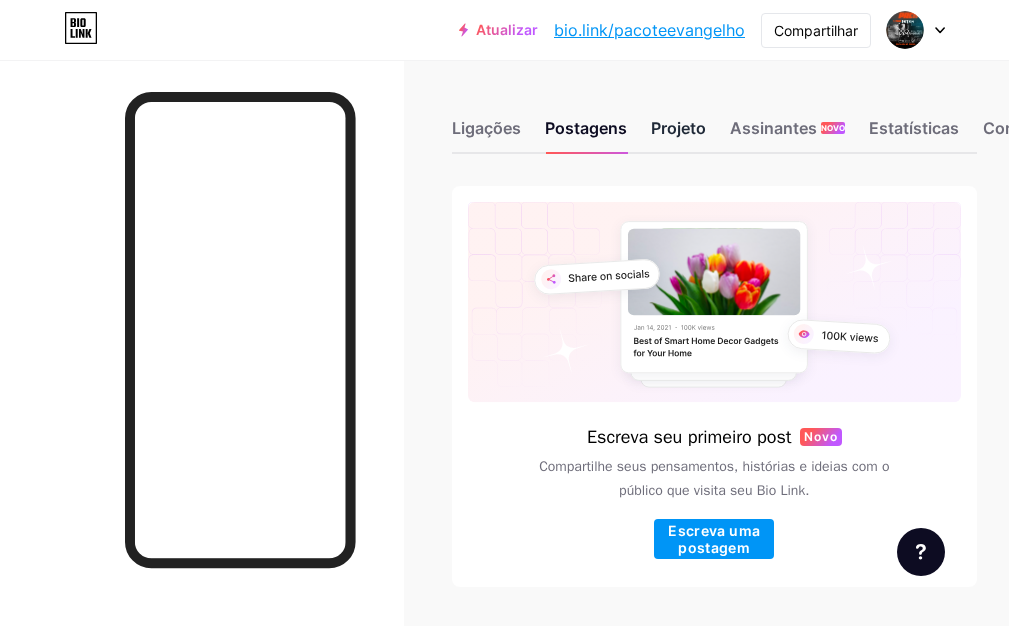 click on "Projeto" at bounding box center [678, 128] 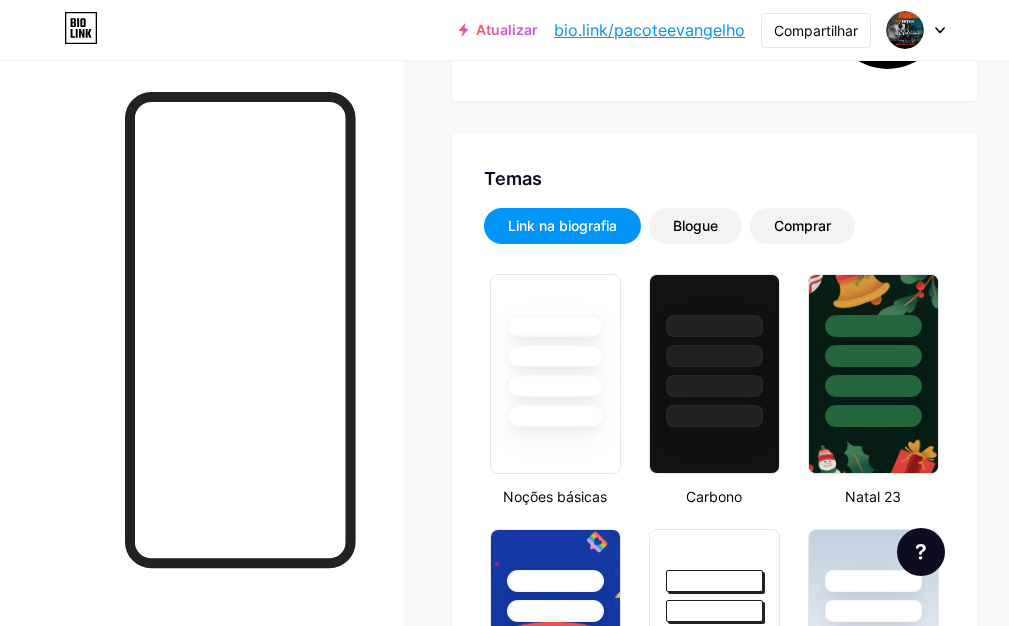 scroll, scrollTop: 300, scrollLeft: 0, axis: vertical 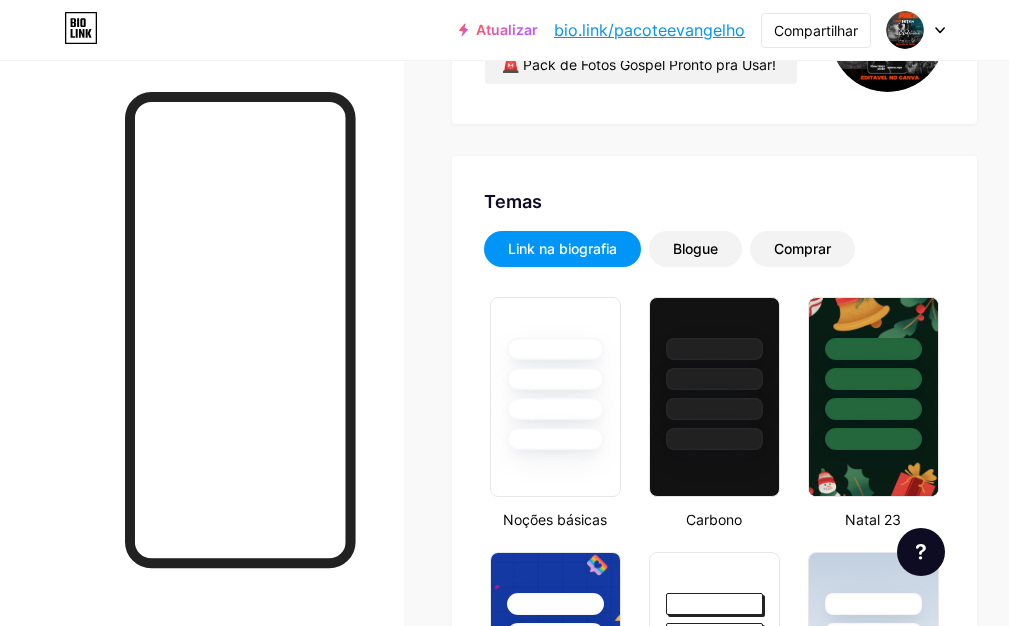 type on "#dc1818" 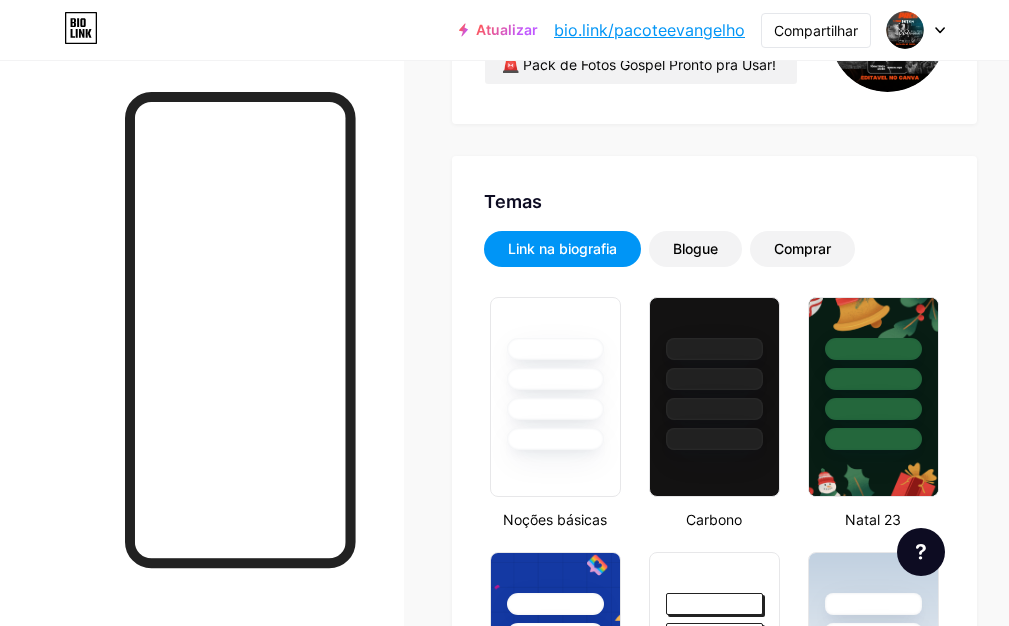 type on "#000000" 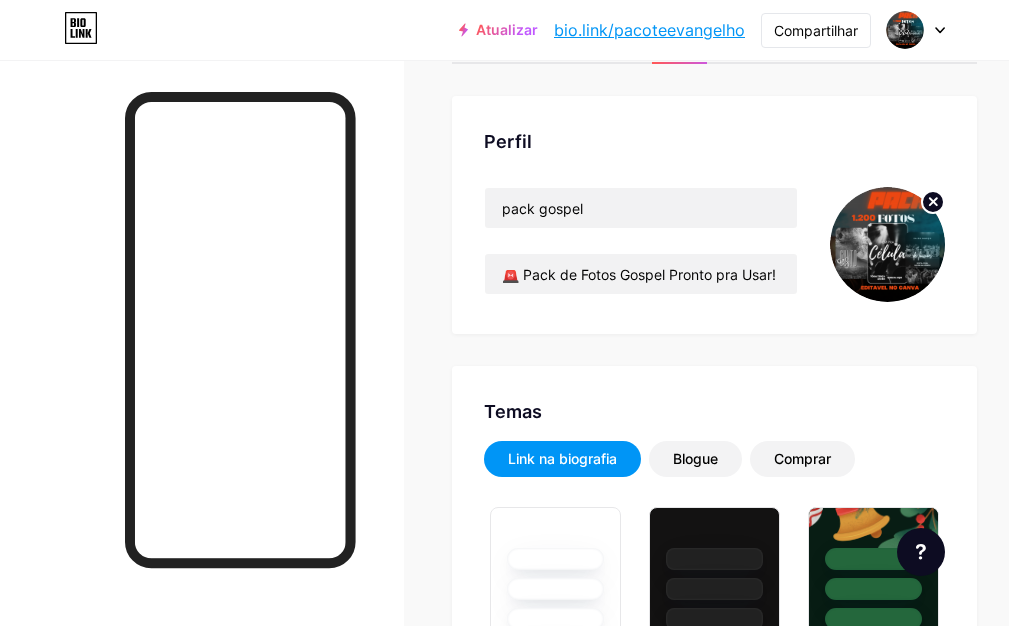 scroll, scrollTop: 0, scrollLeft: 0, axis: both 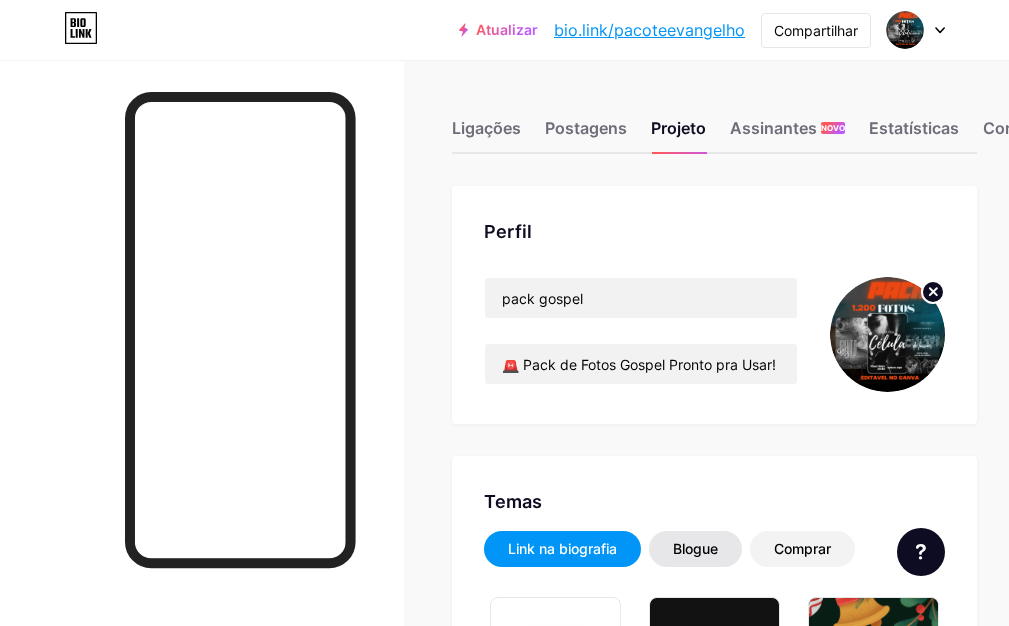 click on "Blogue" at bounding box center (695, 548) 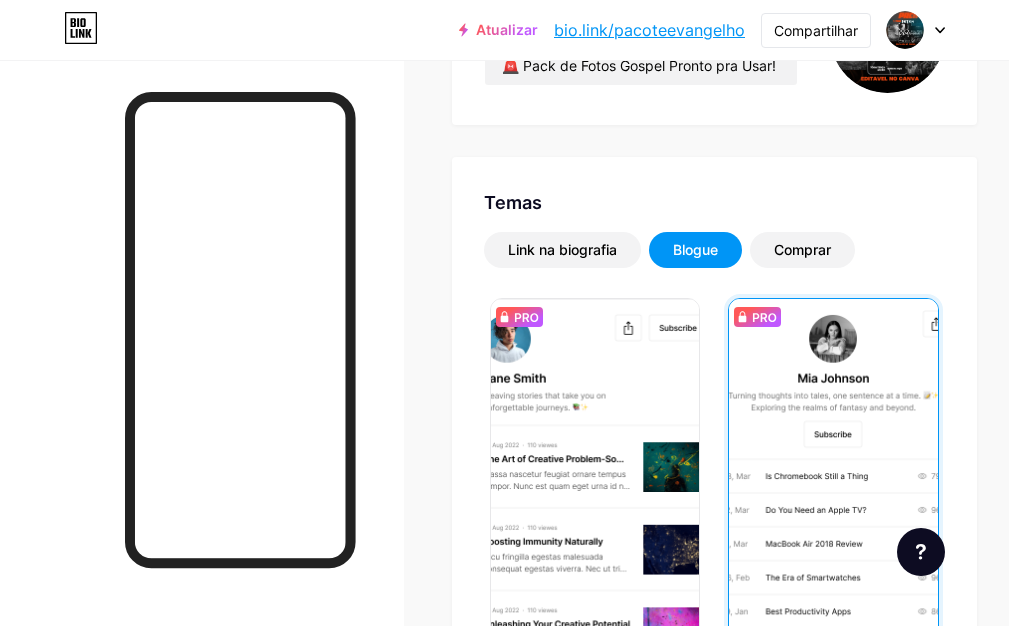 scroll, scrollTop: 300, scrollLeft: 0, axis: vertical 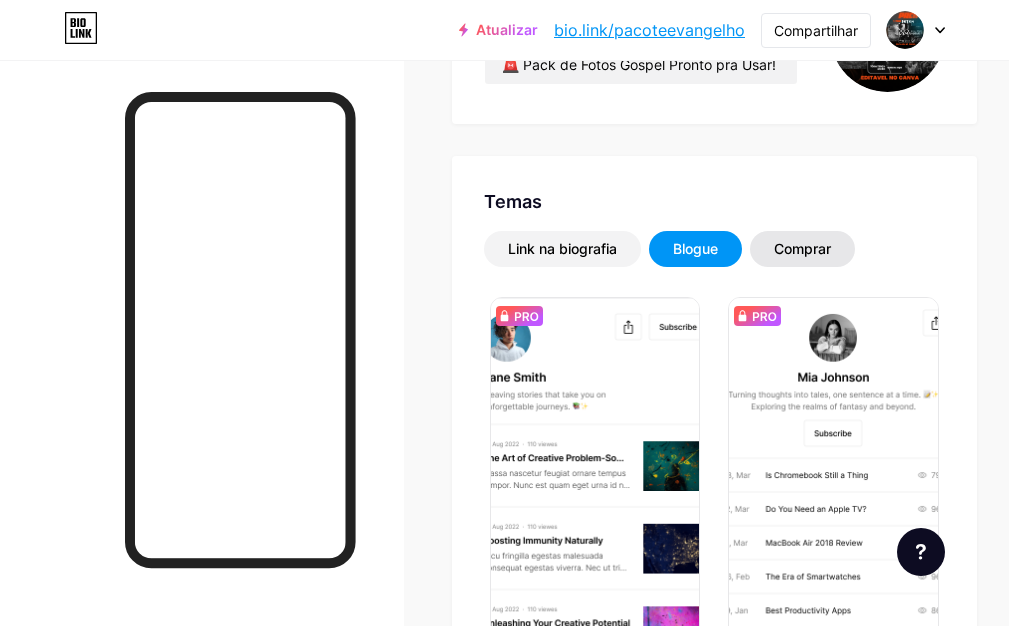 click on "Comprar" at bounding box center (802, 248) 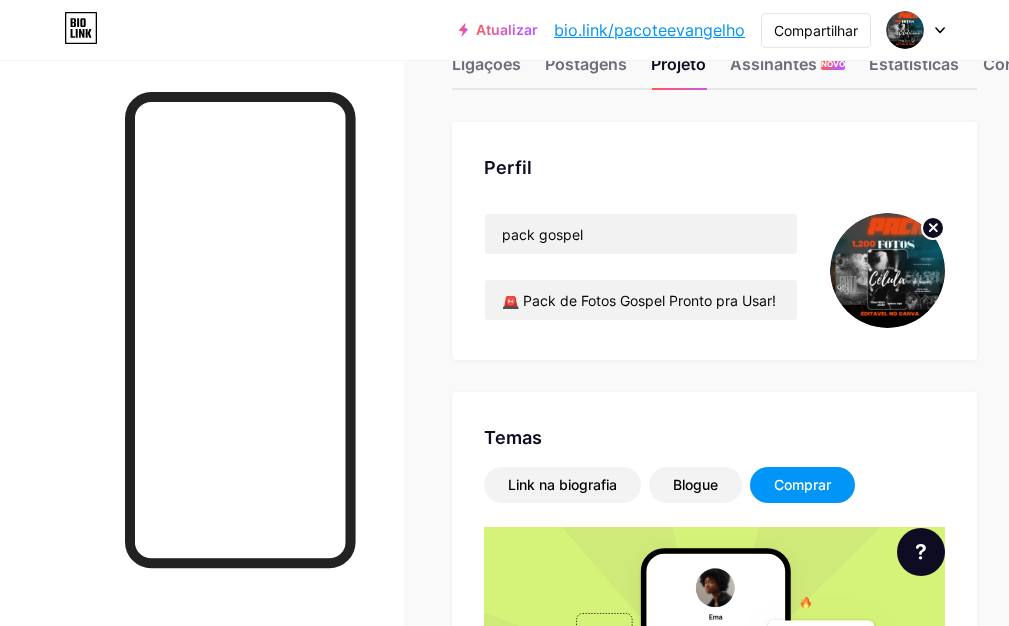 scroll, scrollTop: 100, scrollLeft: 0, axis: vertical 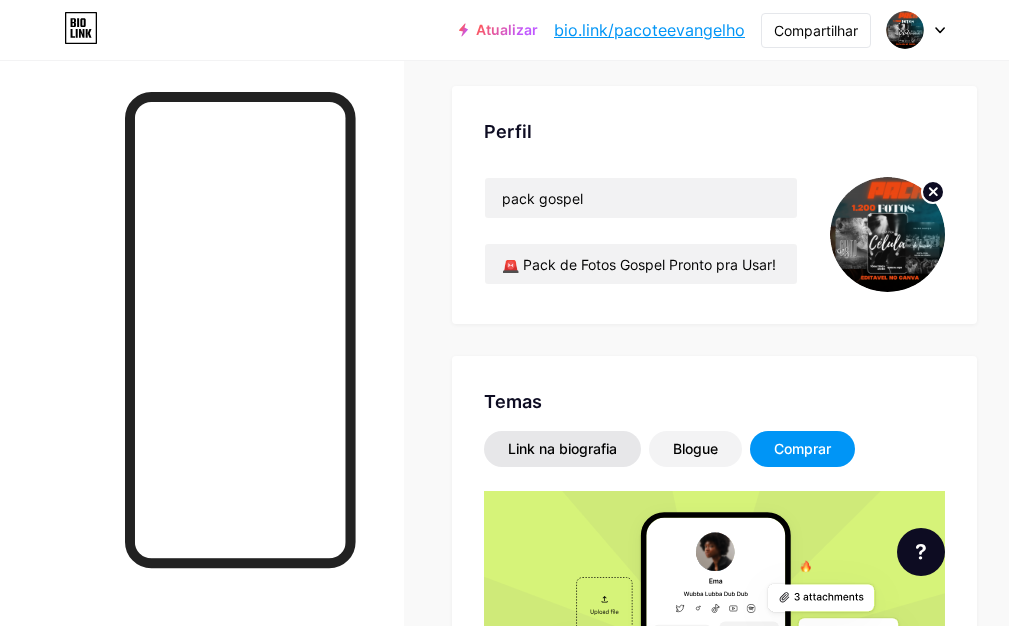 click on "Link na biografia" at bounding box center [562, 448] 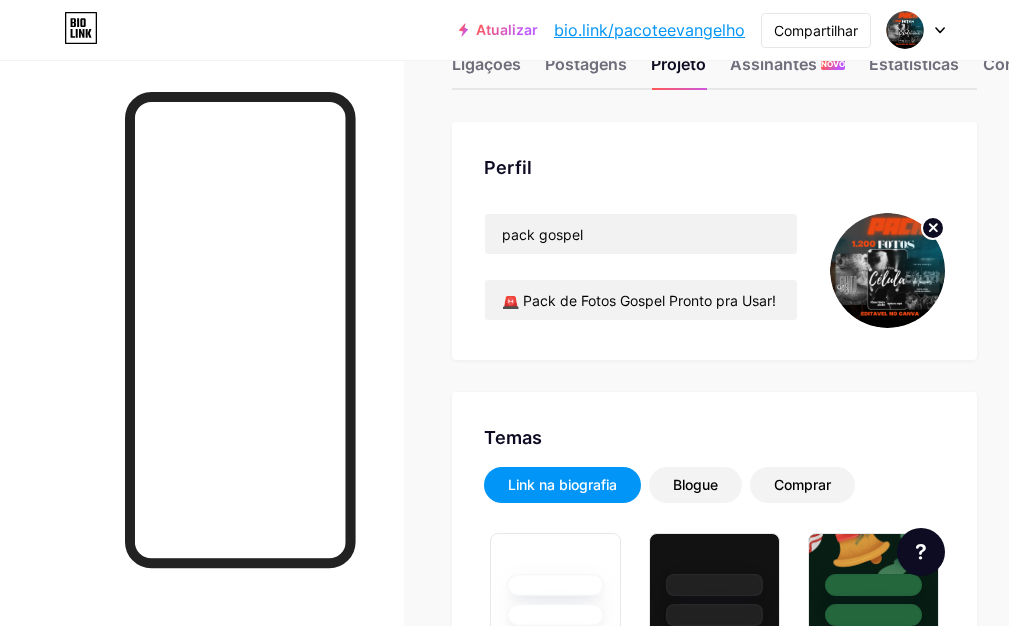 scroll, scrollTop: 53, scrollLeft: 0, axis: vertical 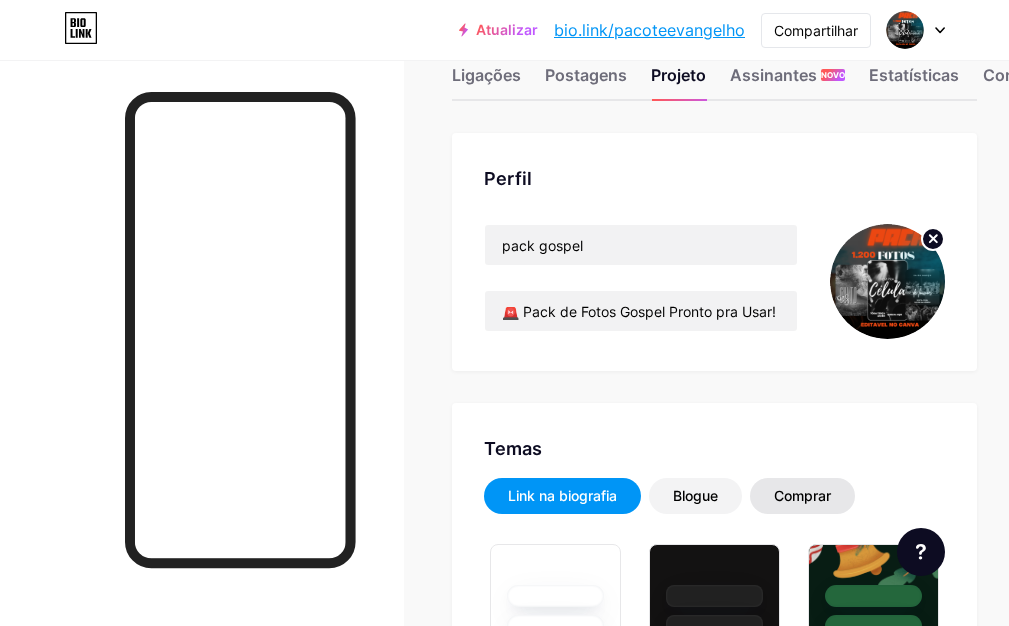 click on "Comprar" at bounding box center (802, 496) 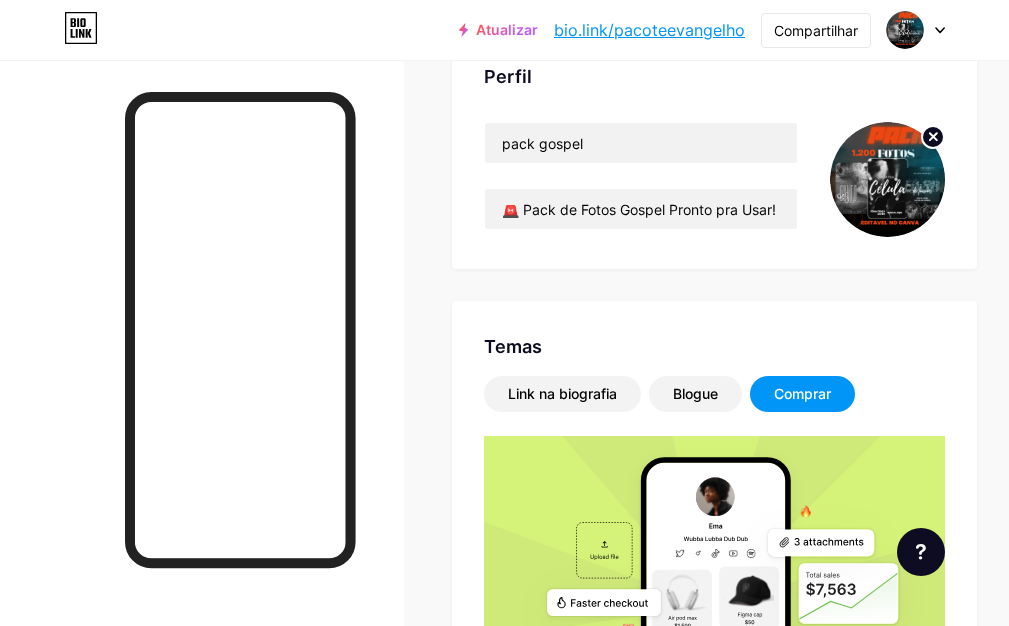 scroll, scrollTop: 0, scrollLeft: 0, axis: both 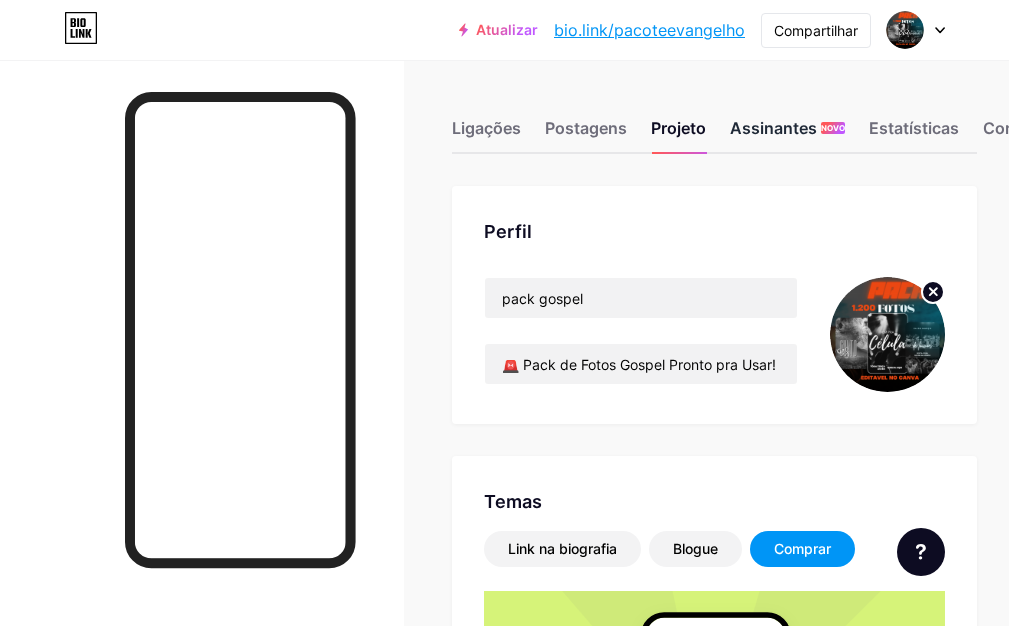 click on "Assinantes" at bounding box center [773, 128] 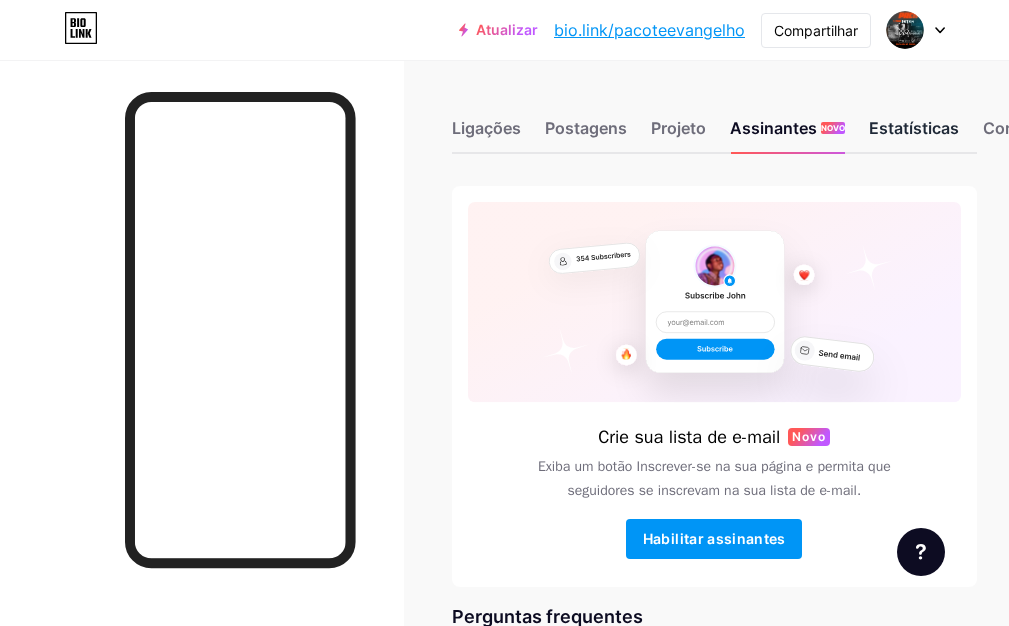 click on "Estatísticas" at bounding box center (914, 128) 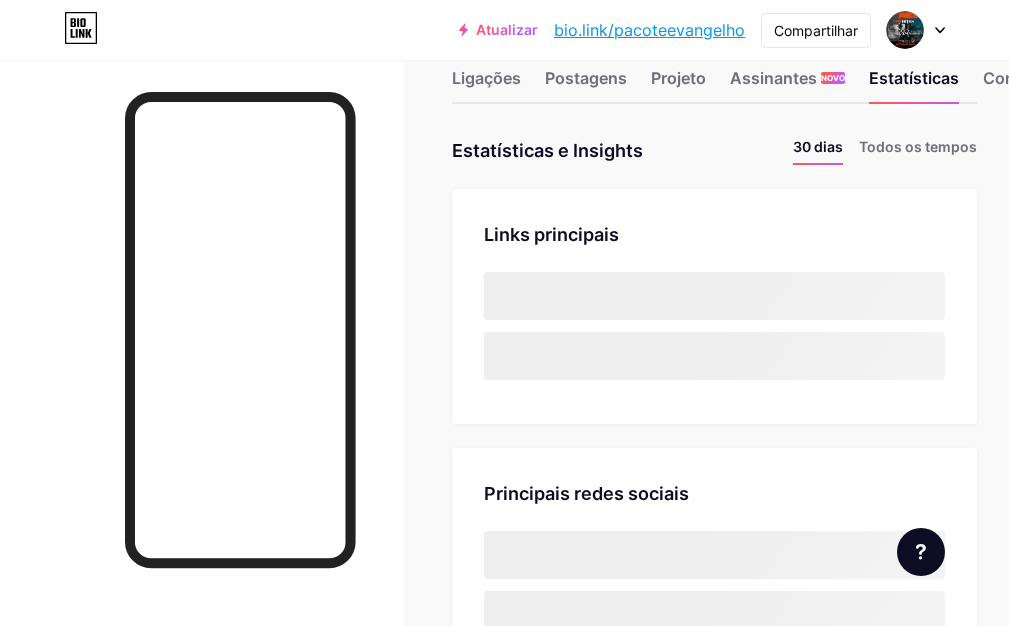 scroll, scrollTop: 100, scrollLeft: 0, axis: vertical 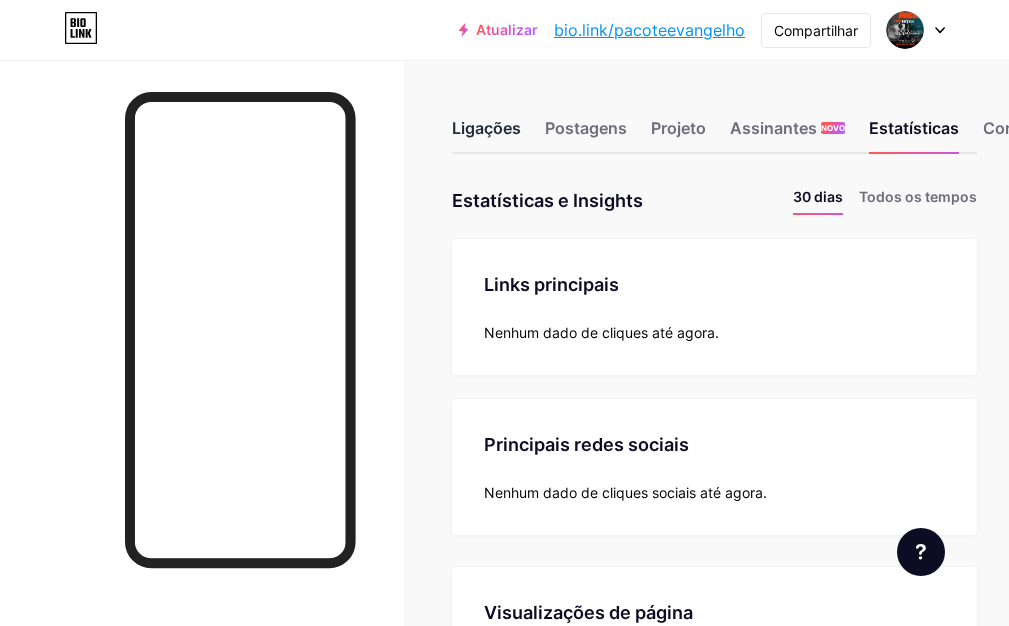 click on "Ligações" at bounding box center [486, 128] 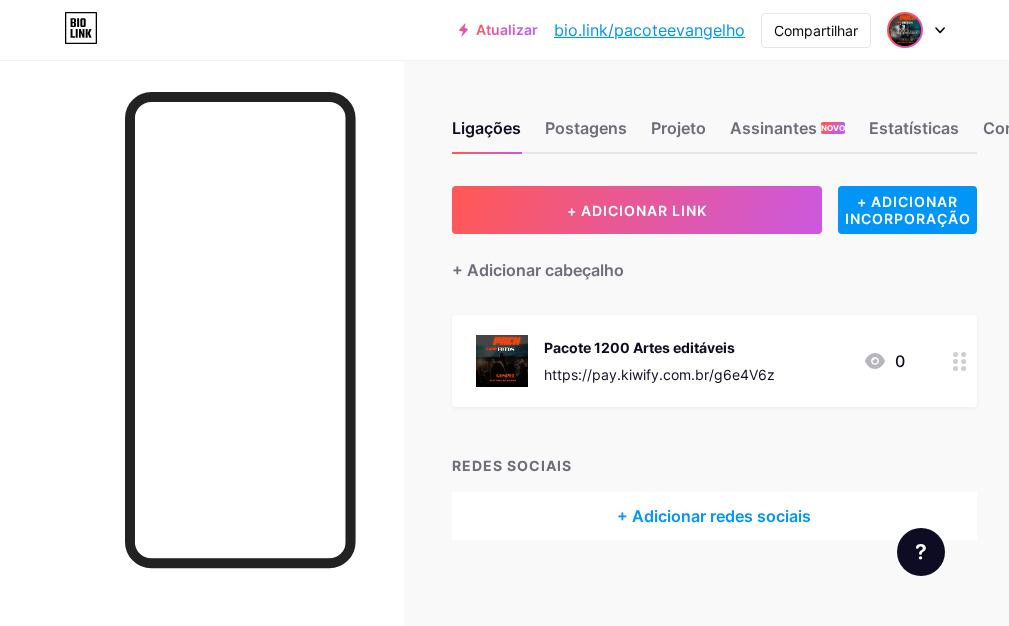 click at bounding box center [905, 30] 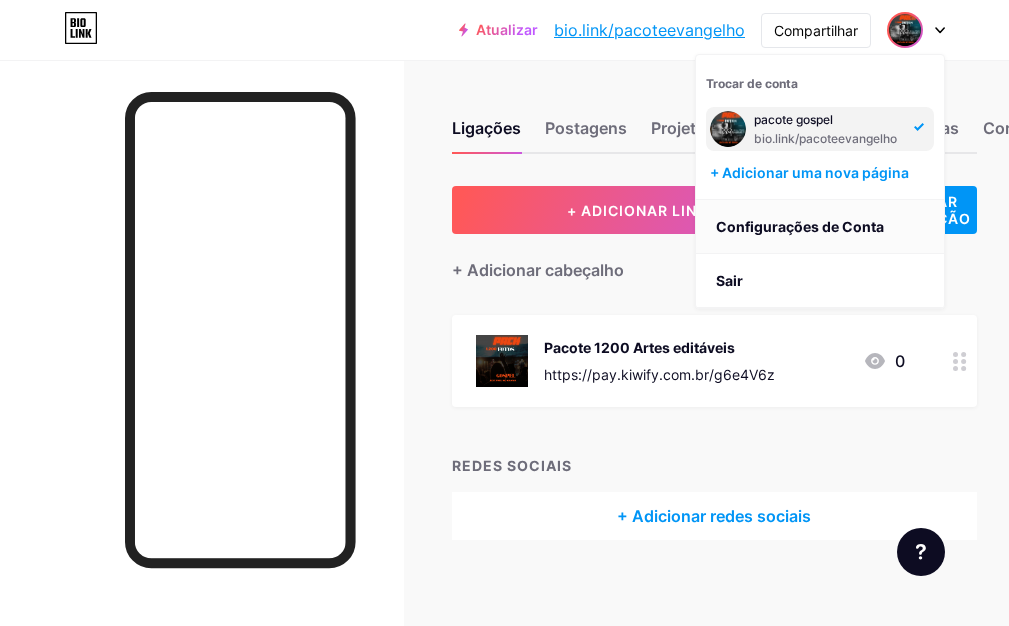 click on "Configurações de Conta" at bounding box center [800, 226] 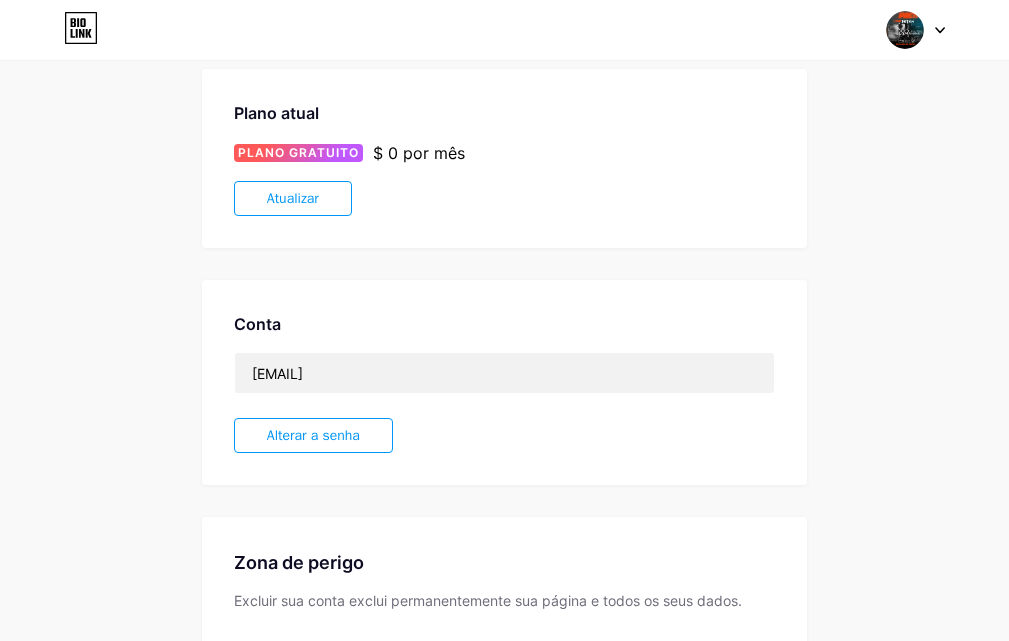 scroll, scrollTop: 74, scrollLeft: 0, axis: vertical 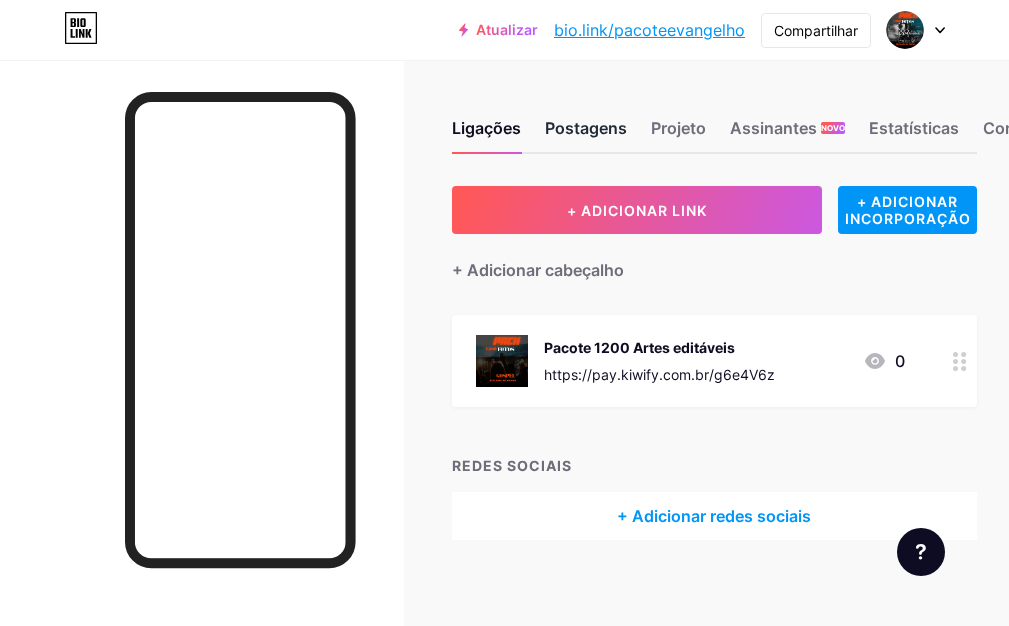 click on "Postagens" at bounding box center [586, 128] 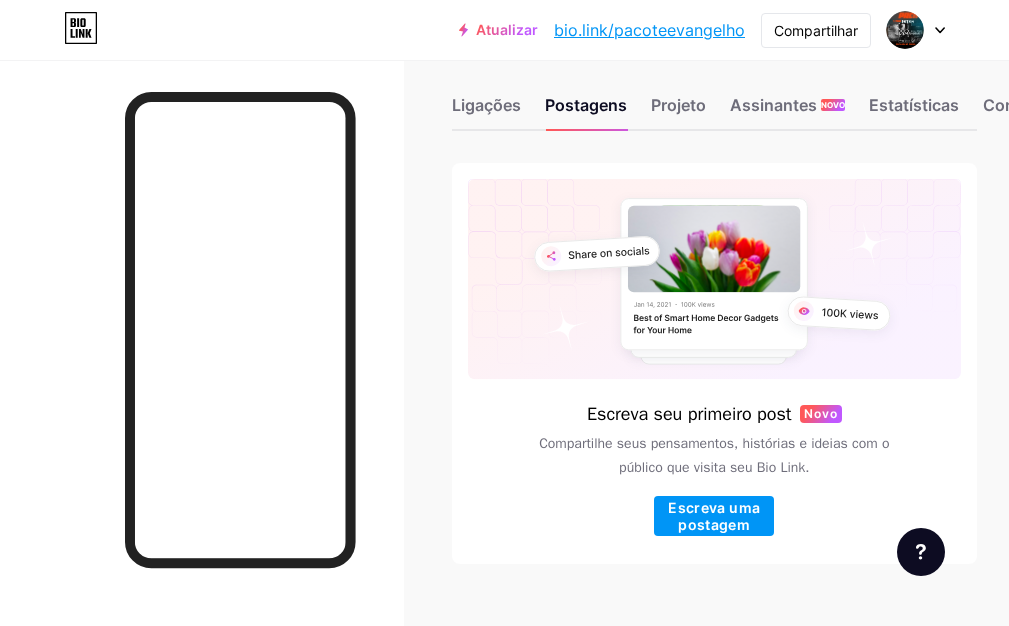 scroll, scrollTop: 0, scrollLeft: 0, axis: both 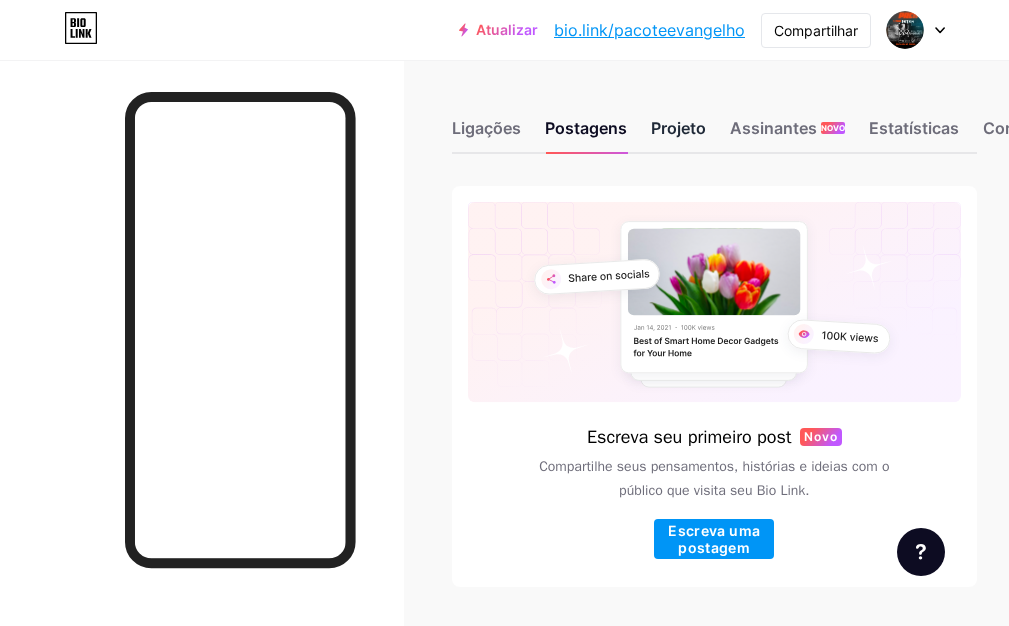 click on "Projeto" at bounding box center (678, 128) 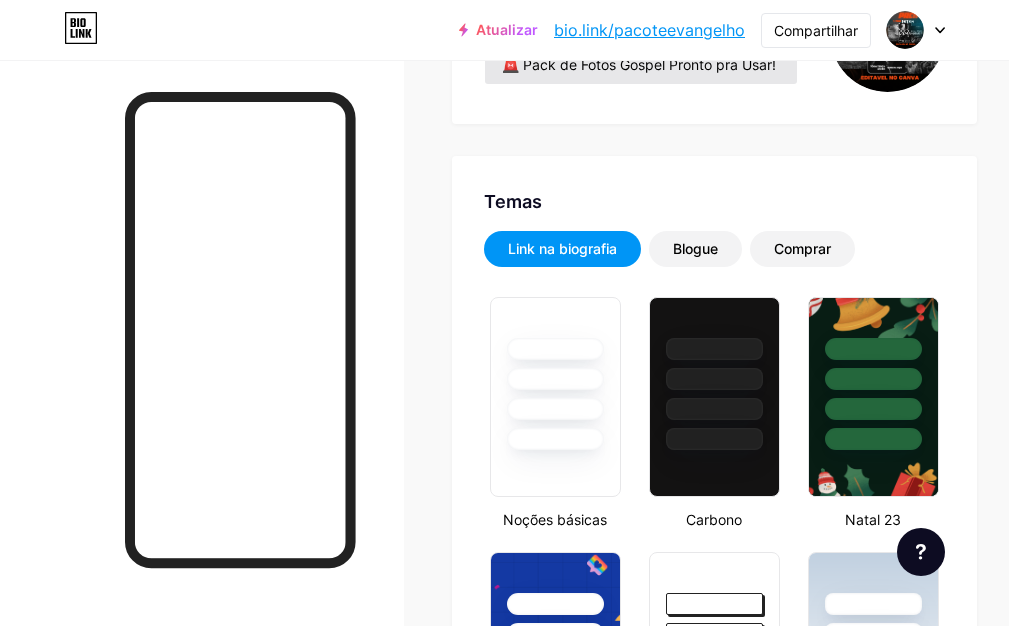 type on "#dc1818" 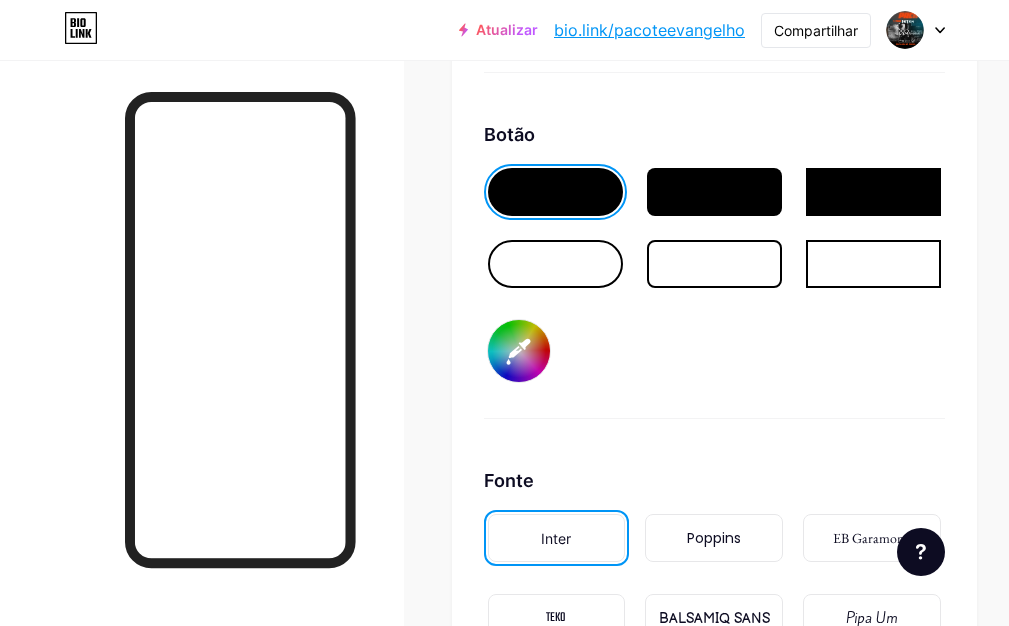 scroll, scrollTop: 3000, scrollLeft: 0, axis: vertical 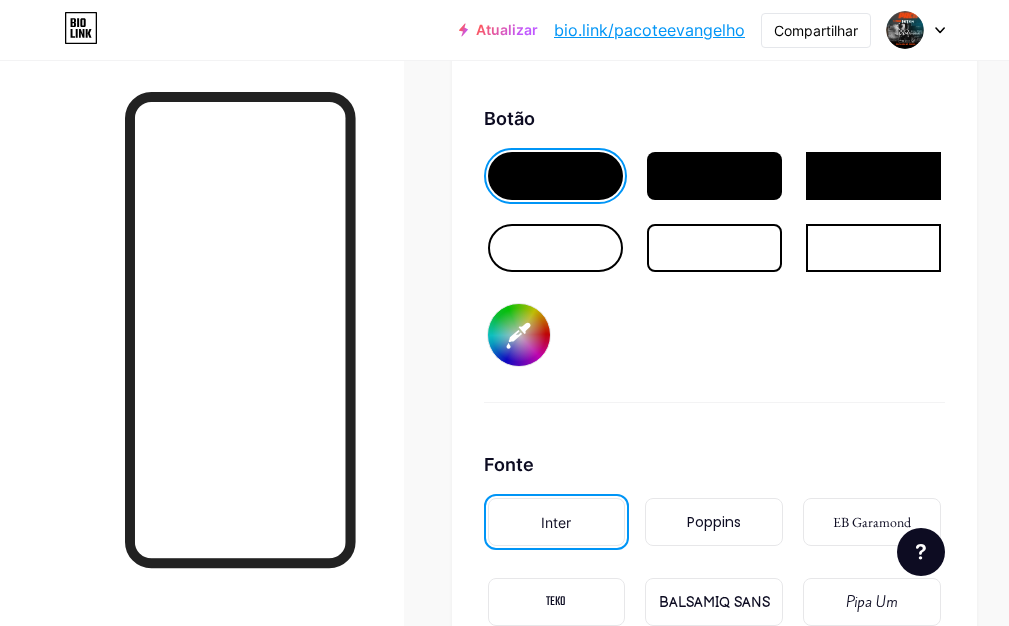 click at bounding box center [714, 176] 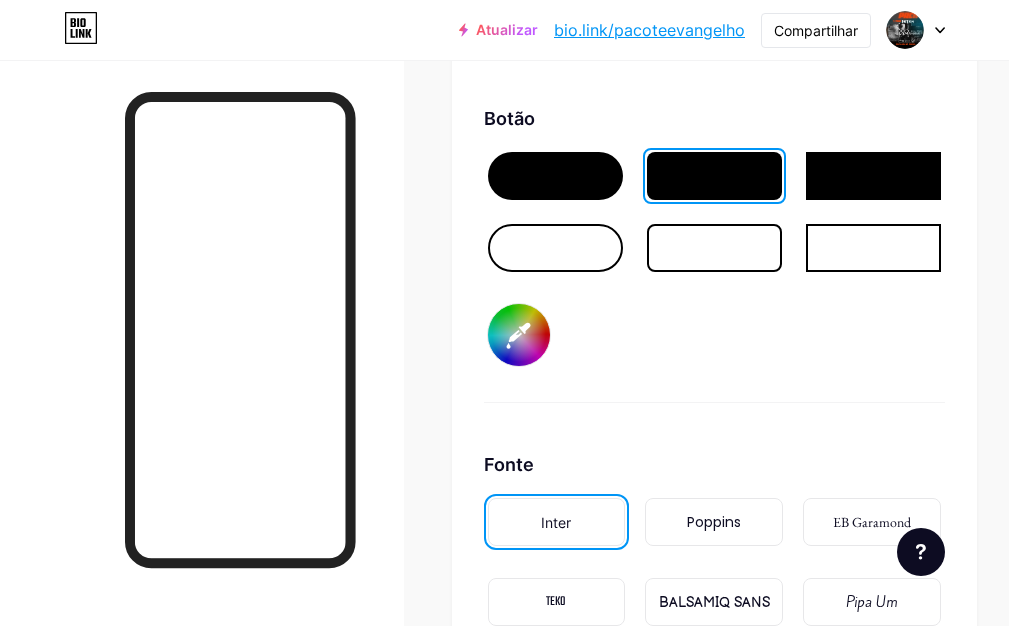 click at bounding box center [555, 176] 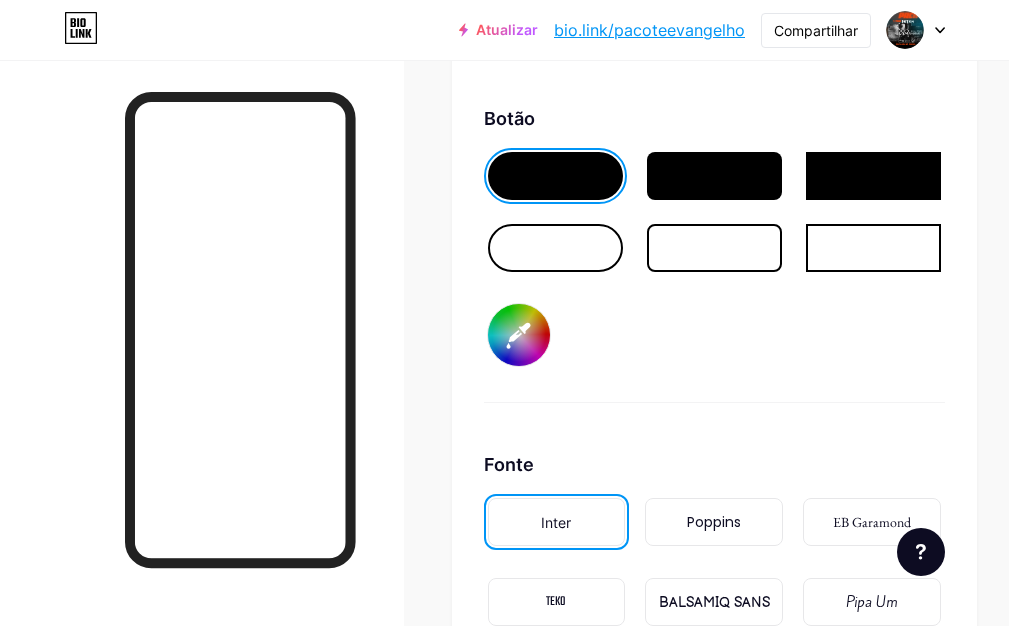 click at bounding box center [555, 176] 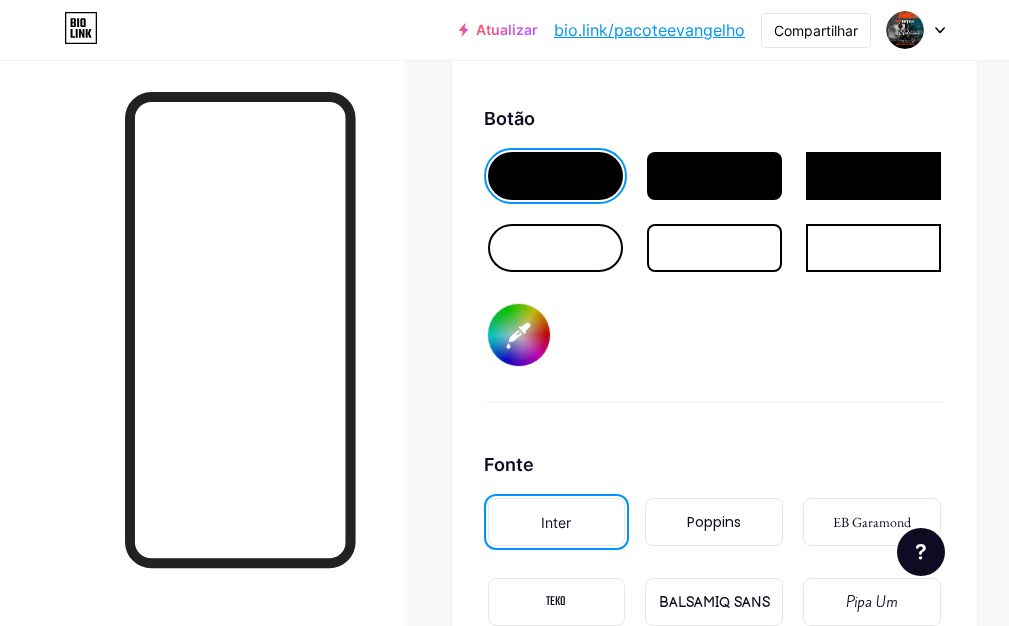 click at bounding box center (555, 176) 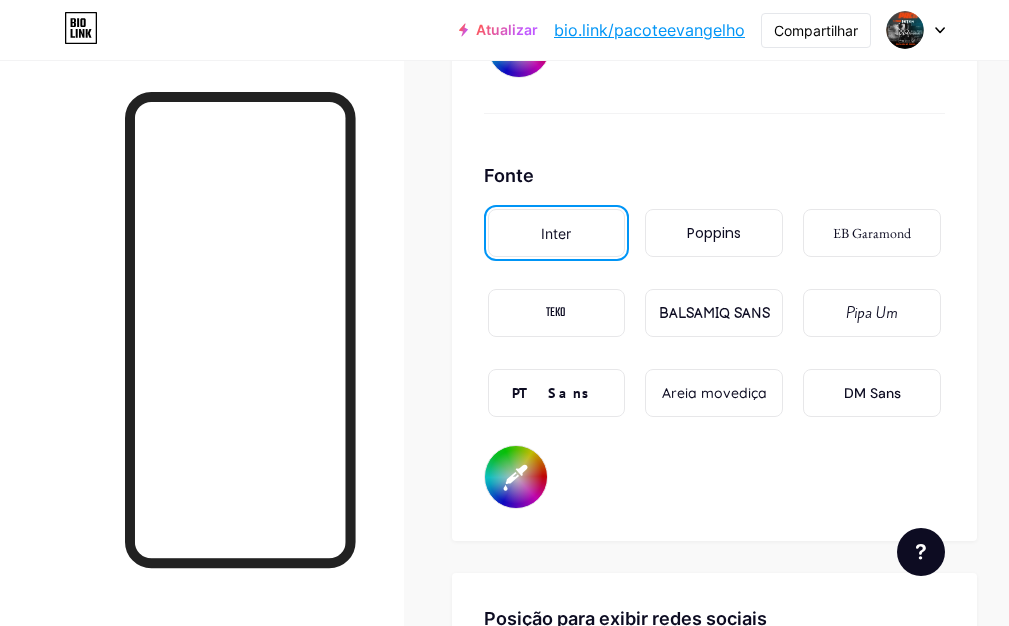 scroll, scrollTop: 3300, scrollLeft: 0, axis: vertical 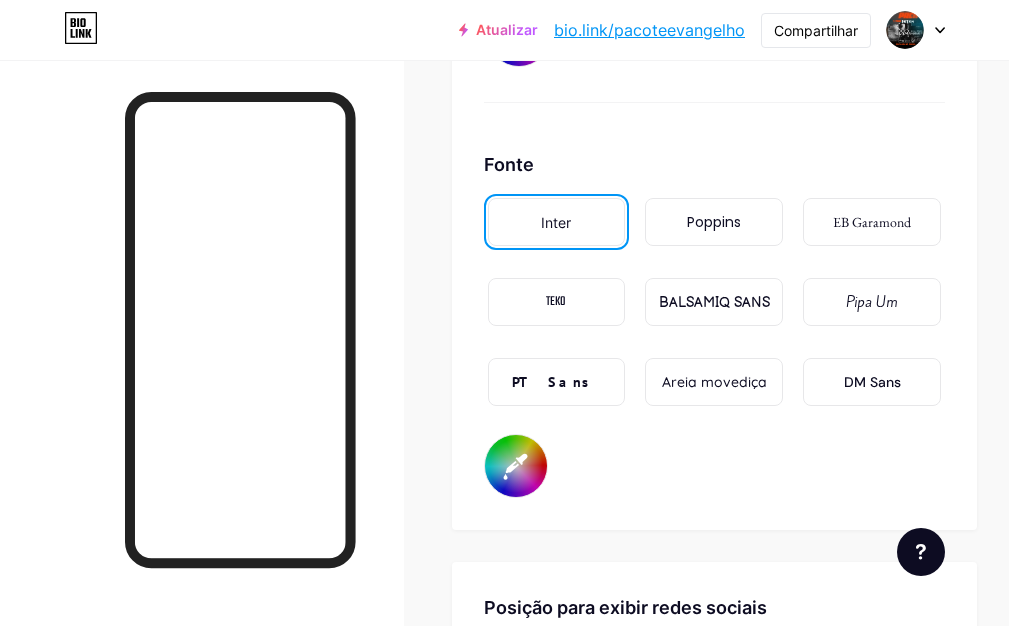 click on "BALSAMIQ SANS" at bounding box center [714, 302] 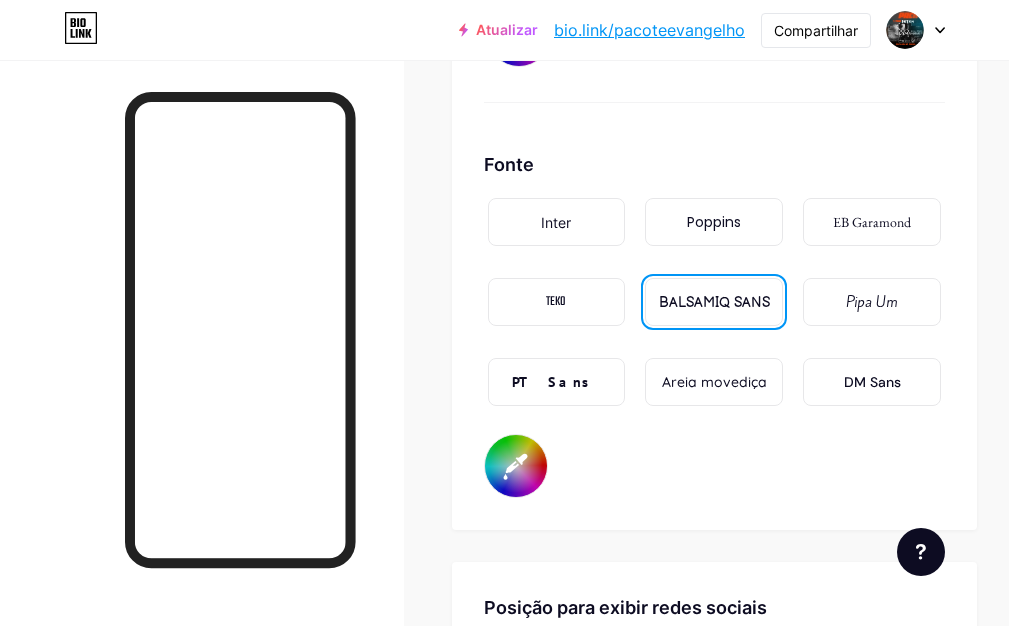 click on "Inter" at bounding box center [557, 222] 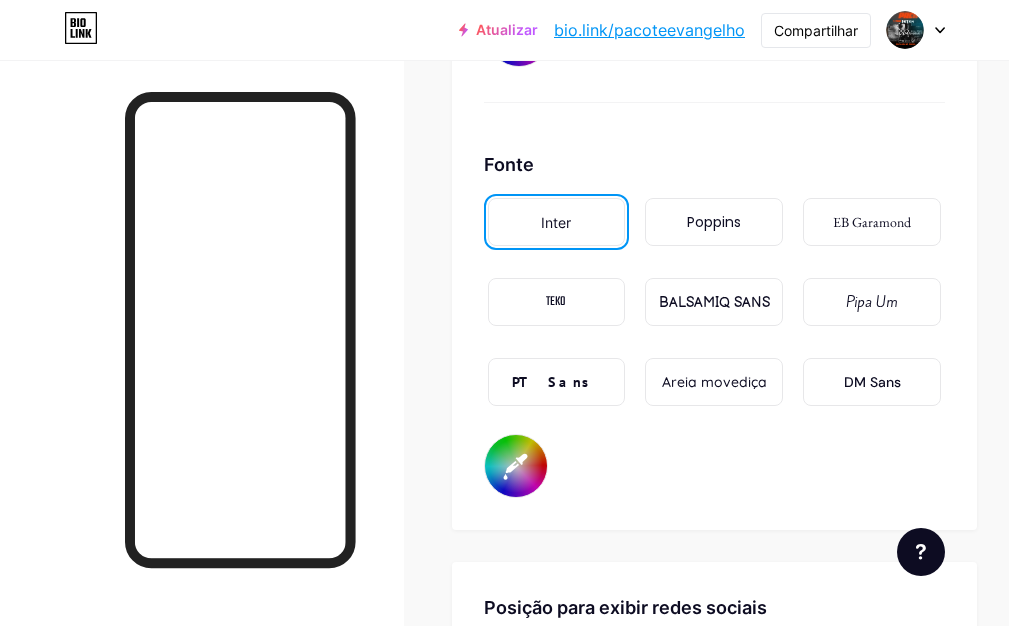 click on "EB Garamond" at bounding box center [872, 222] 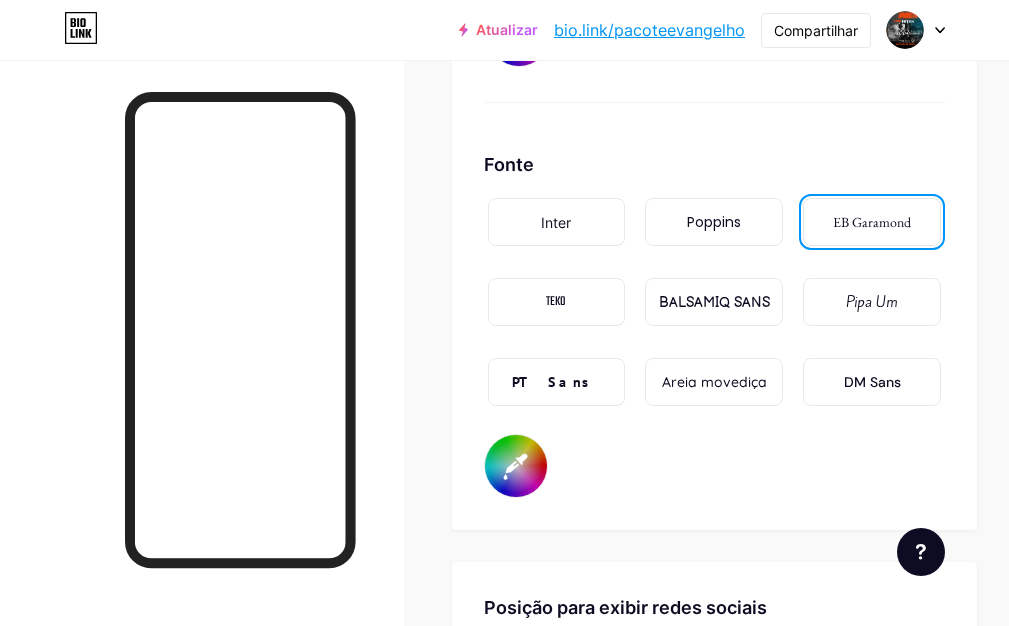 click on "Pipa Um" at bounding box center (872, 302) 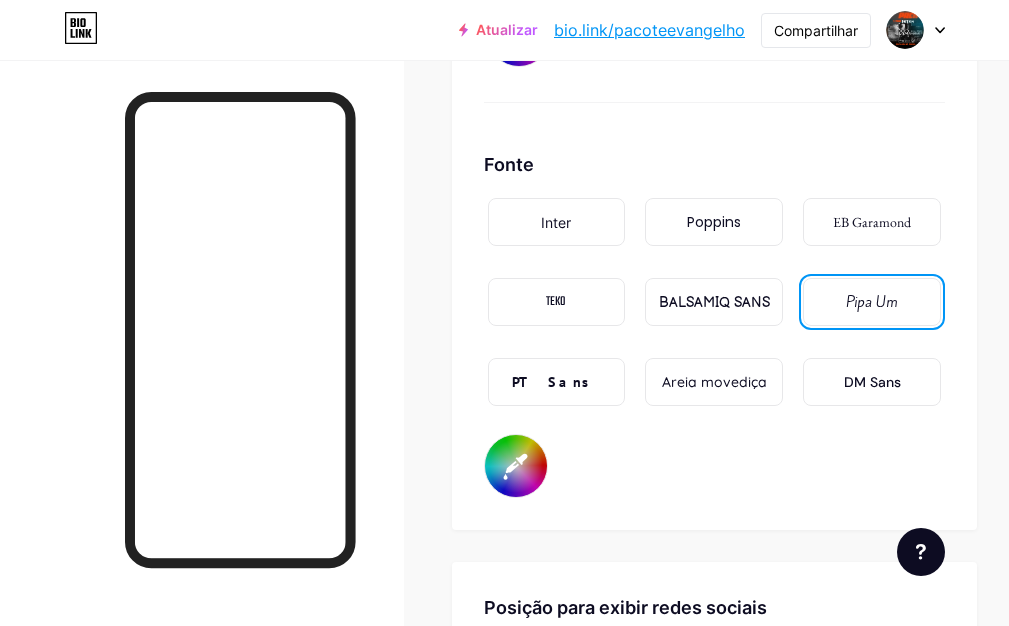 click on "Inter" at bounding box center [556, 222] 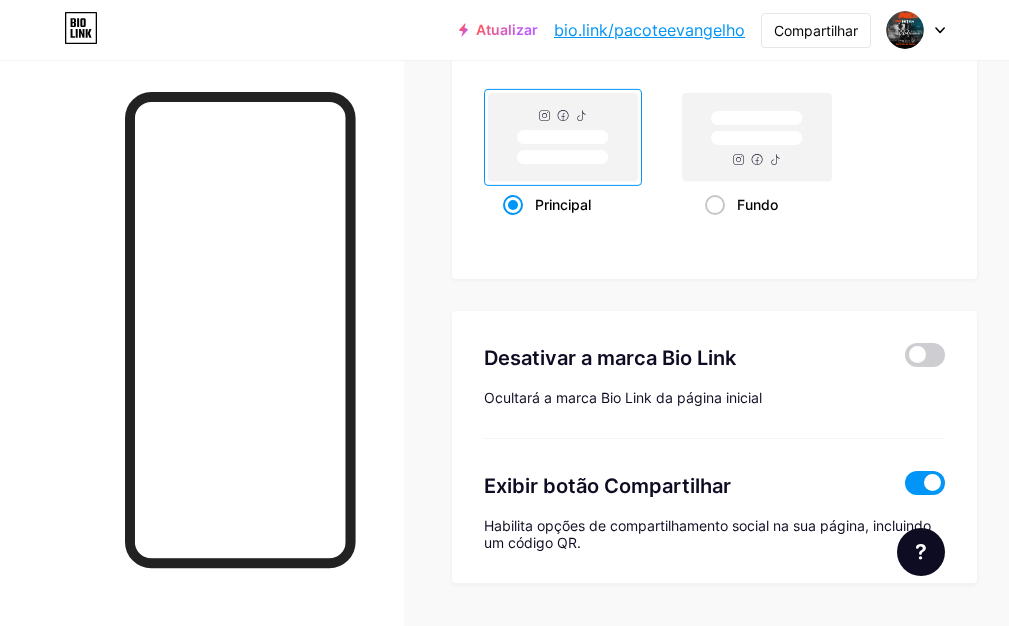 scroll, scrollTop: 3915, scrollLeft: 0, axis: vertical 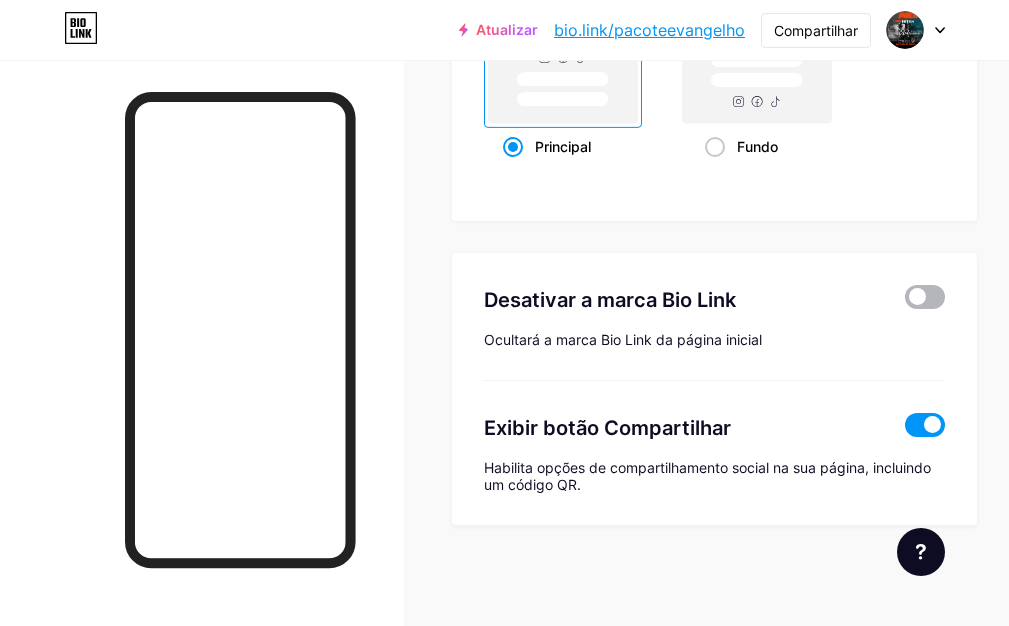 click on "Desativar a marca Bio Link
Ocultará a marca Bio Link da página inicial     Exibir botão Compartilhar
Habilita opções de compartilhamento social na sua página, incluindo um código QR." at bounding box center (714, 389) 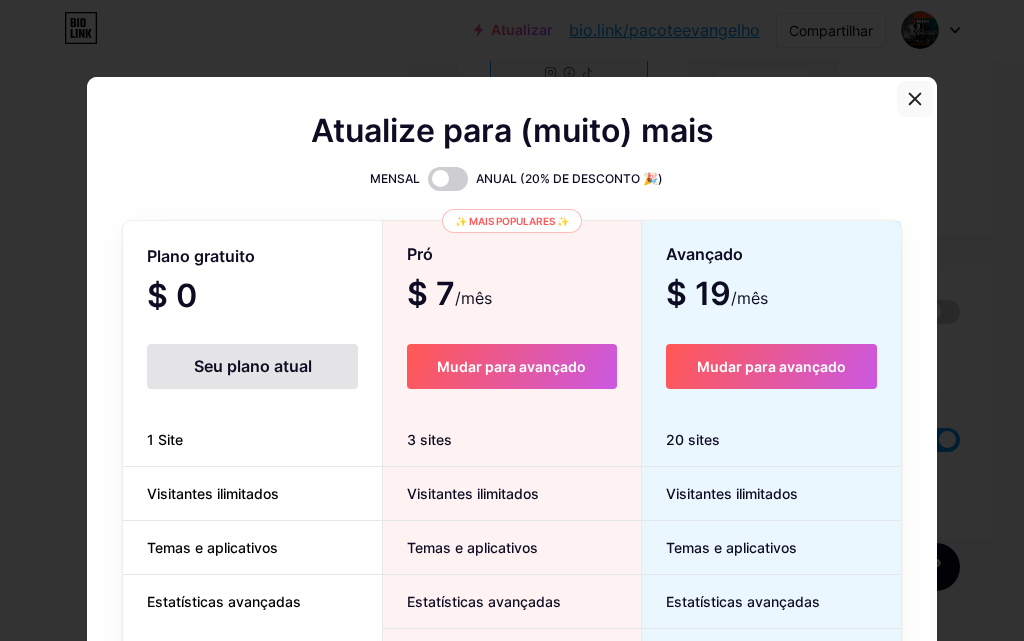 click at bounding box center (915, 99) 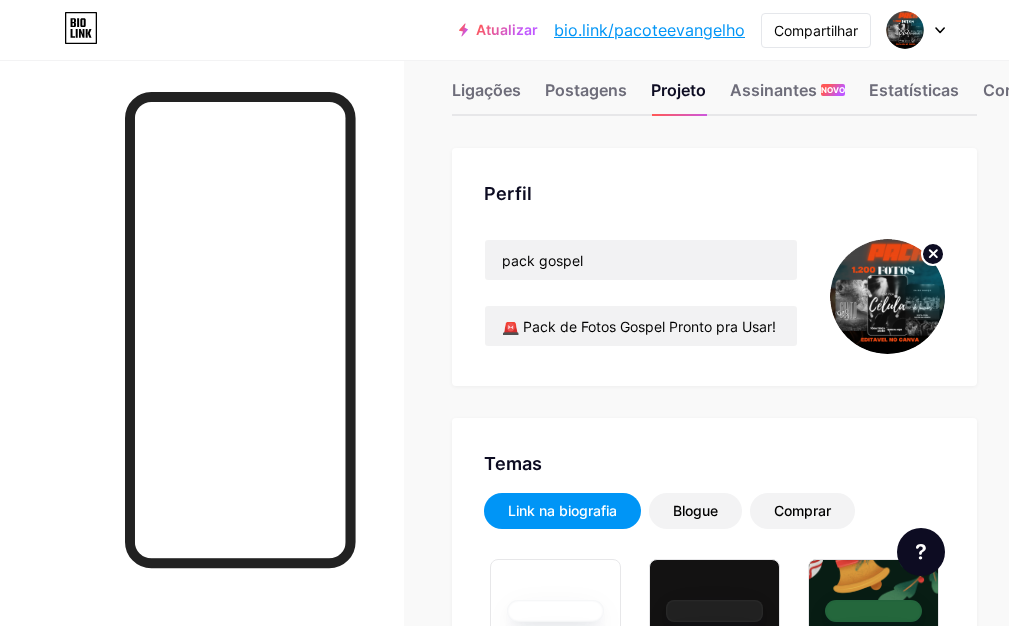 scroll, scrollTop: 0, scrollLeft: 0, axis: both 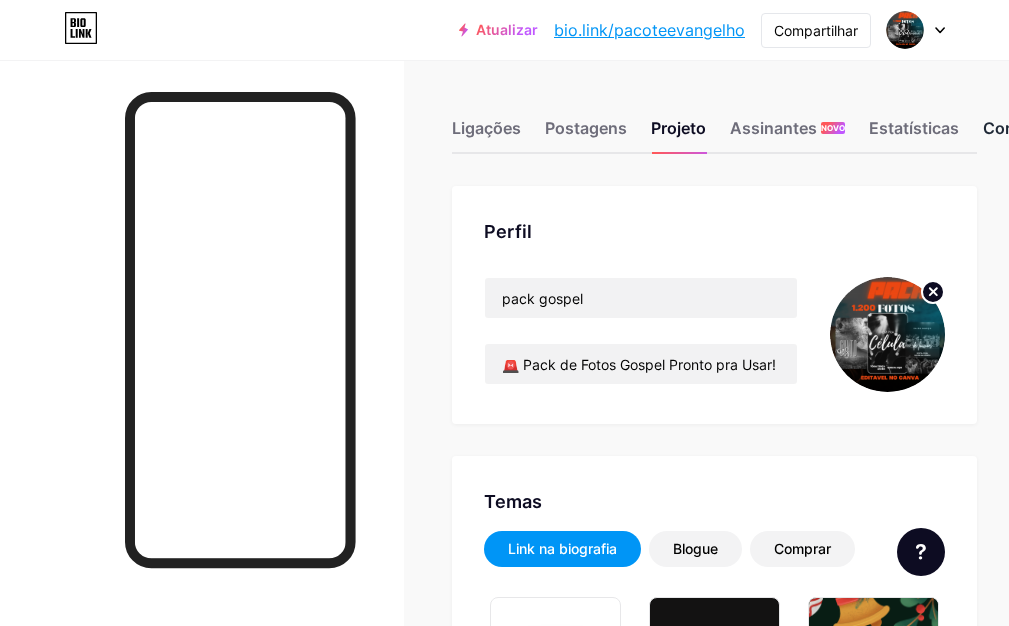click on "Configurações" at bounding box center [1040, 128] 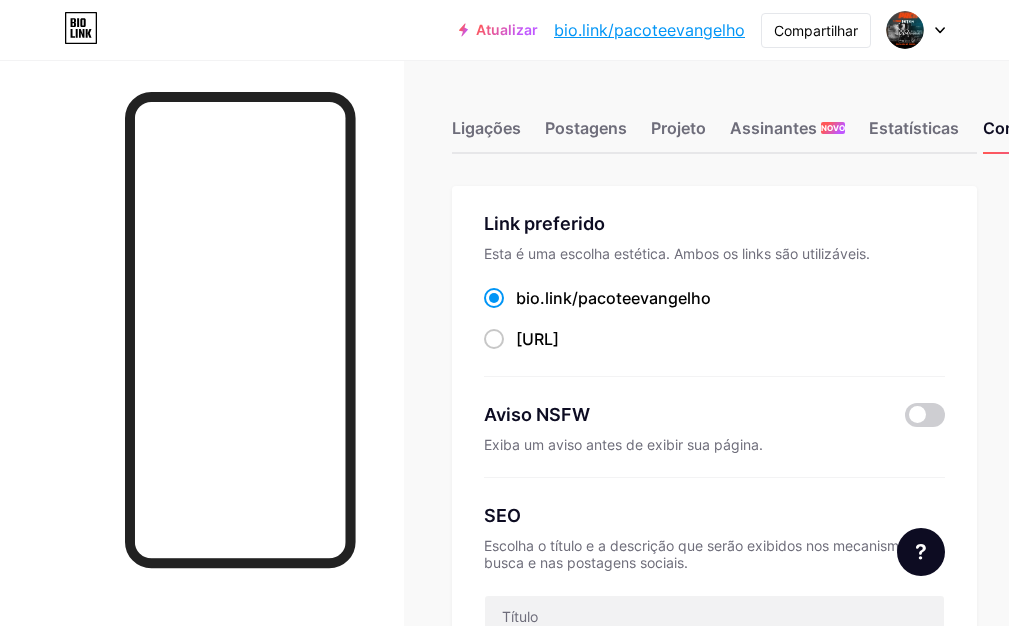 scroll, scrollTop: 0, scrollLeft: 94, axis: horizontal 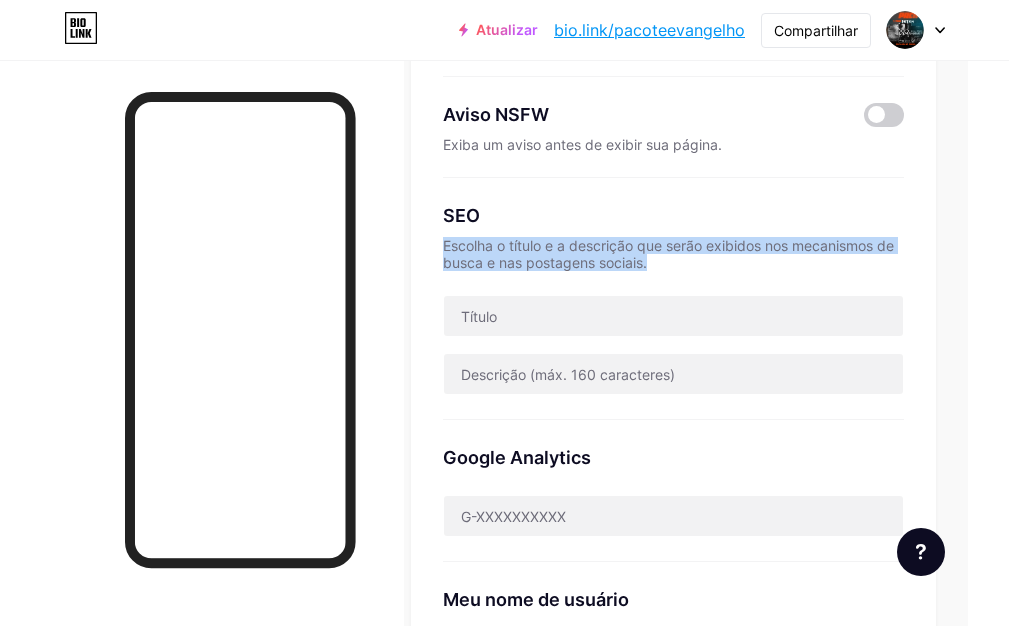 drag, startPoint x: 449, startPoint y: 240, endPoint x: 662, endPoint y: 285, distance: 217.70163 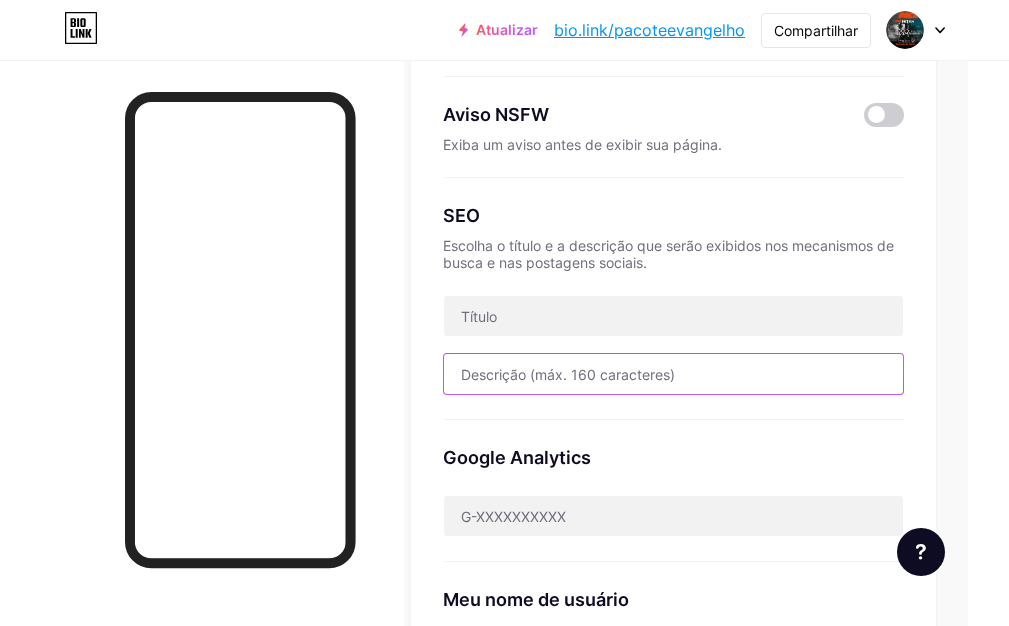 drag, startPoint x: 465, startPoint y: 373, endPoint x: 673, endPoint y: 376, distance: 208.02164 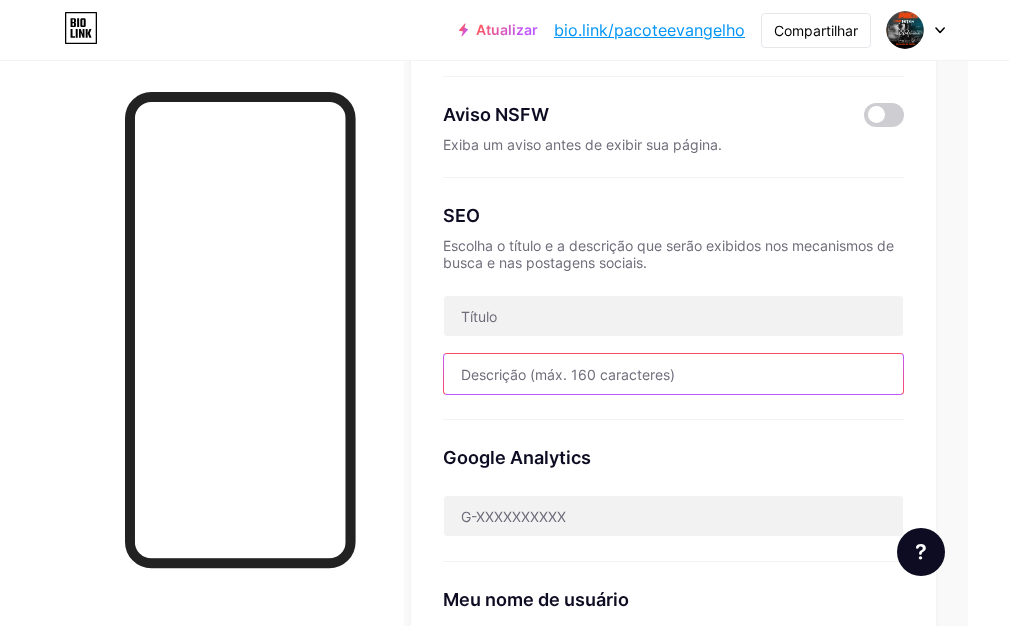 paste on "Fotos gospel prontas pra usar no feed, stories ou projetos cristãos. Transmita fé com beleza e excelência. Baixe agora!" 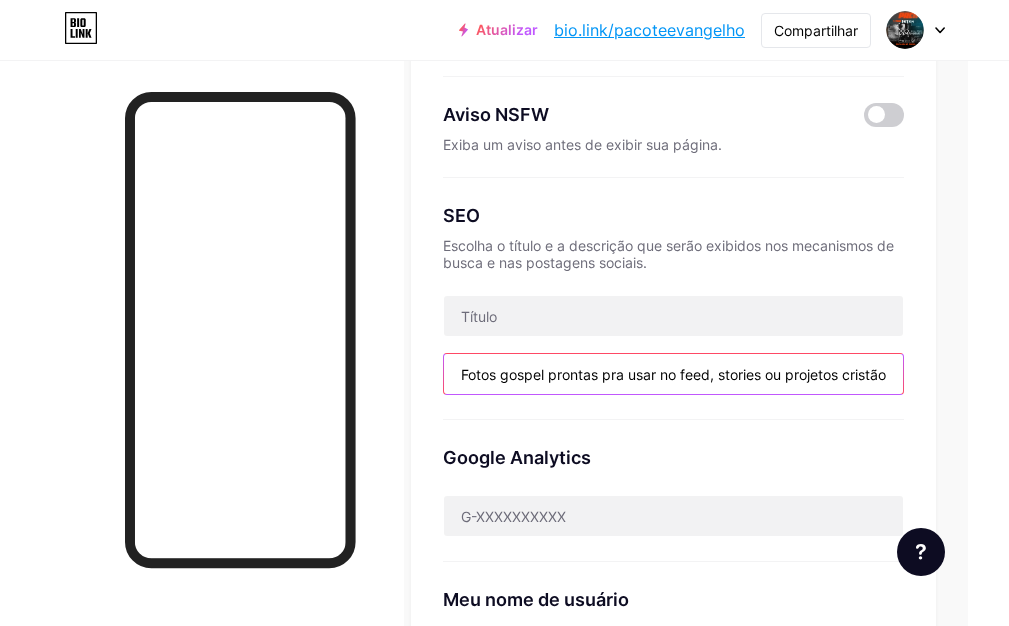 scroll, scrollTop: 0, scrollLeft: 349, axis: horizontal 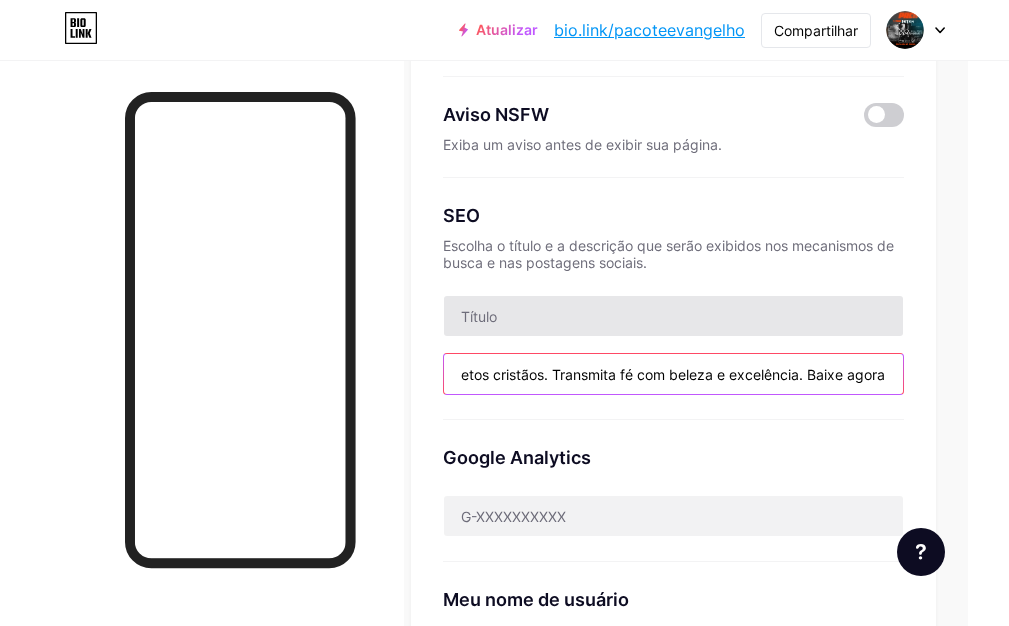 type on "Fotos gospel prontas pra usar no feed, stories ou projetos cristãos. Transmita fé com beleza e excelência. Baixe agora!" 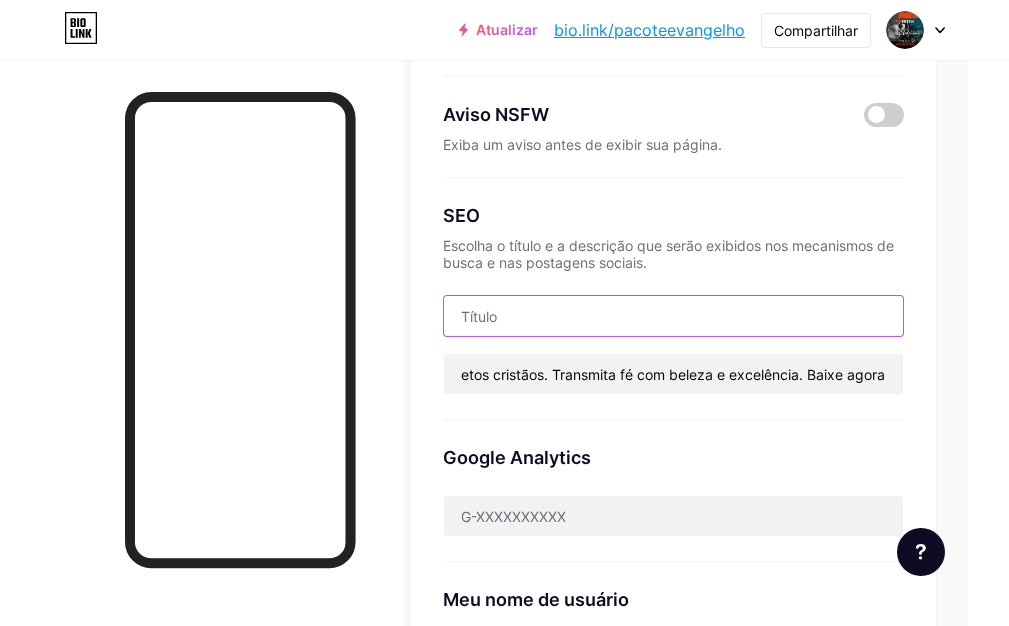 scroll, scrollTop: 0, scrollLeft: 0, axis: both 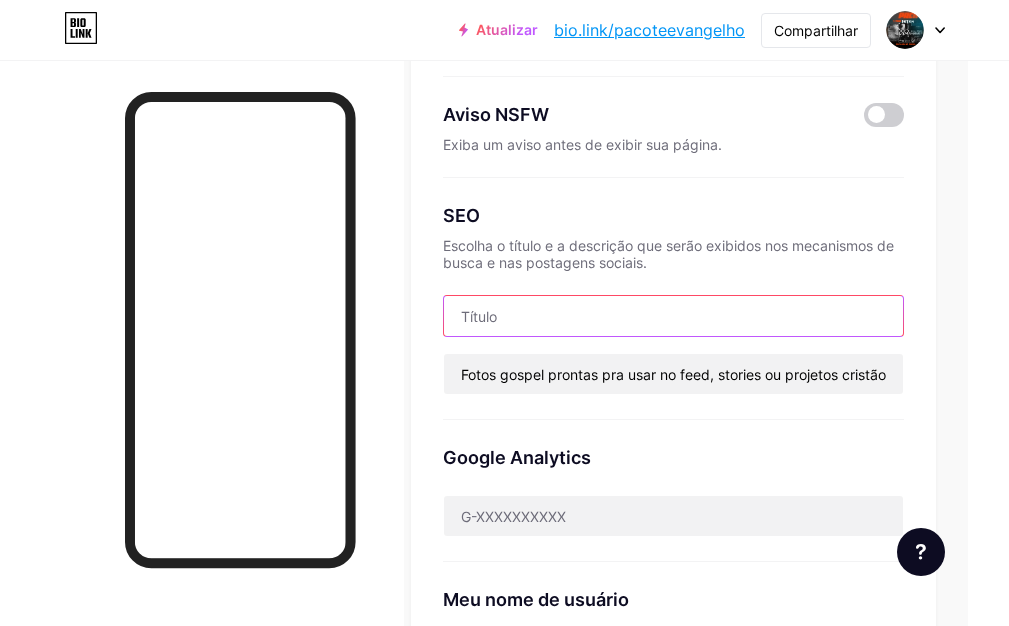 click at bounding box center [673, 316] 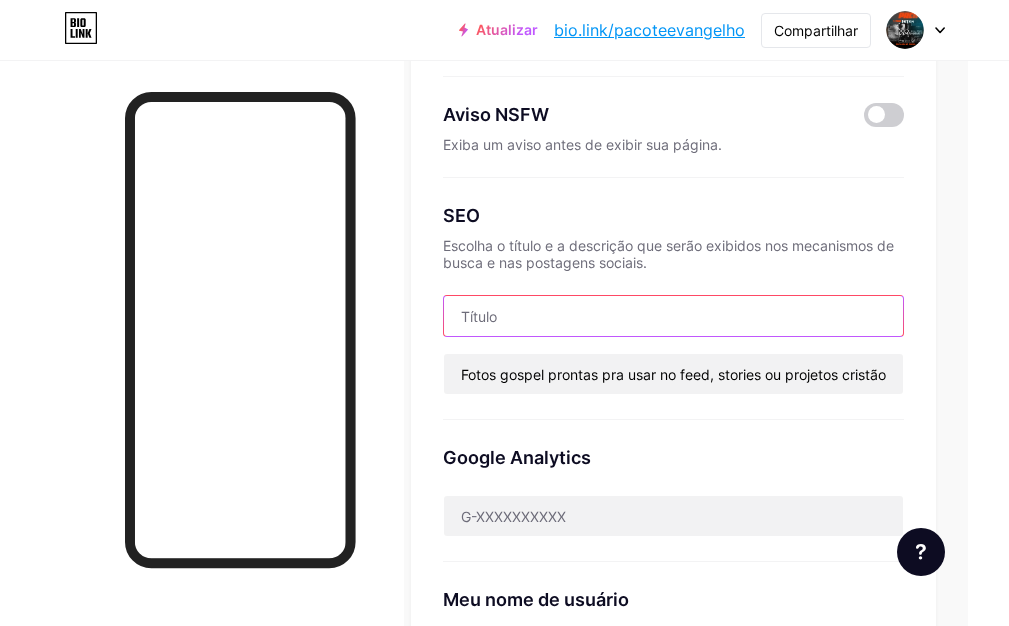paste on "Conteúdo Cristão Visual – Pack Exclusivo de Fotos" 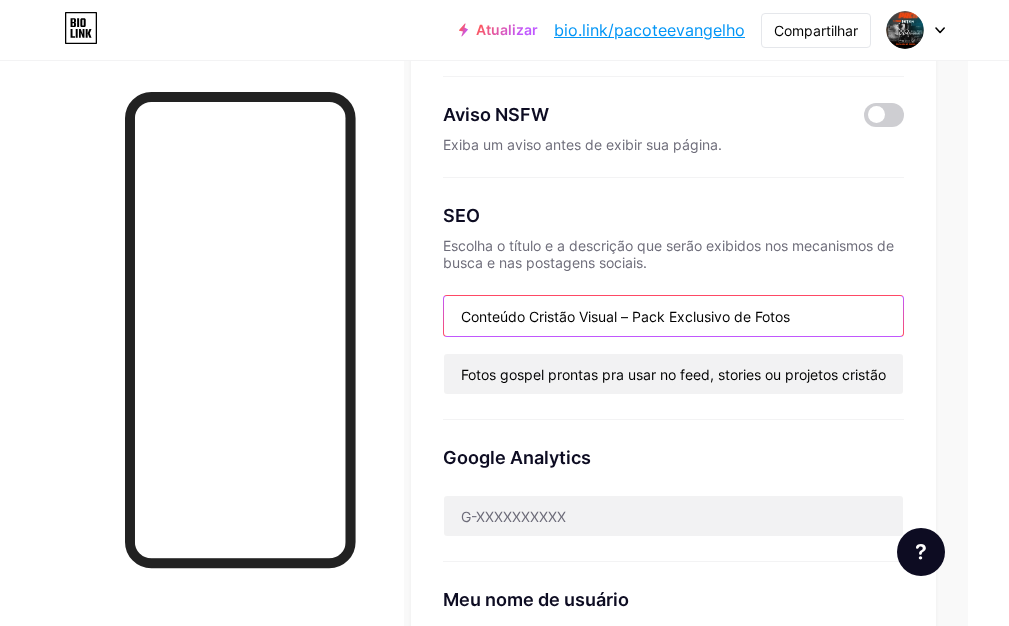 click on "Conteúdo Cristão Visual – Pack Exclusivo de Fotos" at bounding box center [673, 316] 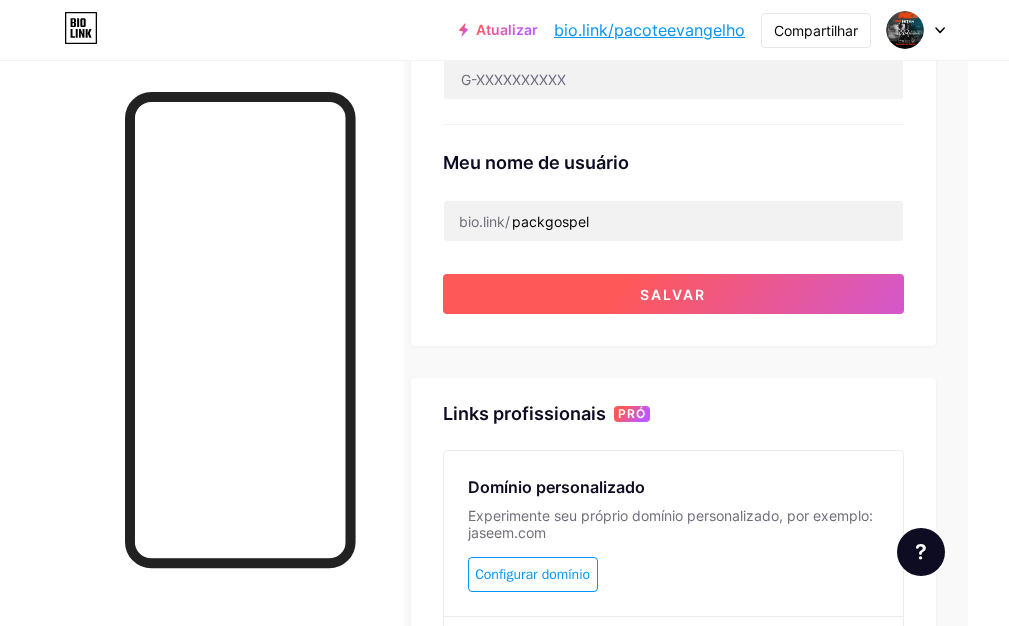 scroll, scrollTop: 700, scrollLeft: 41, axis: both 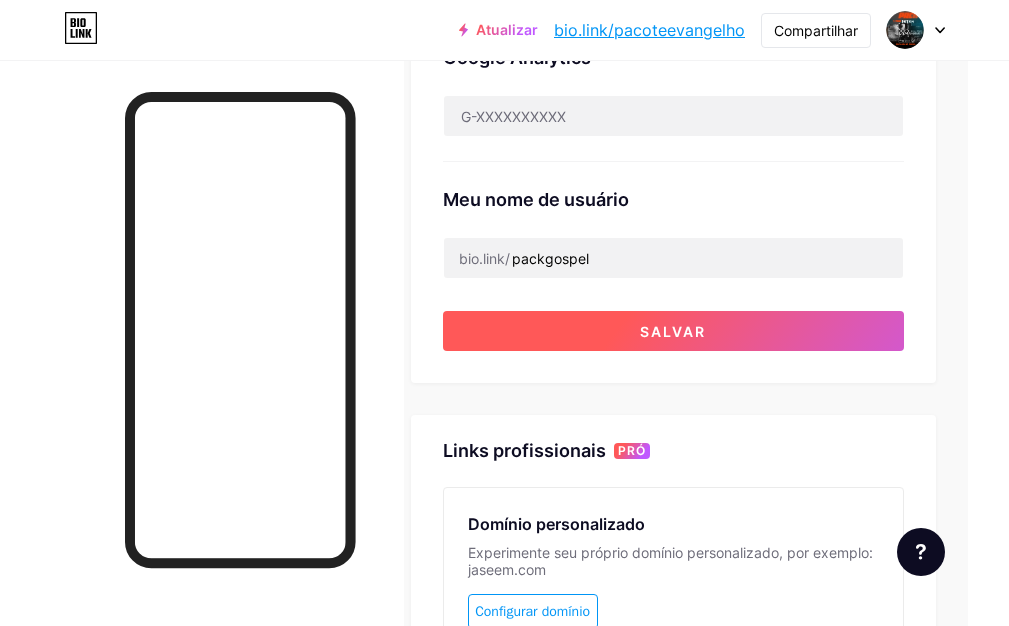 type on "Conteúdo Cristão Visual – Pack Exclusivo de Fotos" 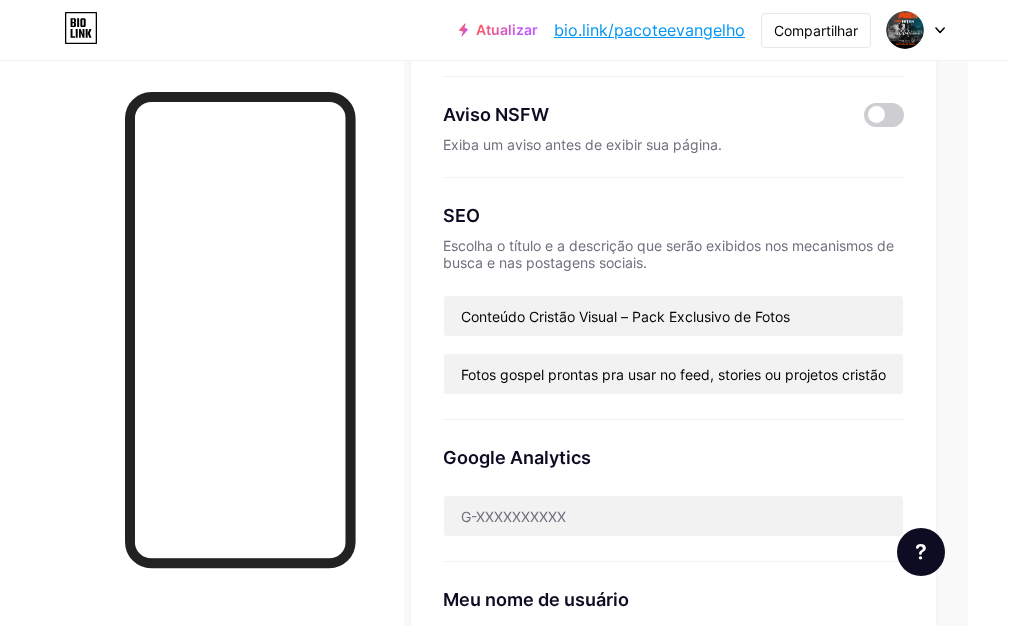 scroll, scrollTop: 0, scrollLeft: 41, axis: horizontal 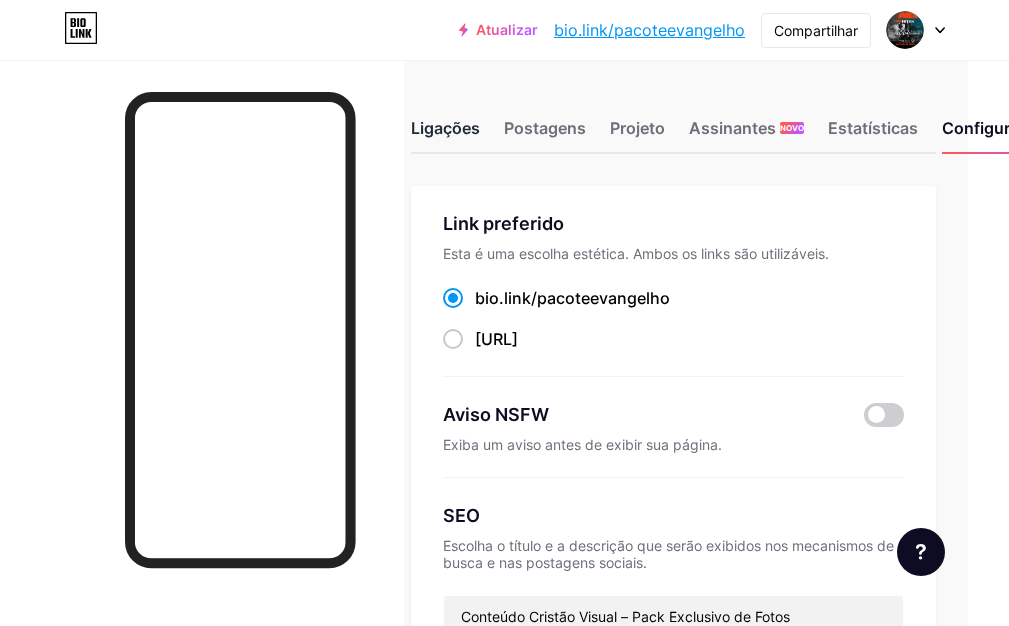 click on "Ligações" at bounding box center (445, 128) 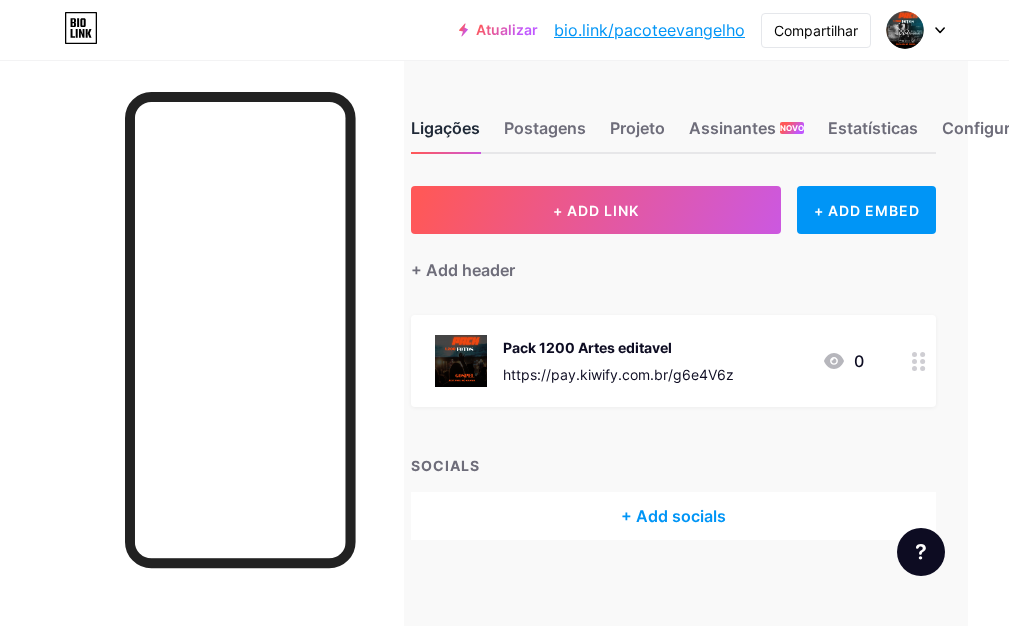 scroll, scrollTop: 0, scrollLeft: 0, axis: both 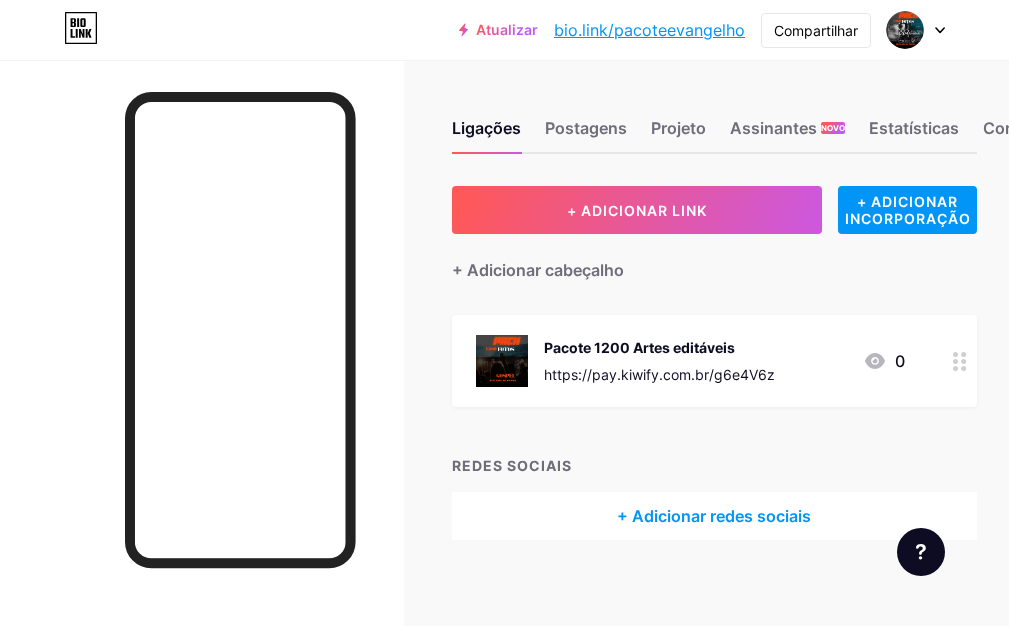 click 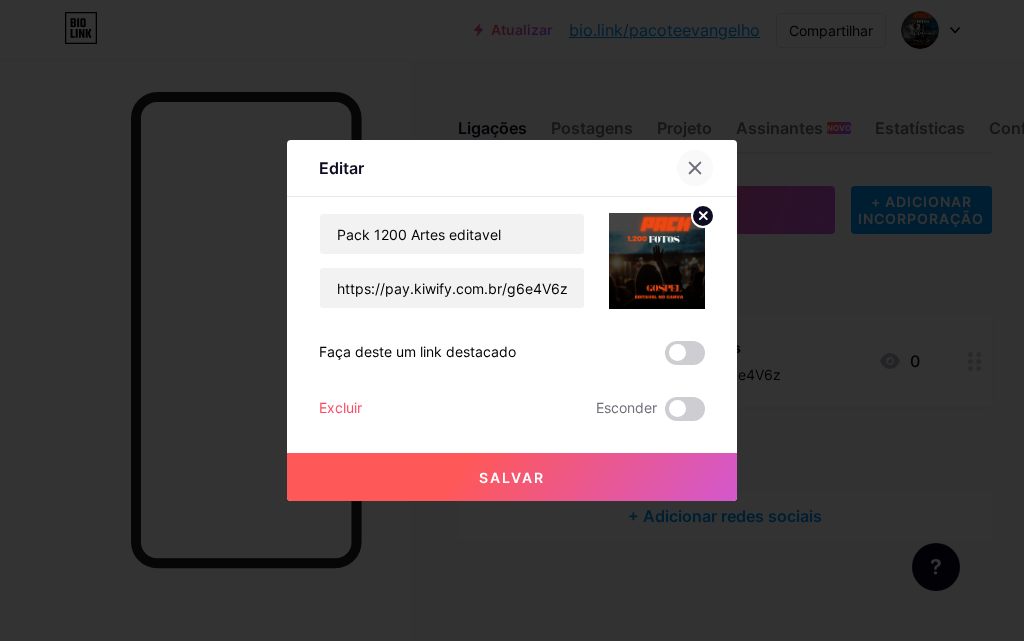 click 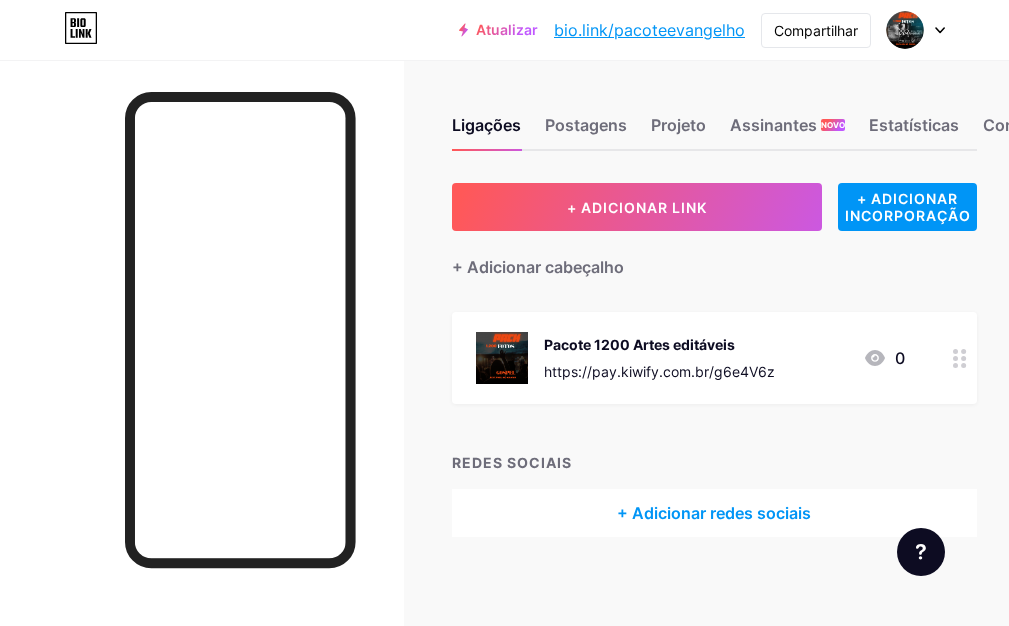 scroll, scrollTop: 0, scrollLeft: 0, axis: both 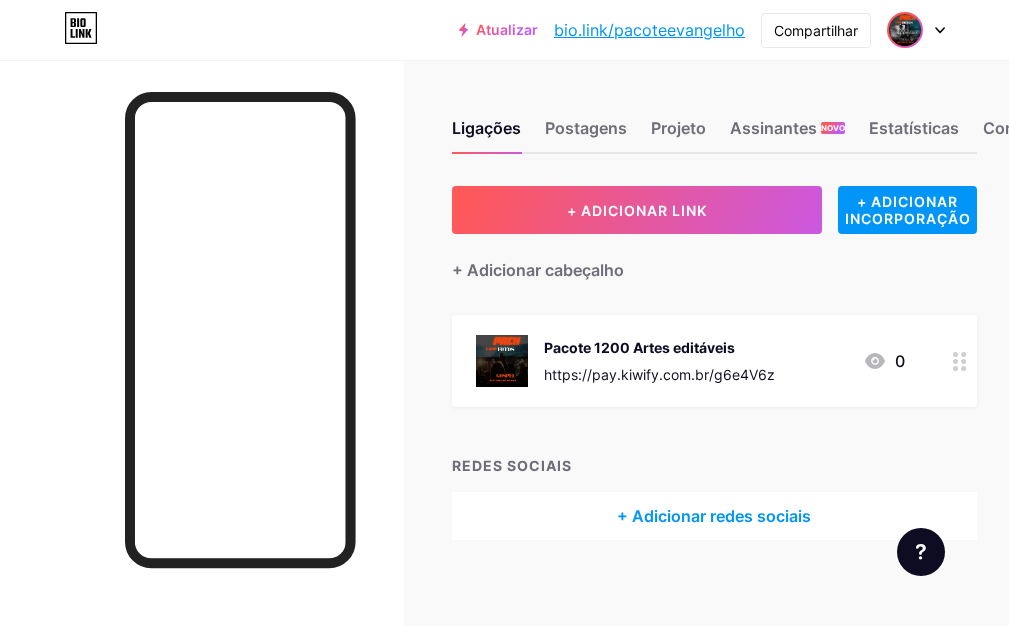 click at bounding box center [905, 30] 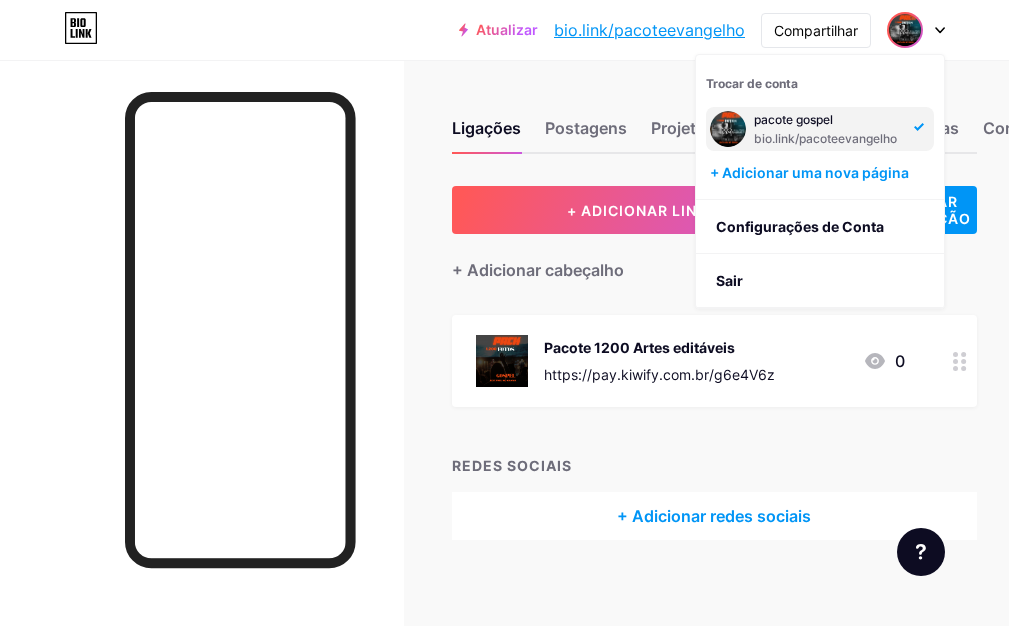 click on "bio.link/pacoteevangelho" at bounding box center (825, 138) 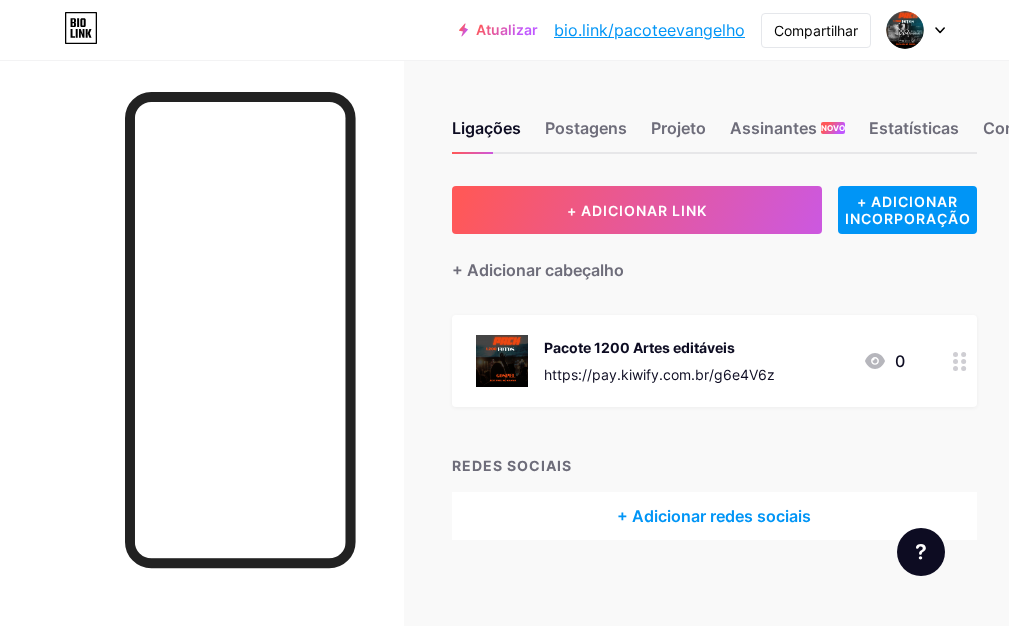 scroll, scrollTop: 0, scrollLeft: 0, axis: both 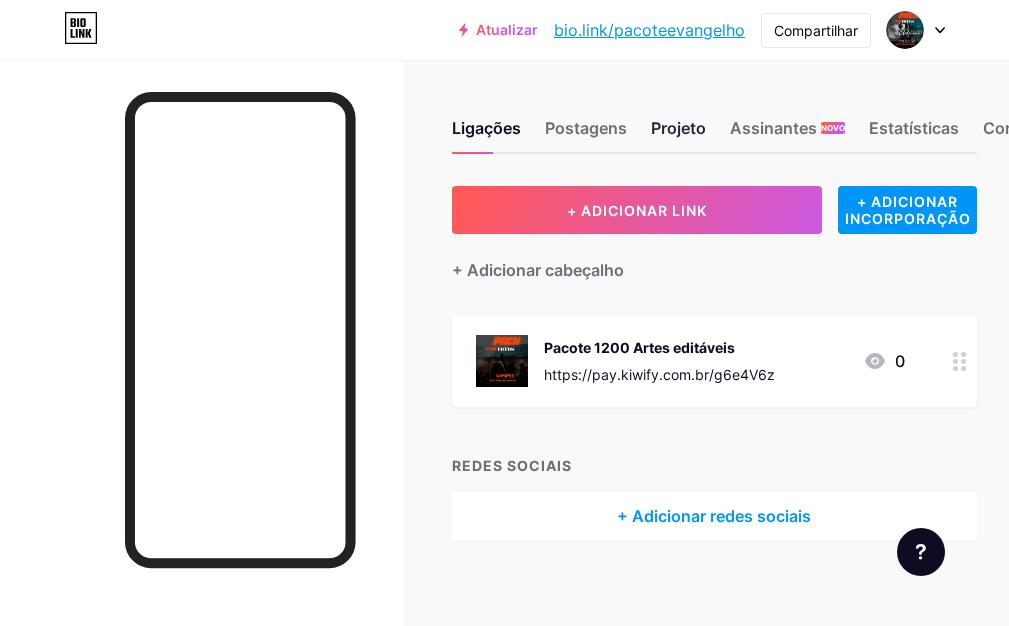 click on "Projeto" at bounding box center [678, 128] 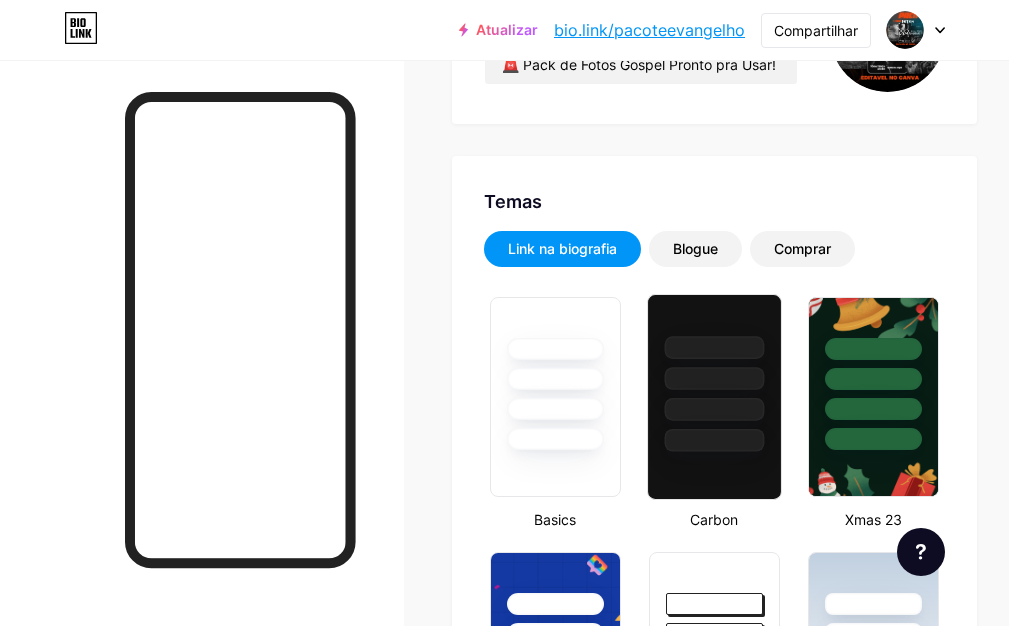 type on "#dc1818" 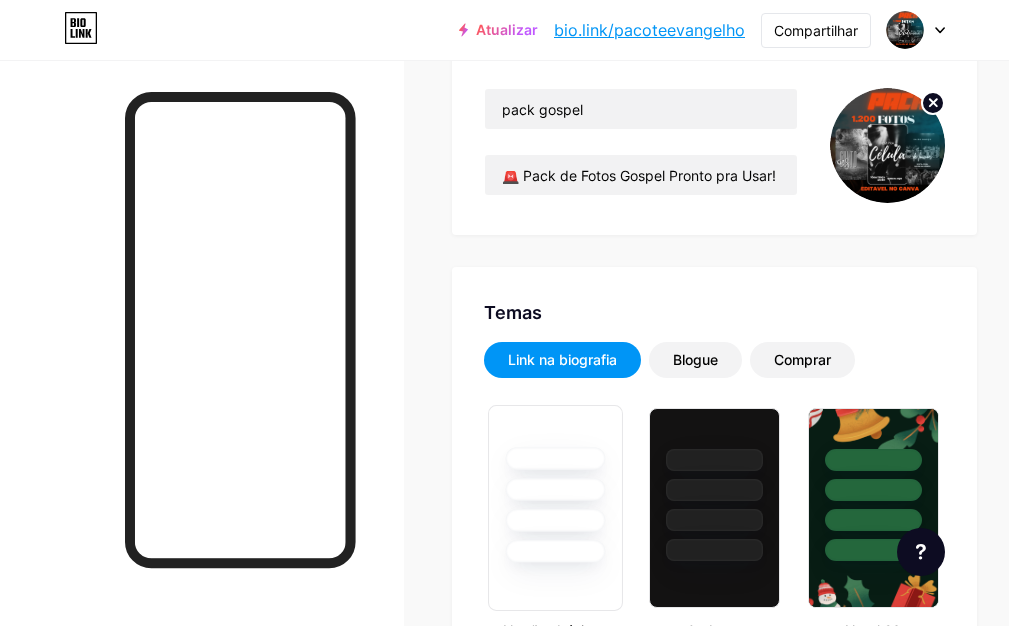 scroll, scrollTop: 0, scrollLeft: 0, axis: both 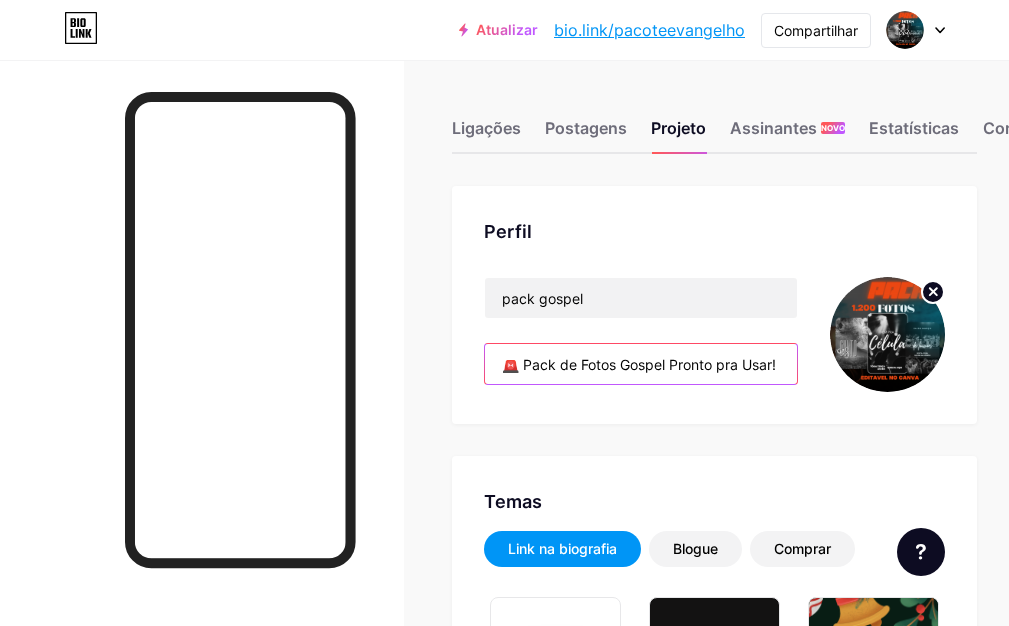 click on "🚨 Pack de Fotos Gospel Pronto pra Usar! 📲 Arraste, baixe e poste — simples assim! ✅ Qualidade + Propósito = Resultado nas redes 🎁 Clique abaixo e garanta o seu agora" at bounding box center [641, 364] 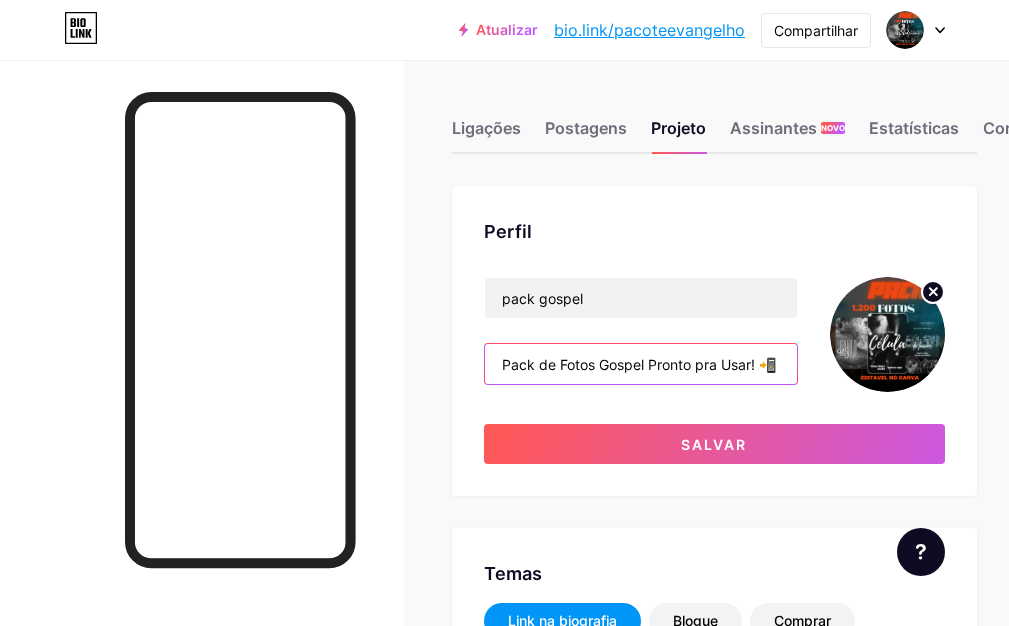 click on "Pack de Fotos Gospel Pronto pra Usar! 📲 Arraste, baixe e poste — simples assim! ✅ Qualidade + Propósito = Resultado nas redes 🎁 Clique abaixo e garanta o seu agora" at bounding box center [641, 364] 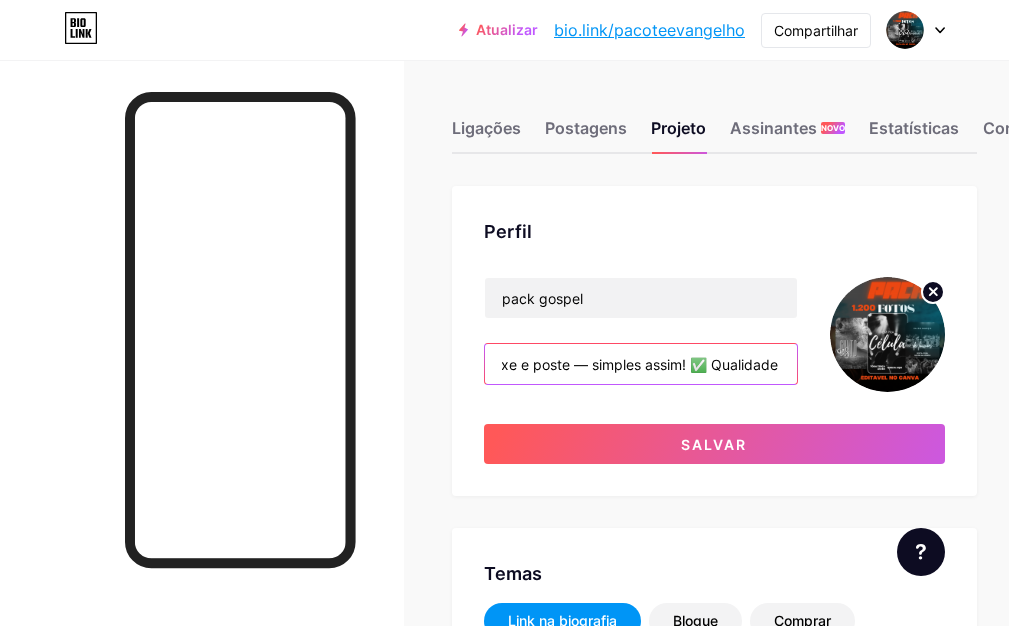 scroll, scrollTop: 0, scrollLeft: 337, axis: horizontal 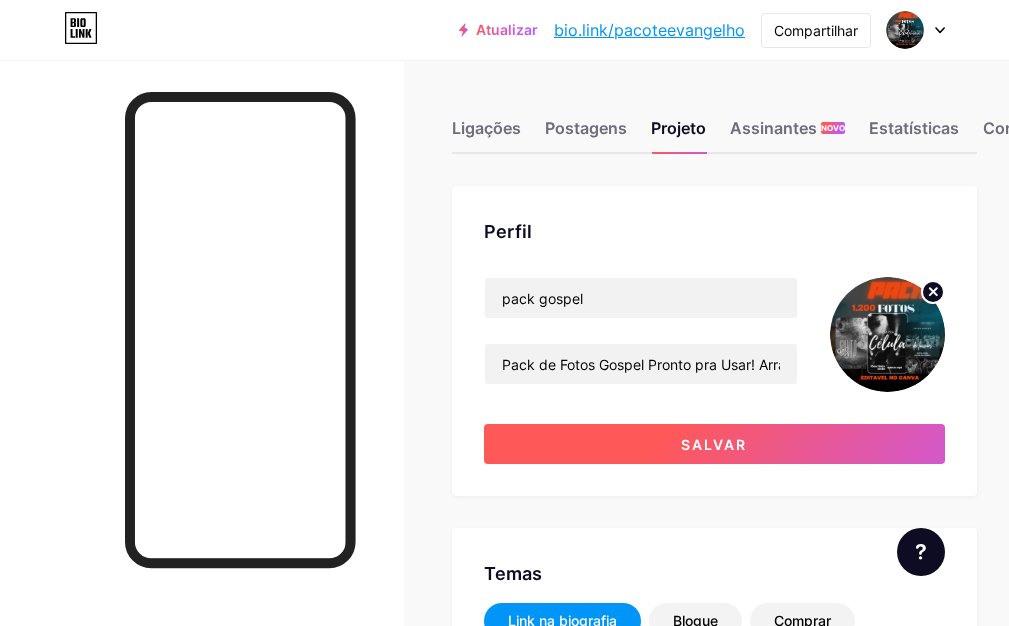 click on "Salvar" at bounding box center [714, 444] 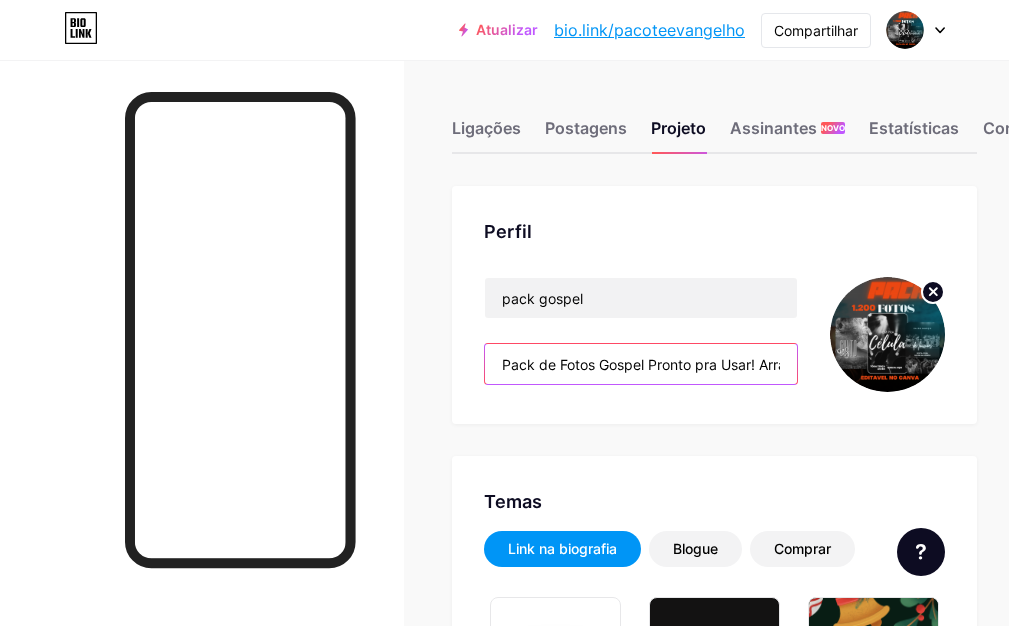 click on "Pack de Fotos Gospel Pronto pra Usar! Arraste, baixe e poste — simples assim!  Qualidade + Propósito = Resultado nas redes 🎁 Clique abaixo e garanta o seu agora" at bounding box center [641, 364] 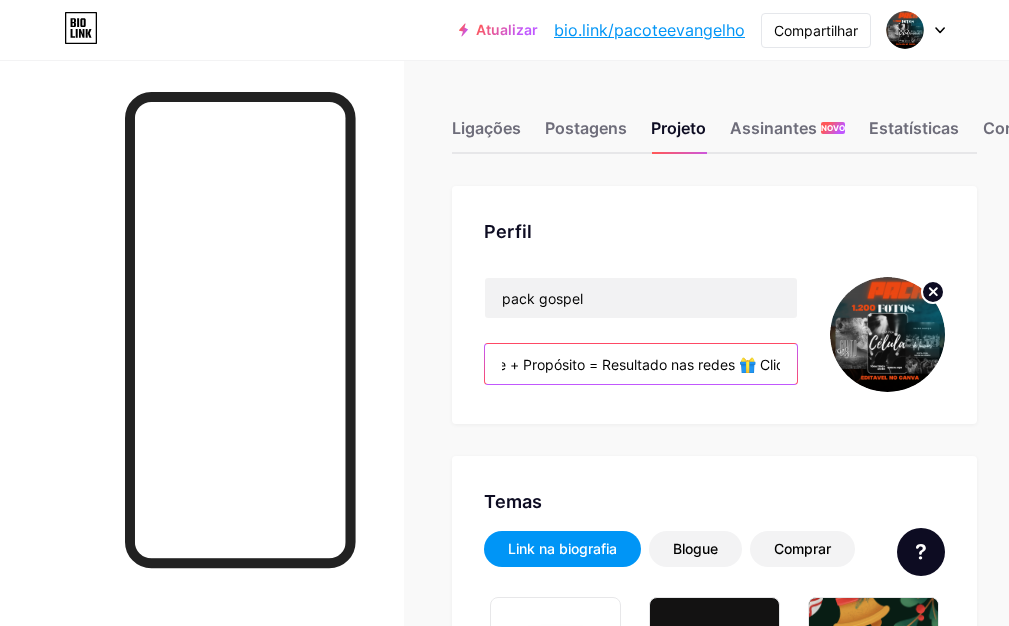 scroll, scrollTop: 0, scrollLeft: 641, axis: horizontal 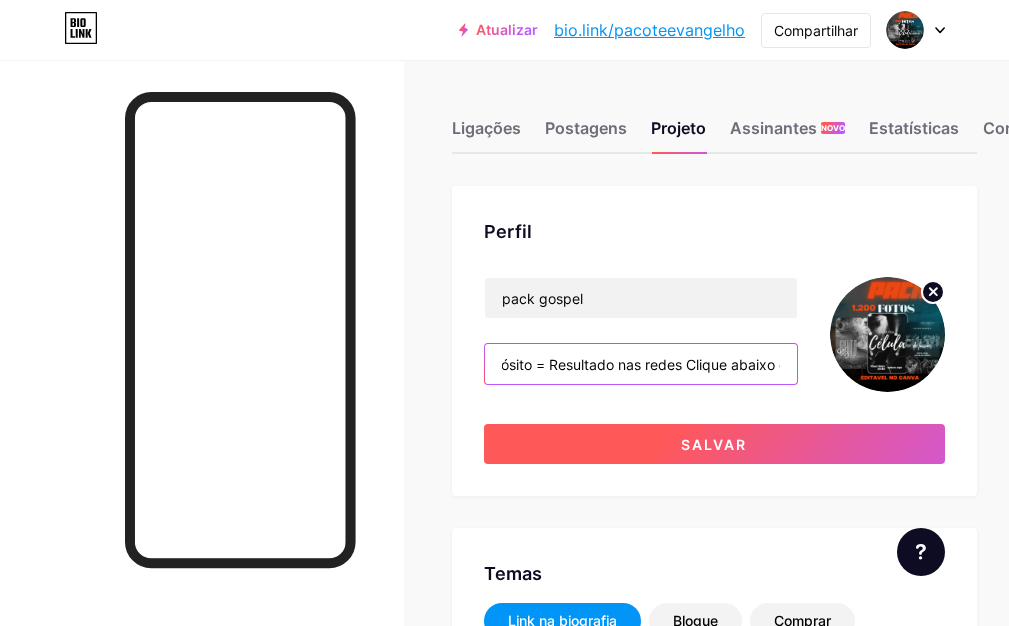 type on "Pack de Fotos Gospel Pronto pra Usar! Arraste, baixe e poste — simples assim!  Qualidade + Propósito = Resultado nas redes Clique abaixo e garanta o seu agora" 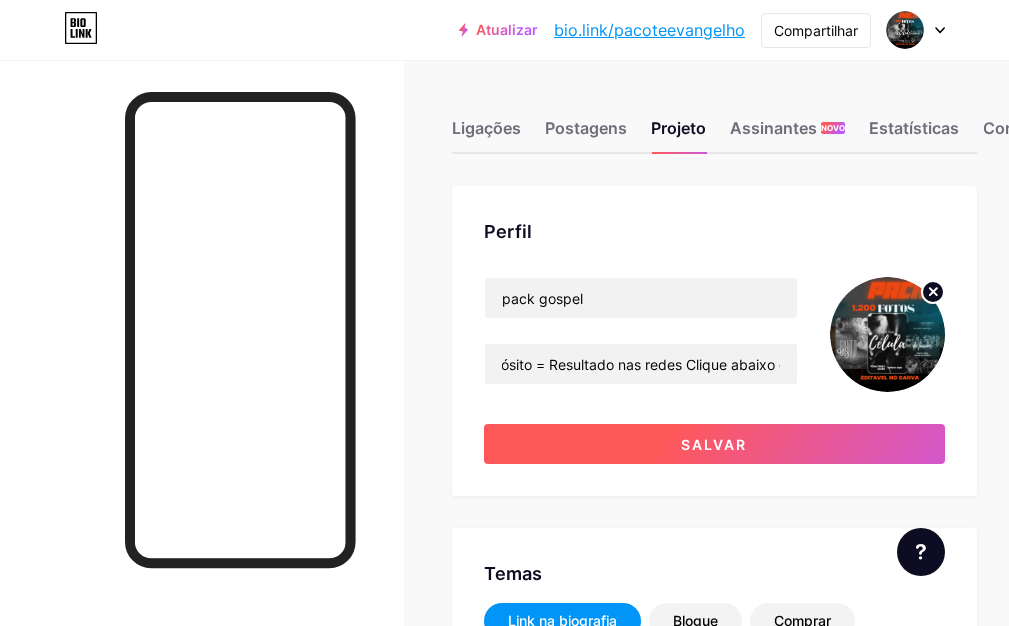 scroll, scrollTop: 0, scrollLeft: 0, axis: both 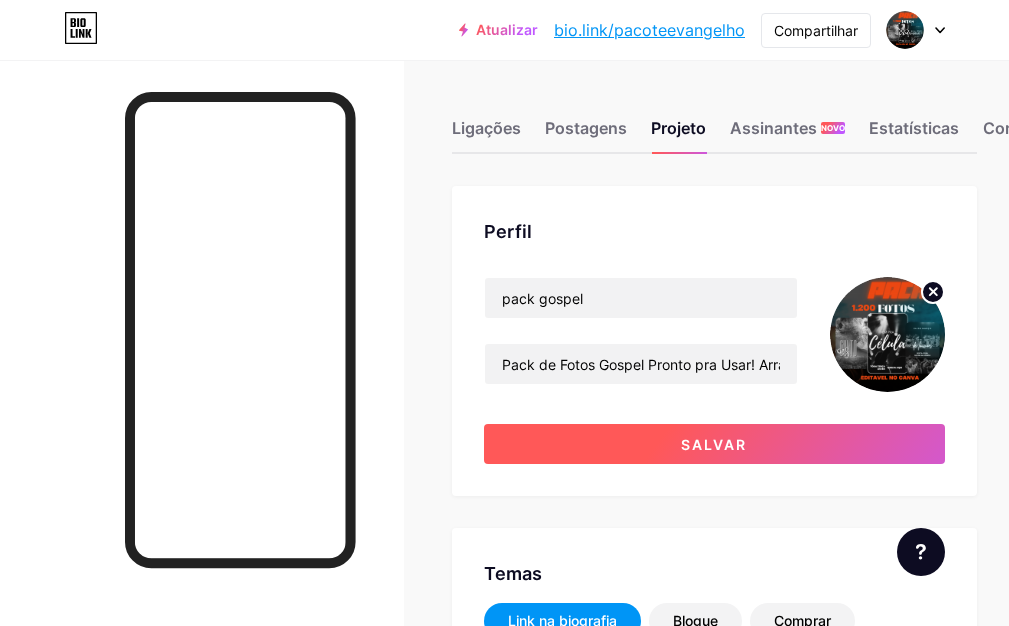 click on "Salvar" at bounding box center [714, 444] 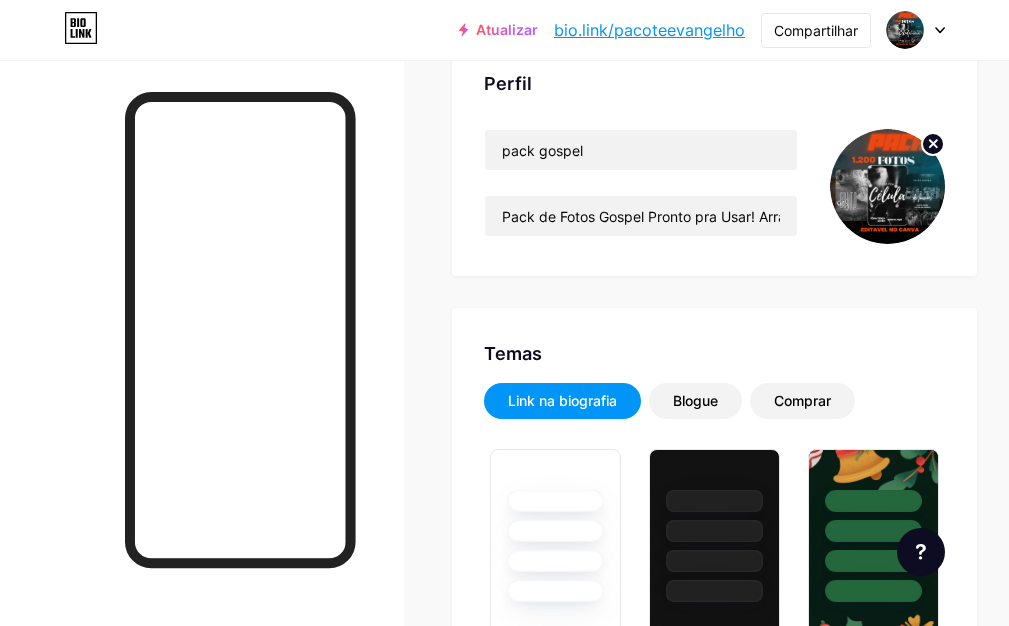 scroll, scrollTop: 0, scrollLeft: 0, axis: both 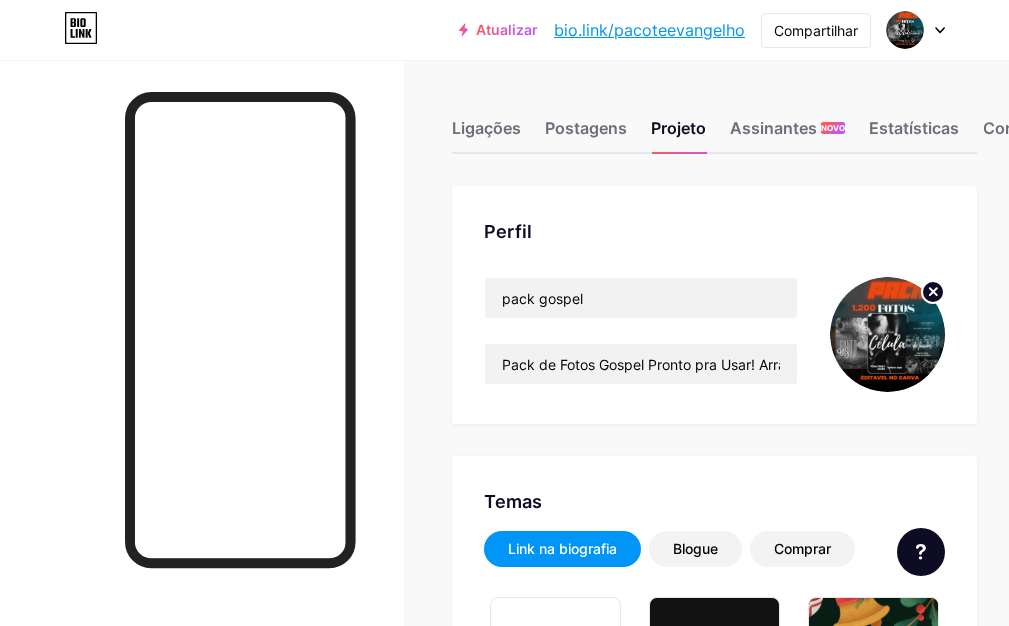 click on "bio.link/[URL]" at bounding box center [649, 30] 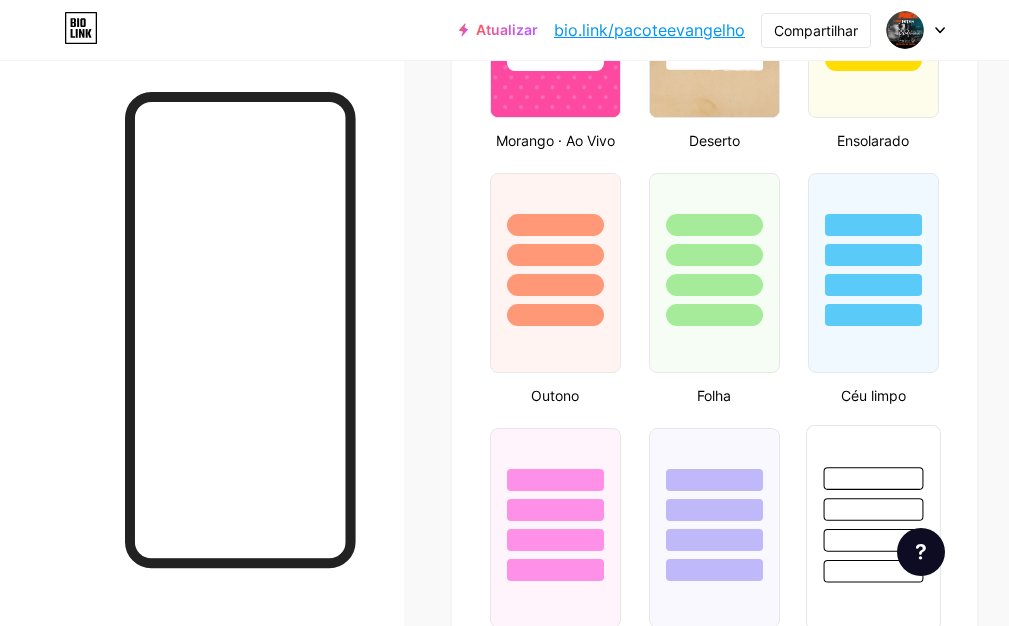 scroll, scrollTop: 2100, scrollLeft: 0, axis: vertical 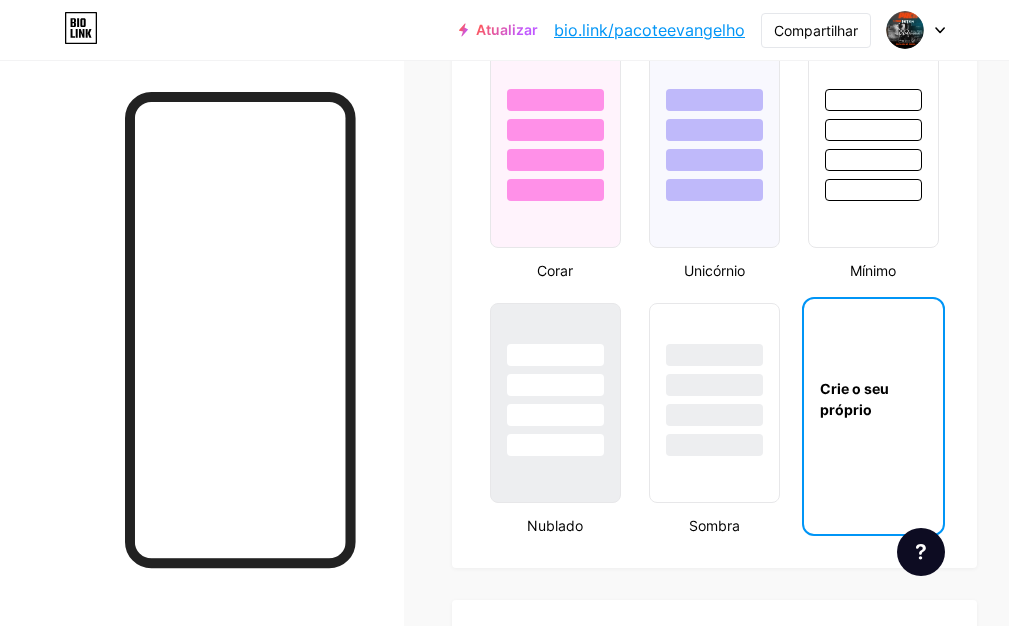 click on "Crie o seu próprio" at bounding box center [873, 399] 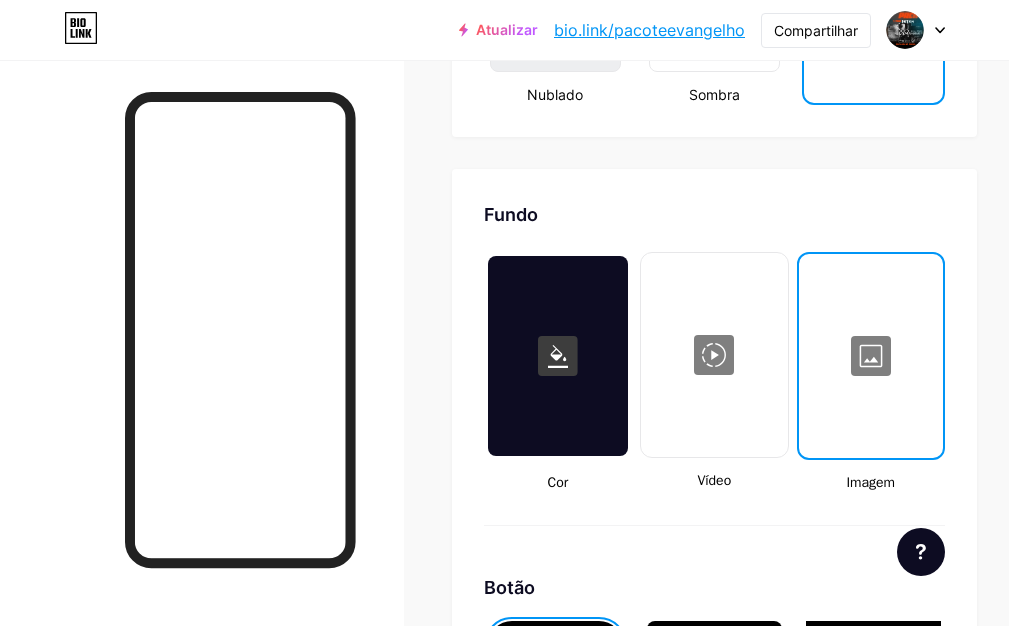 scroll, scrollTop: 2520, scrollLeft: 0, axis: vertical 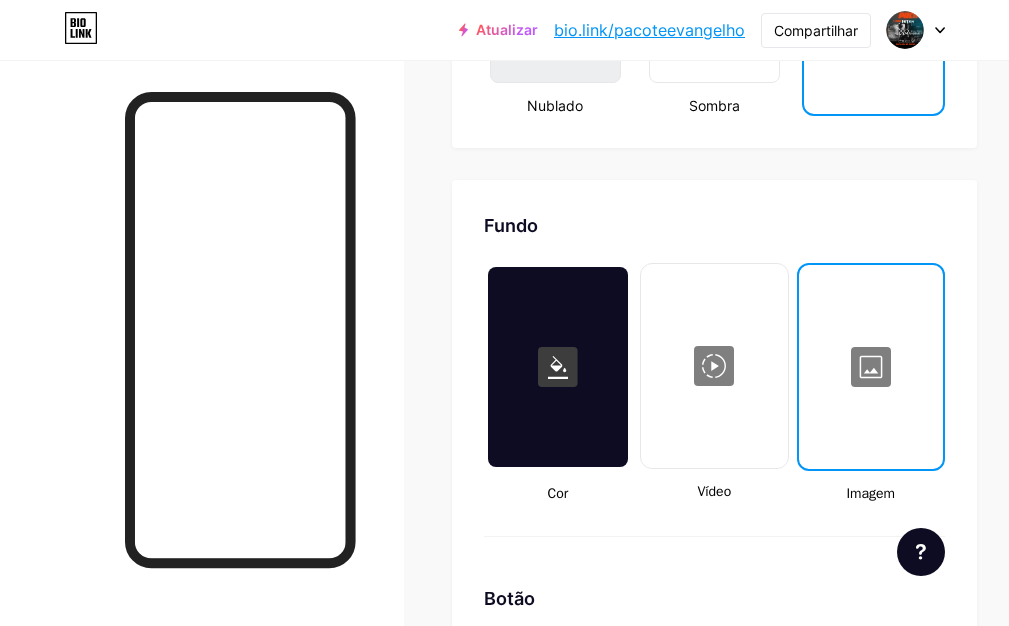 click at bounding box center (871, 367) 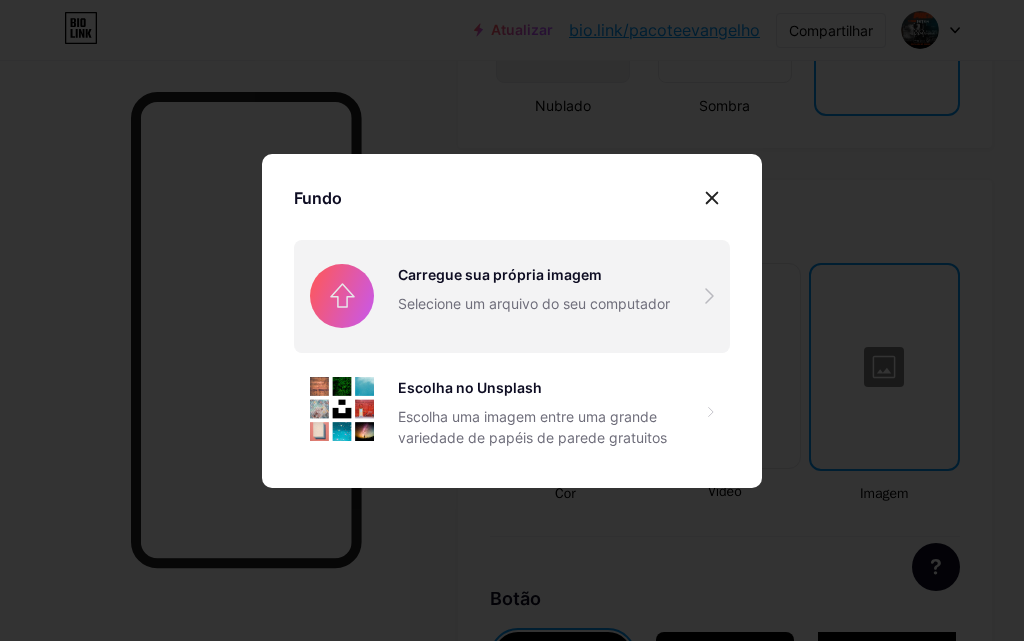 click at bounding box center (512, 296) 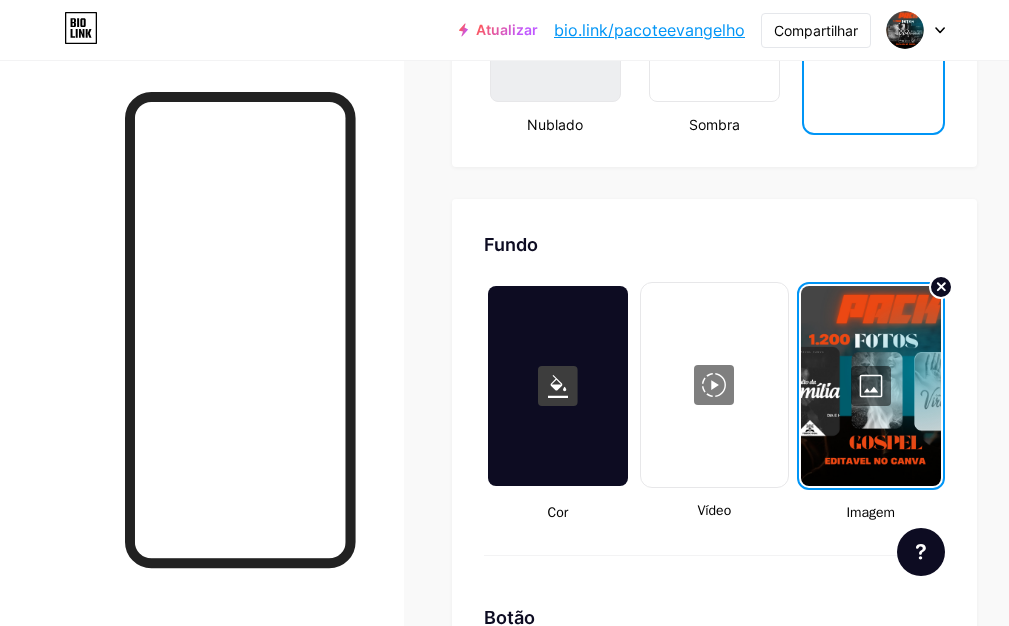 scroll, scrollTop: 2220, scrollLeft: 0, axis: vertical 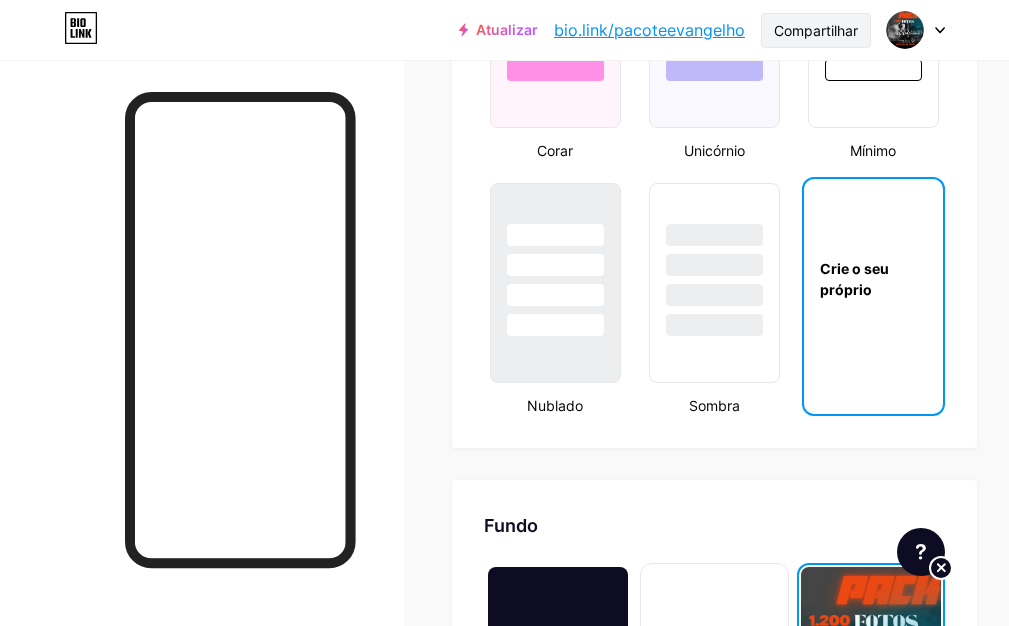 click on "Compartilhar" at bounding box center (816, 30) 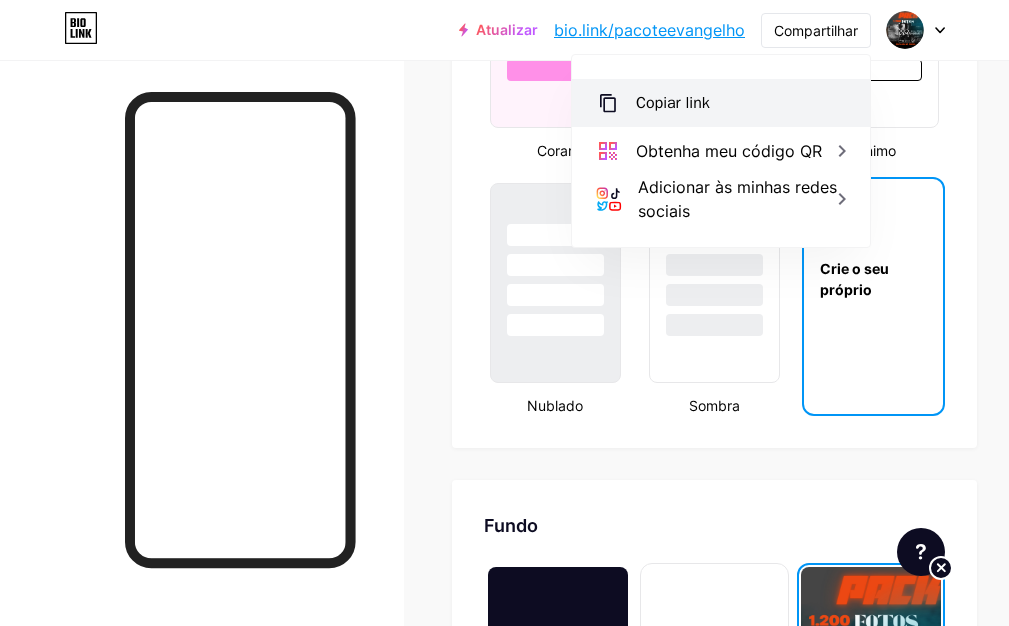 click on "Copiar link" at bounding box center [721, 103] 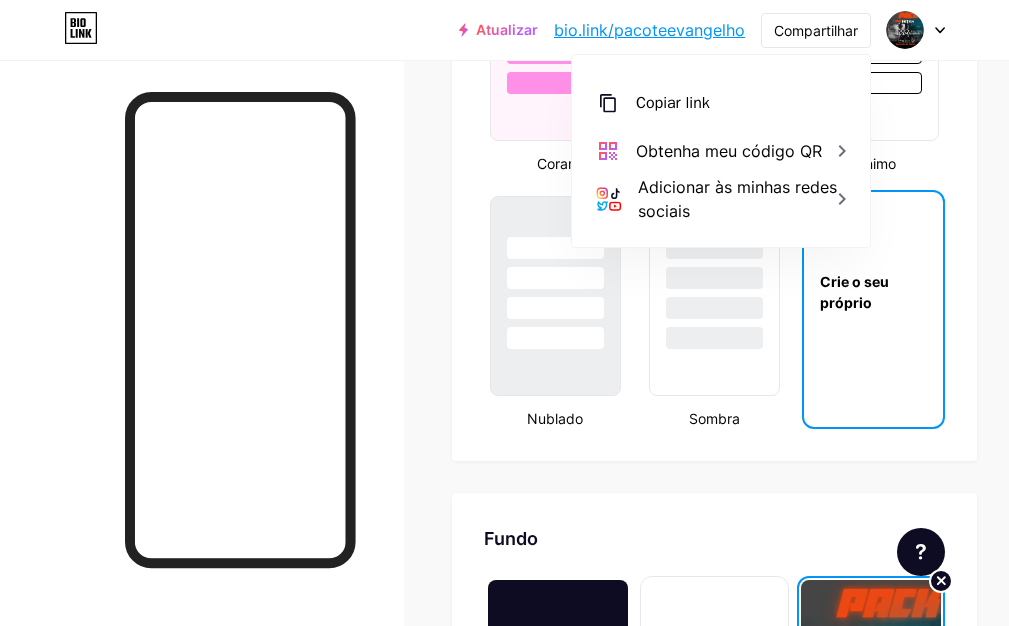 scroll, scrollTop: 2020, scrollLeft: 0, axis: vertical 